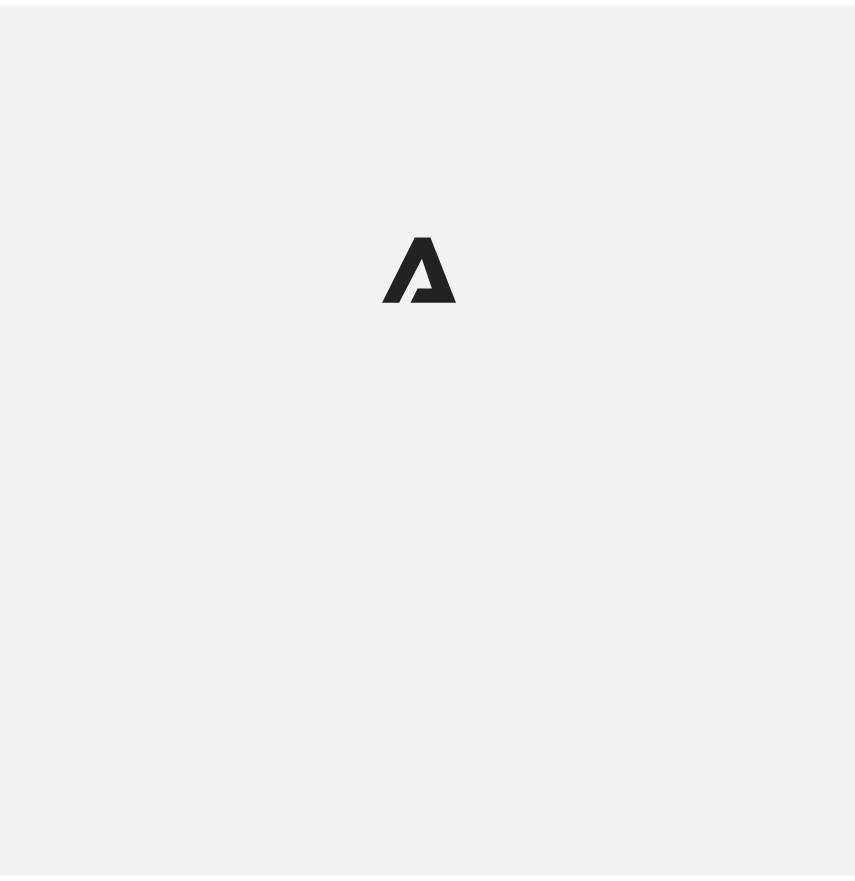 scroll, scrollTop: 0, scrollLeft: 0, axis: both 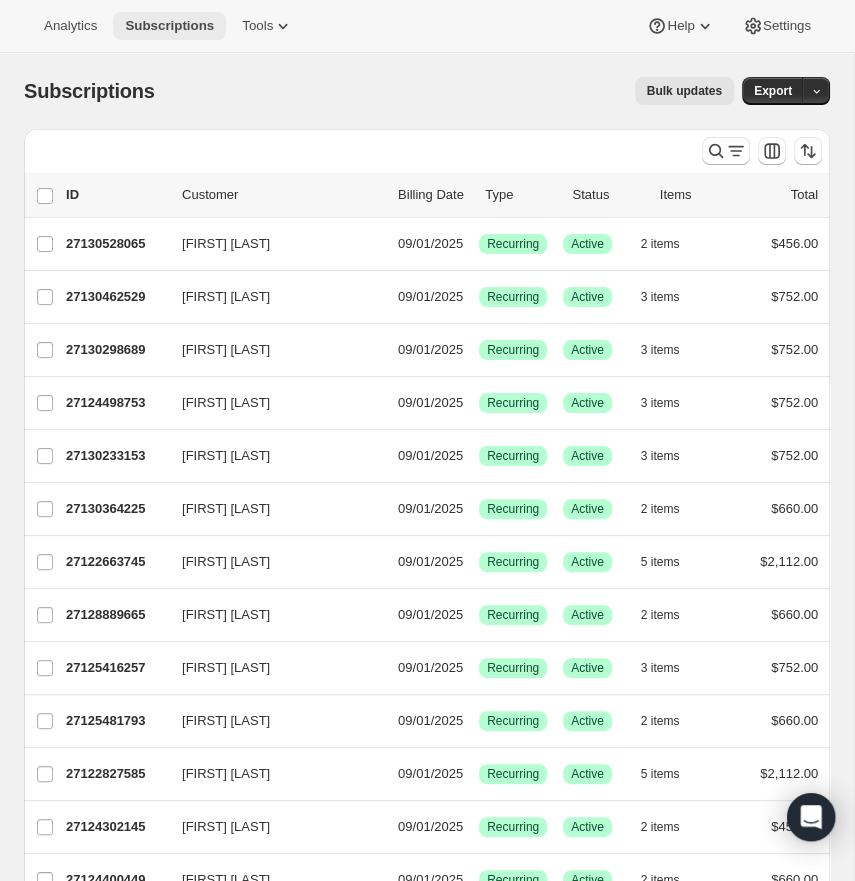 click on "Subscriptions" at bounding box center [169, 26] 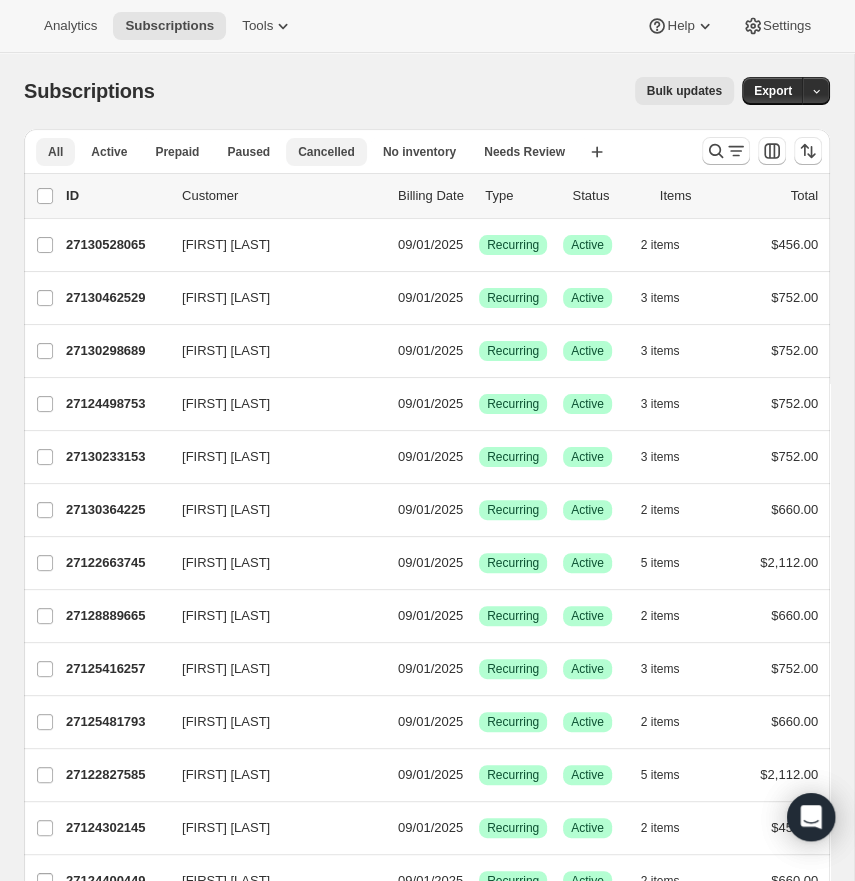 click on "Cancelled" at bounding box center (326, 152) 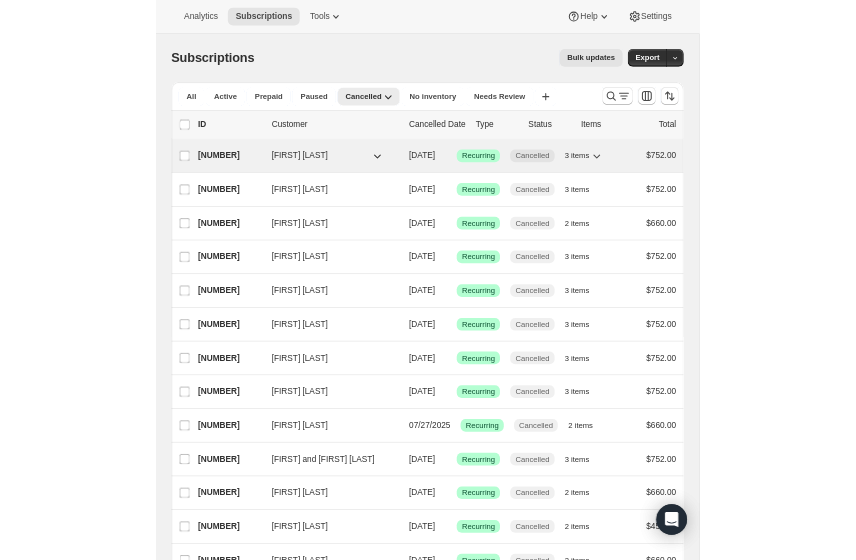 scroll, scrollTop: 0, scrollLeft: 0, axis: both 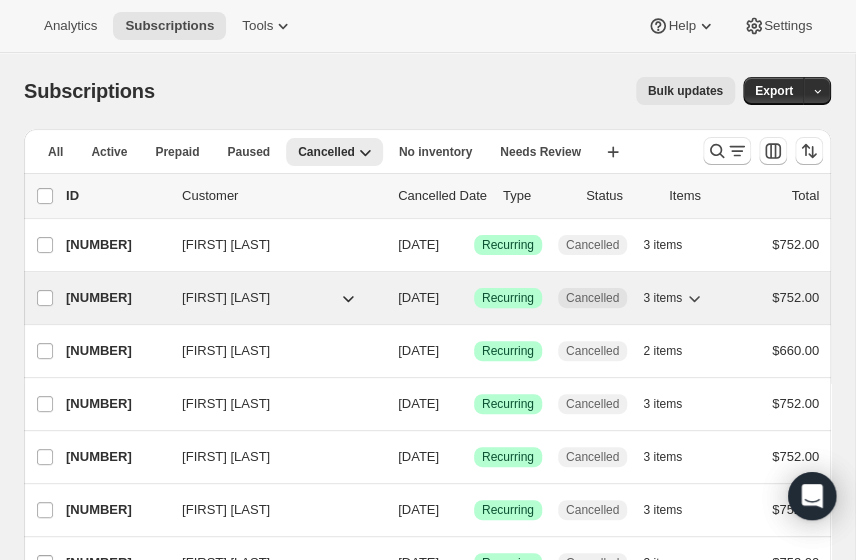 drag, startPoint x: 318, startPoint y: 335, endPoint x: 203, endPoint y: 334, distance: 115.00435 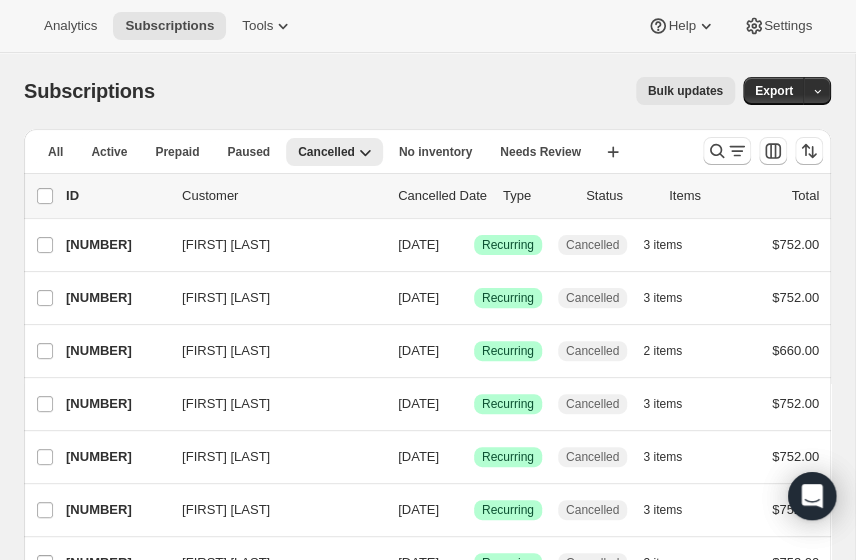scroll, scrollTop: 0, scrollLeft: 0, axis: both 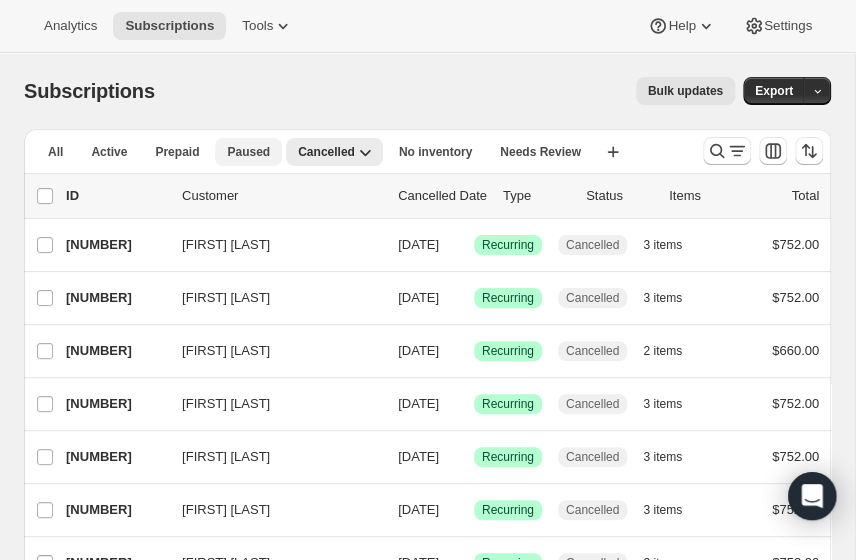 click on "Paused" at bounding box center (248, 152) 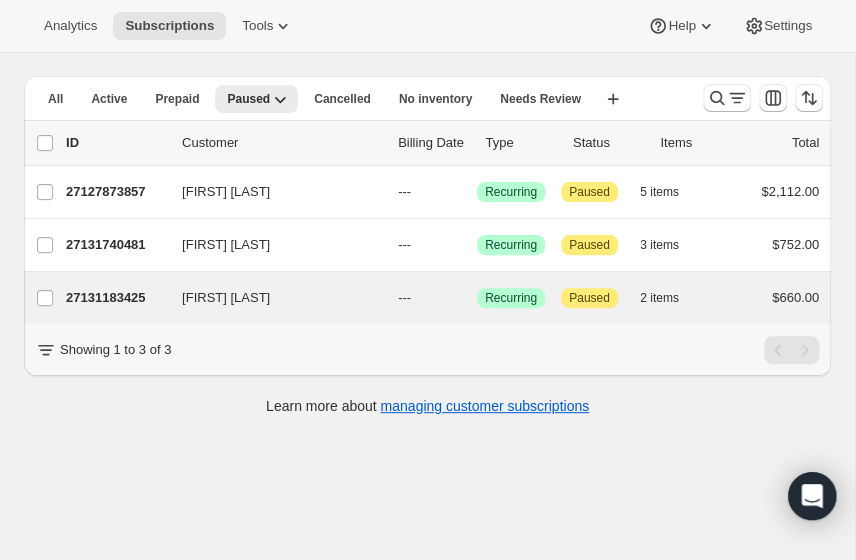 scroll, scrollTop: 53, scrollLeft: 0, axis: vertical 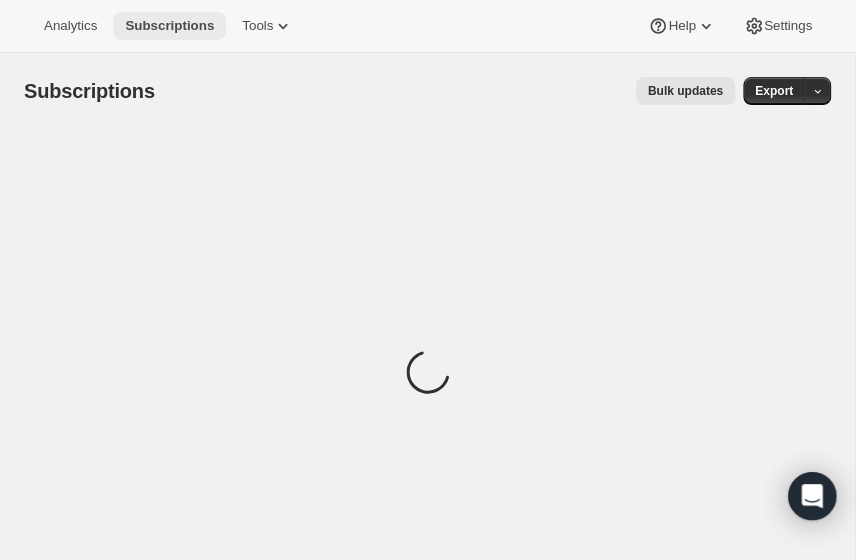 click on "Subscriptions" at bounding box center (169, 26) 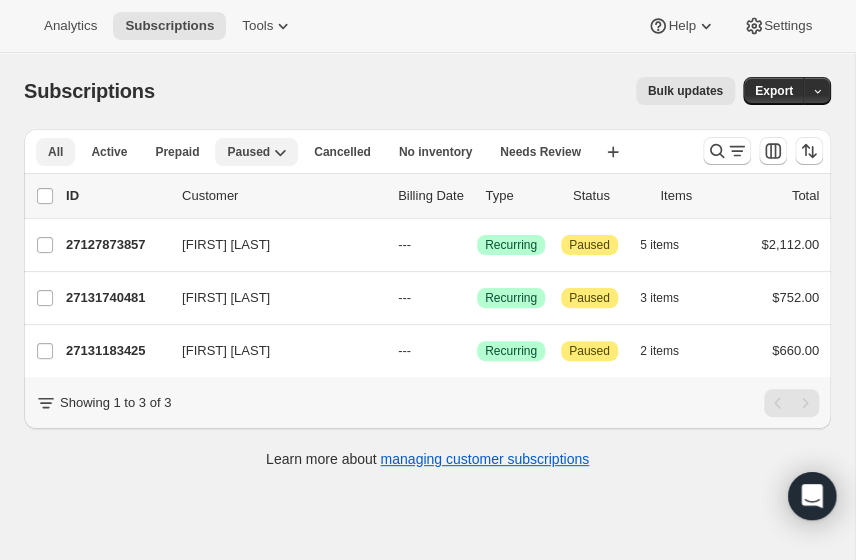 click on "All" at bounding box center [55, 152] 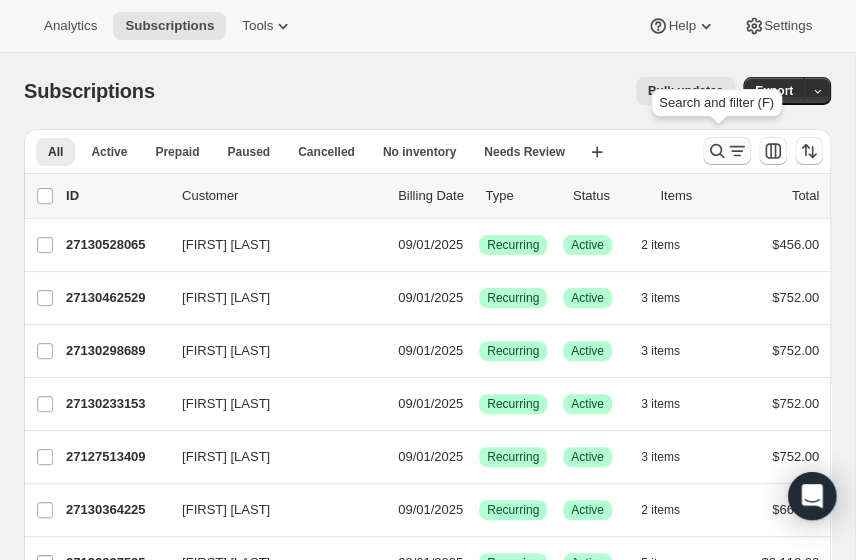 click at bounding box center (727, 151) 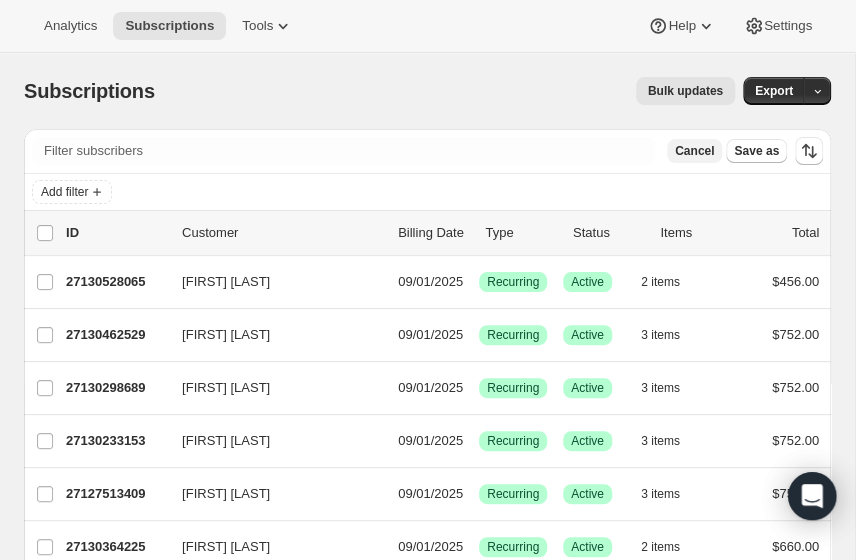 click on "Cancel" at bounding box center [694, 151] 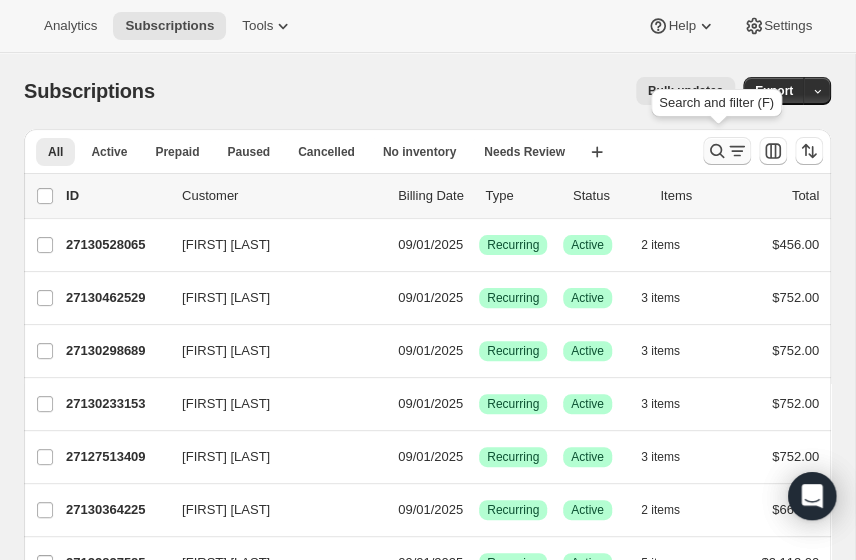 click 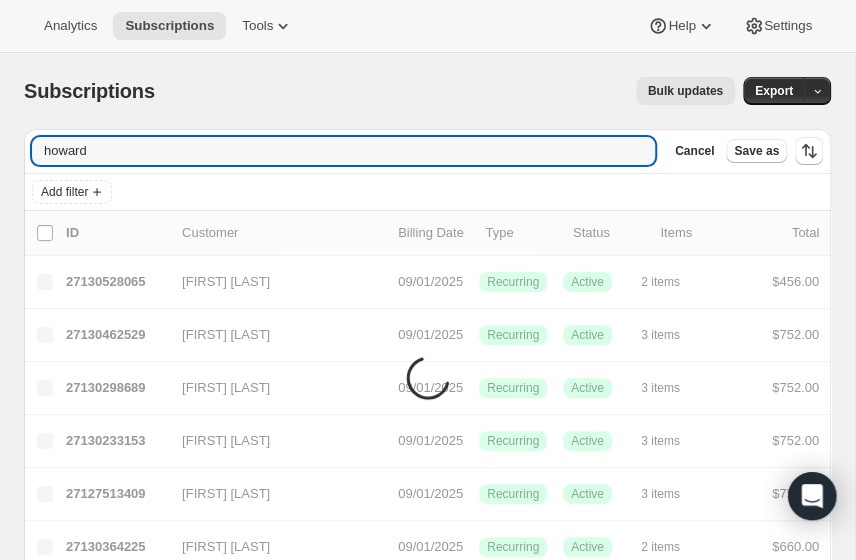 type on "howard" 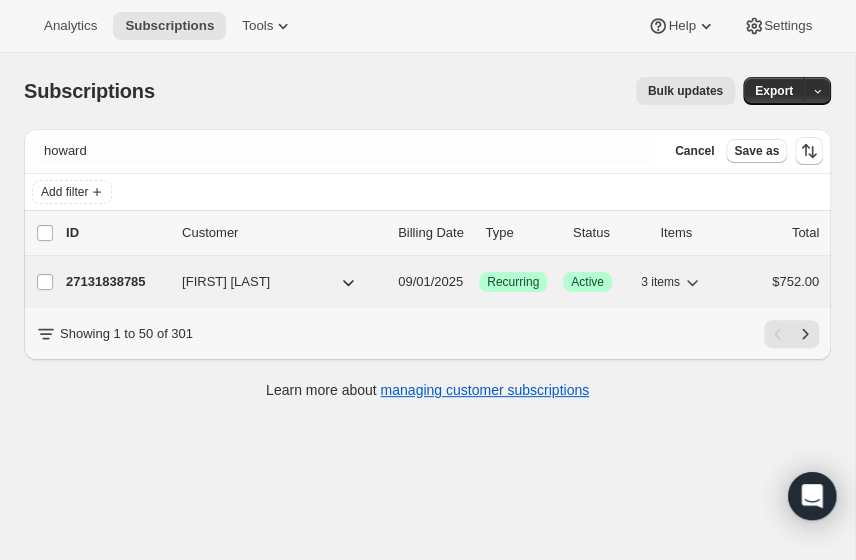 click on "27131838785" at bounding box center (116, 282) 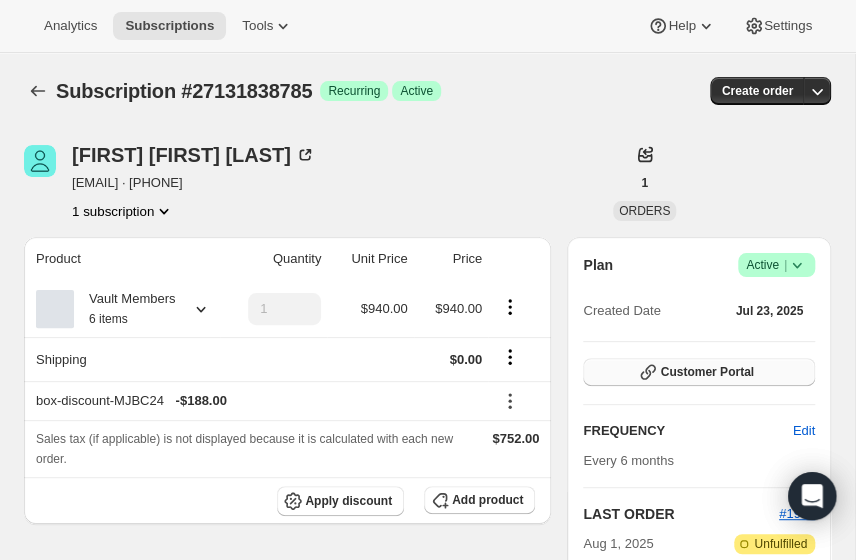 click on "Customer Portal" at bounding box center [699, 372] 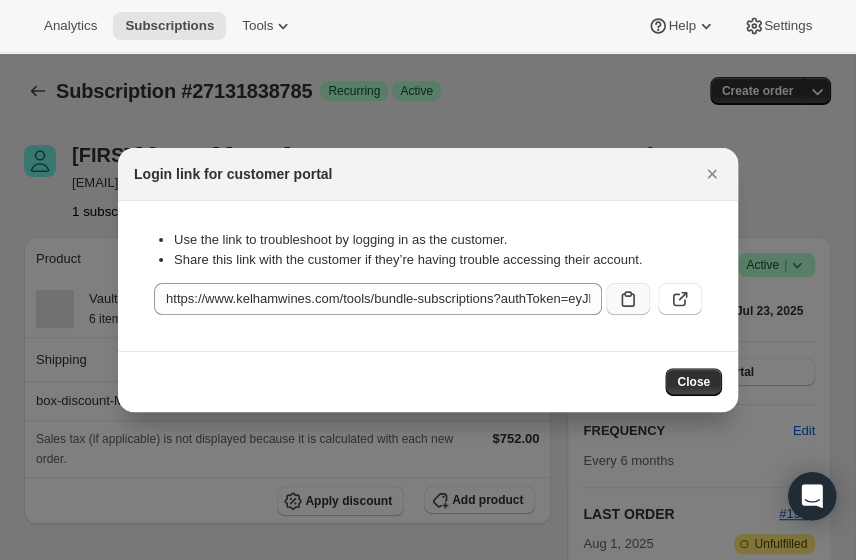 click 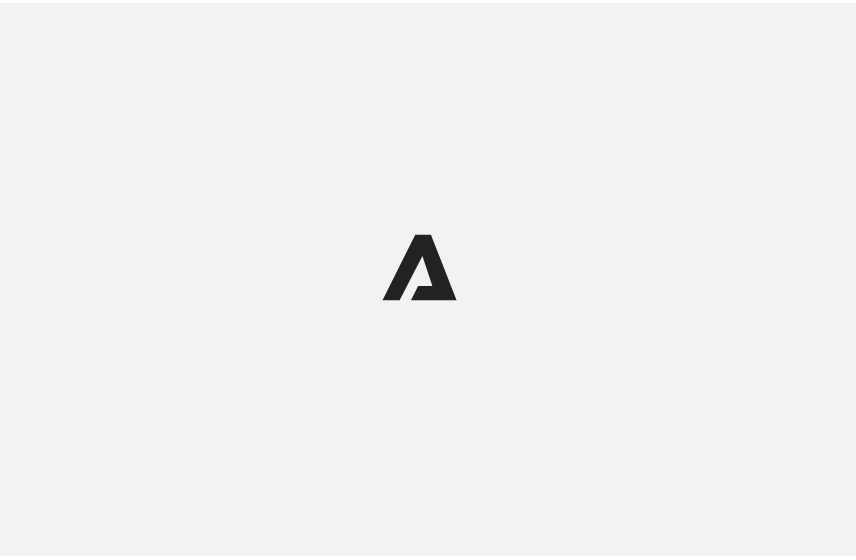 scroll, scrollTop: 0, scrollLeft: 0, axis: both 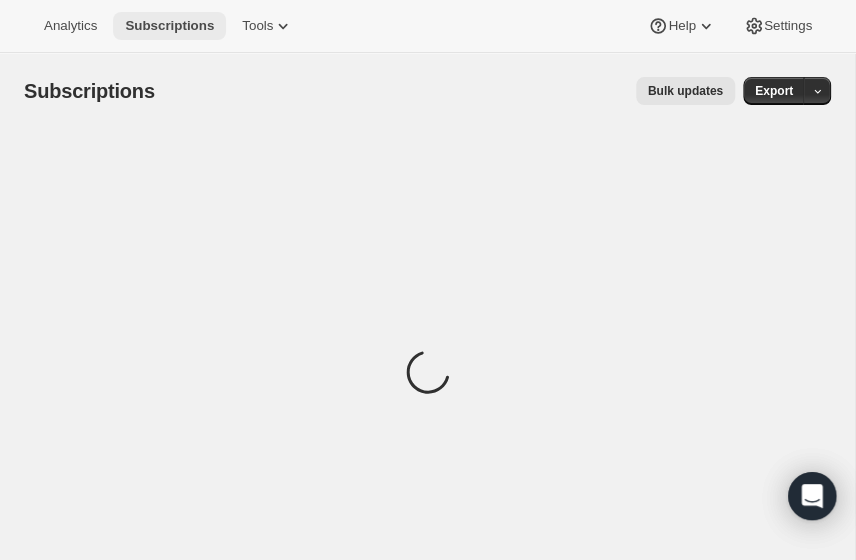 click on "Subscriptions" at bounding box center [169, 26] 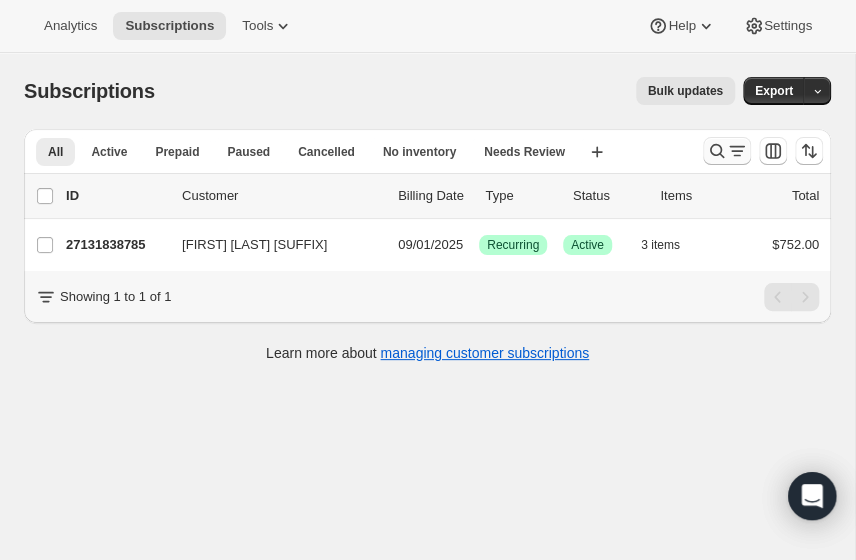 click 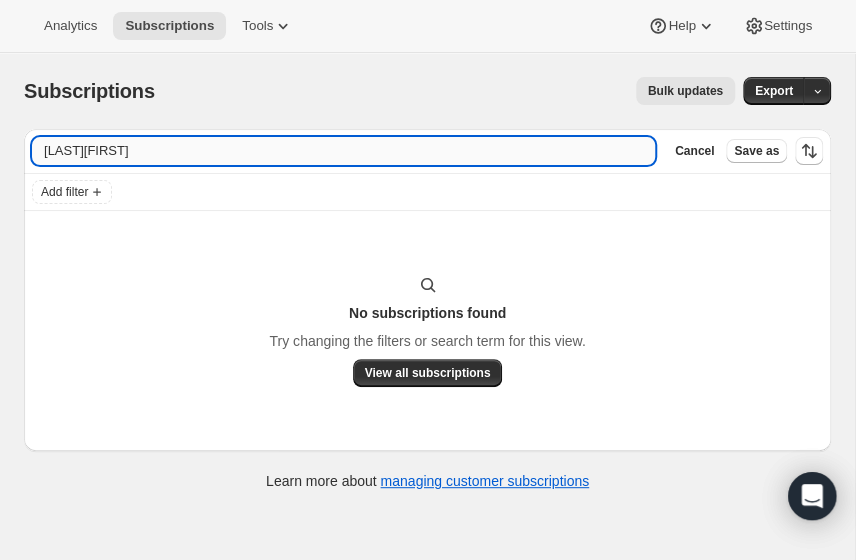 click on "[LAST][FIRST]" at bounding box center [343, 151] 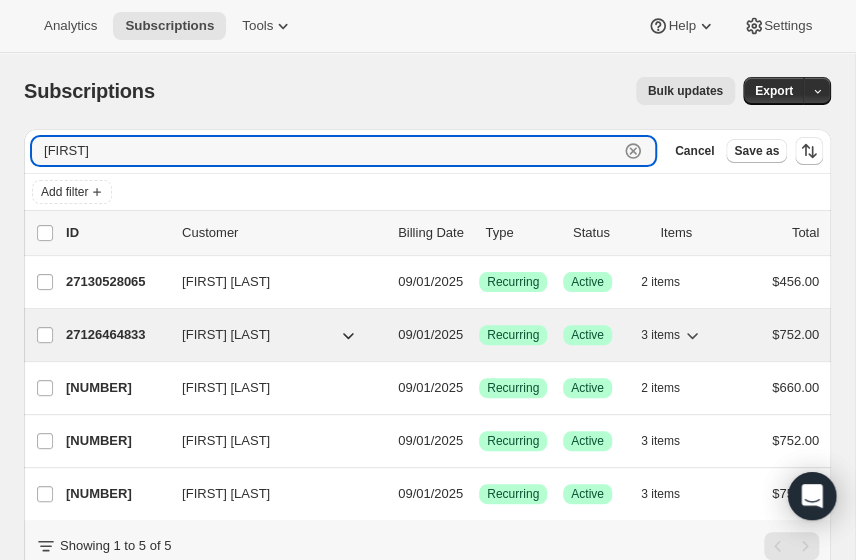 type on "Paul" 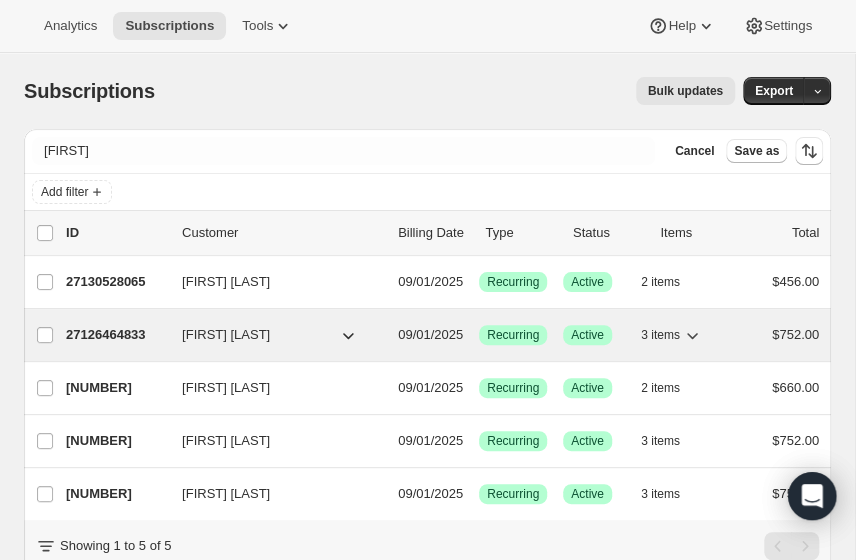 click on "27126464833" at bounding box center [116, 335] 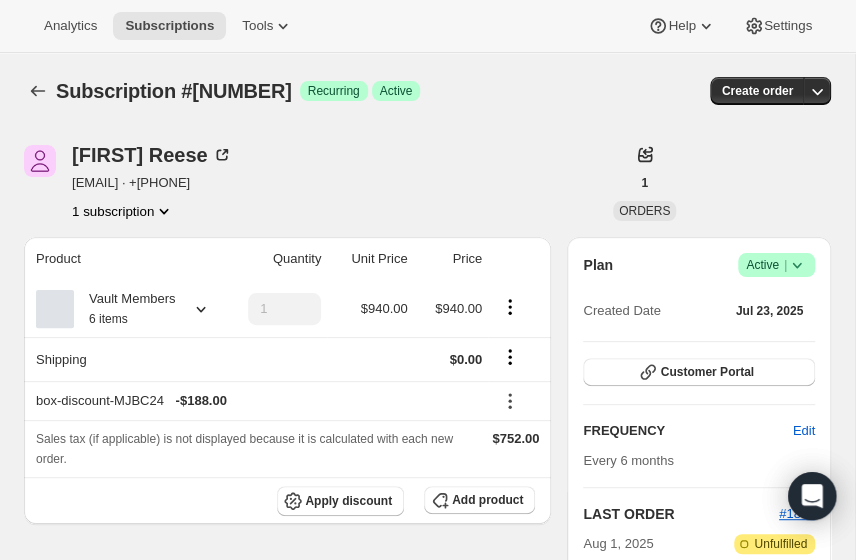 click 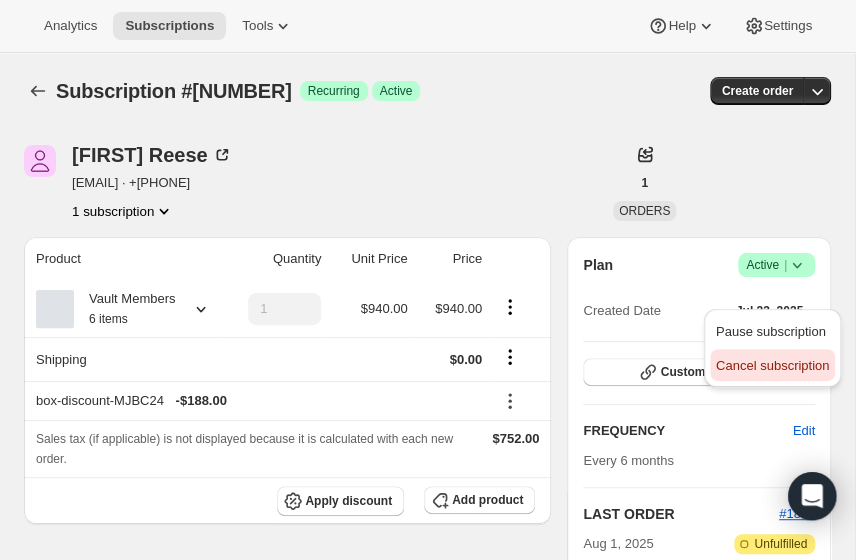 click on "Cancel subscription" at bounding box center (772, 365) 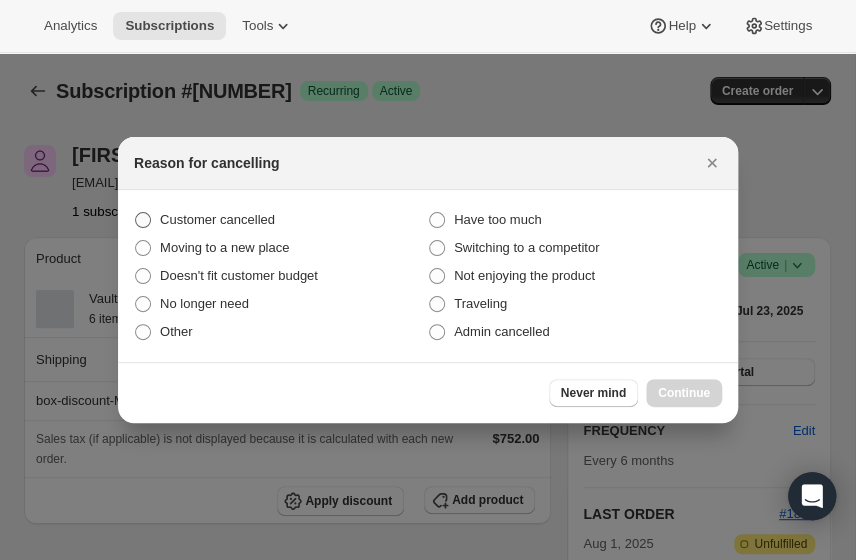 click on "Customer cancelled" at bounding box center (217, 219) 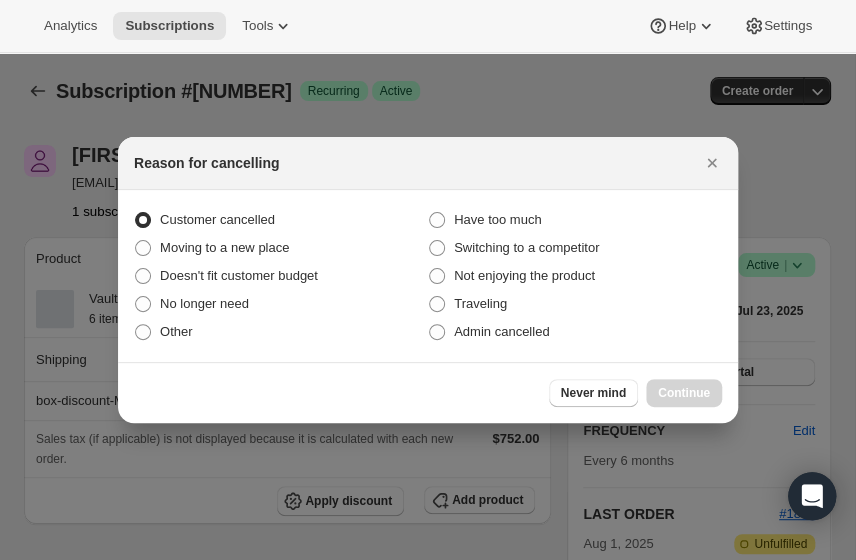 radio on "true" 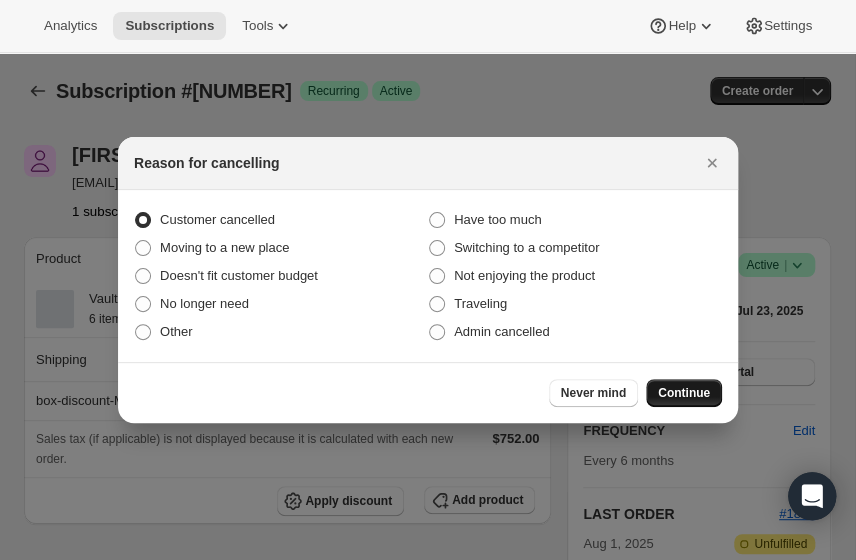 click on "Continue" at bounding box center (684, 393) 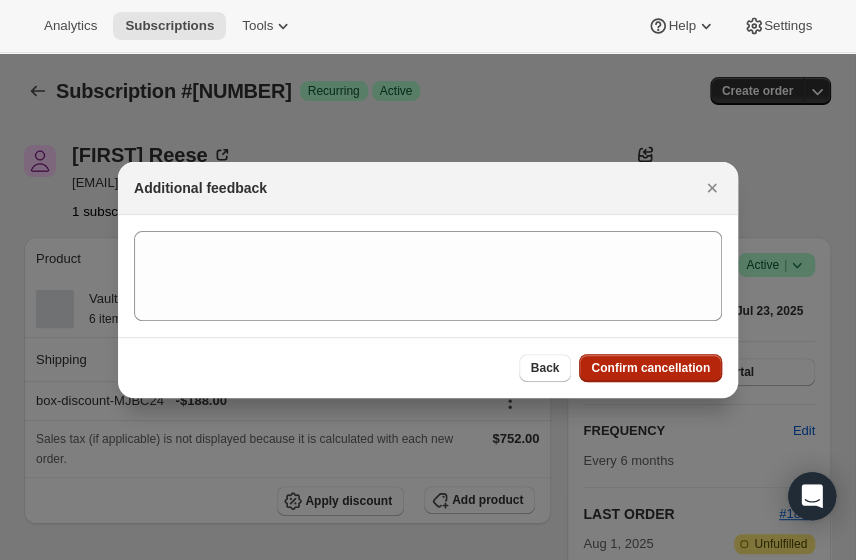 click on "Confirm cancellation" at bounding box center [650, 368] 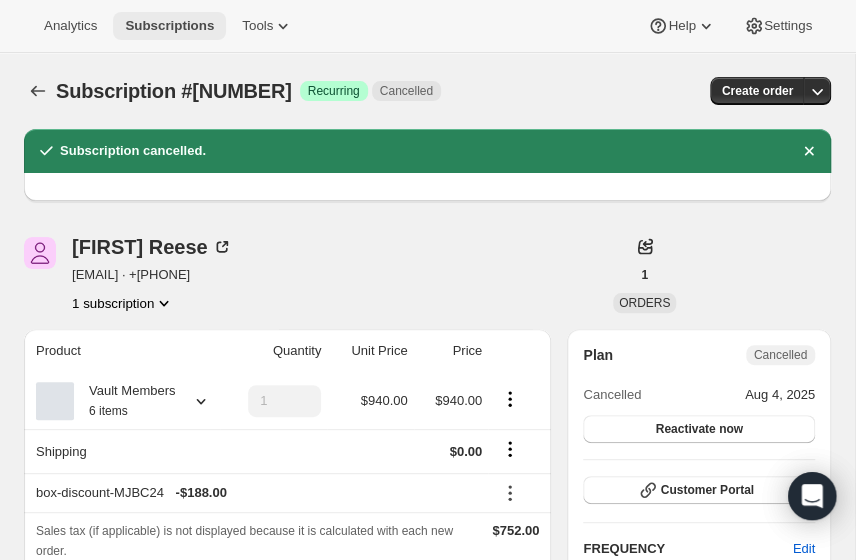 click on "Subscriptions" at bounding box center (169, 26) 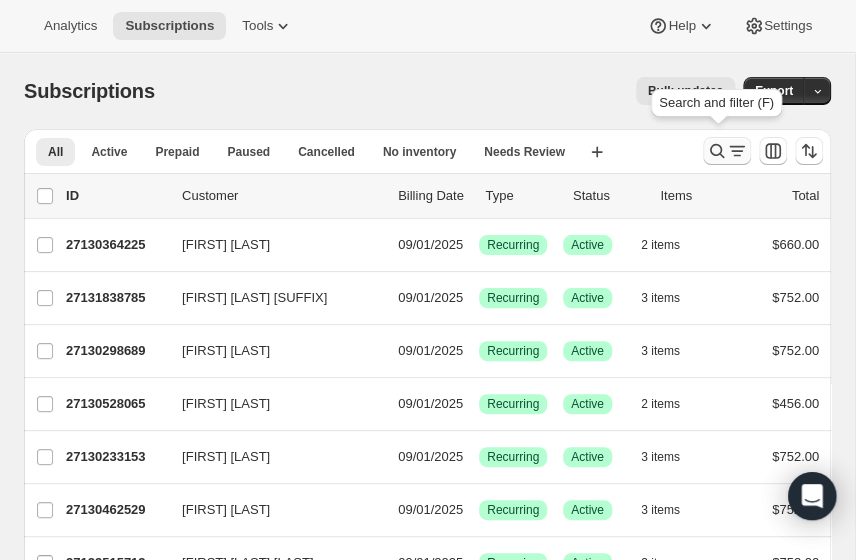 click 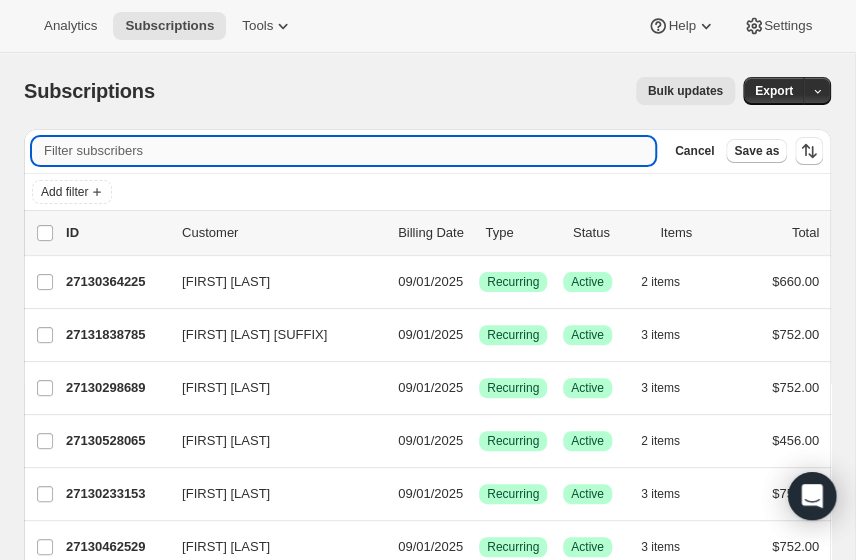 click on "Filter subscribers" at bounding box center (343, 151) 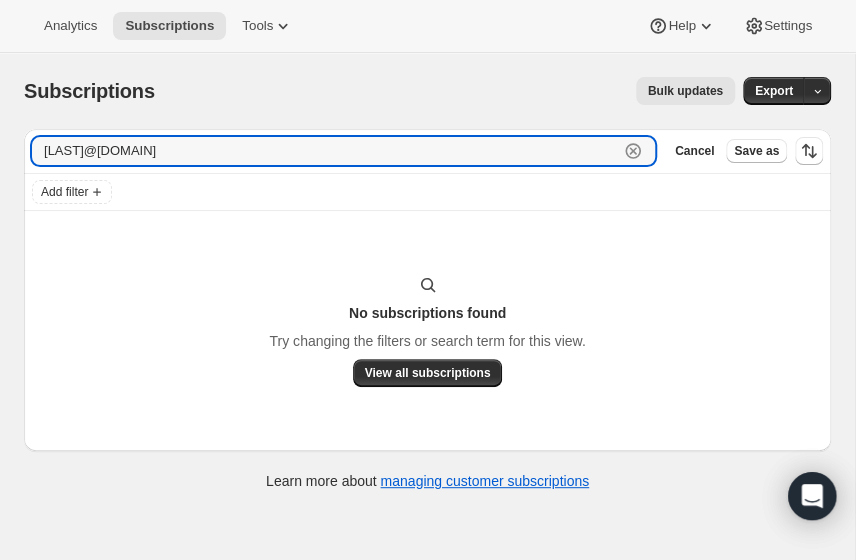 drag, startPoint x: 118, startPoint y: 145, endPoint x: -12, endPoint y: 143, distance: 130.01538 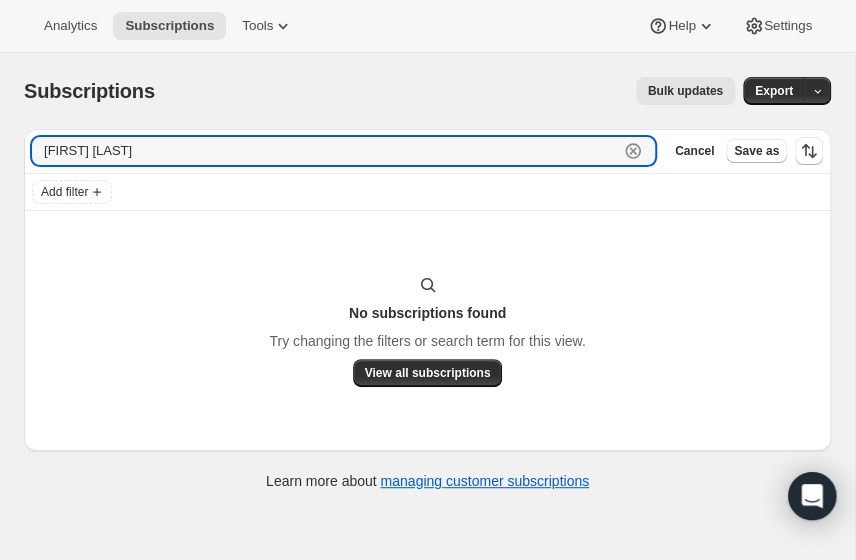 drag, startPoint x: 328, startPoint y: 143, endPoint x: -6, endPoint y: 146, distance: 334.01346 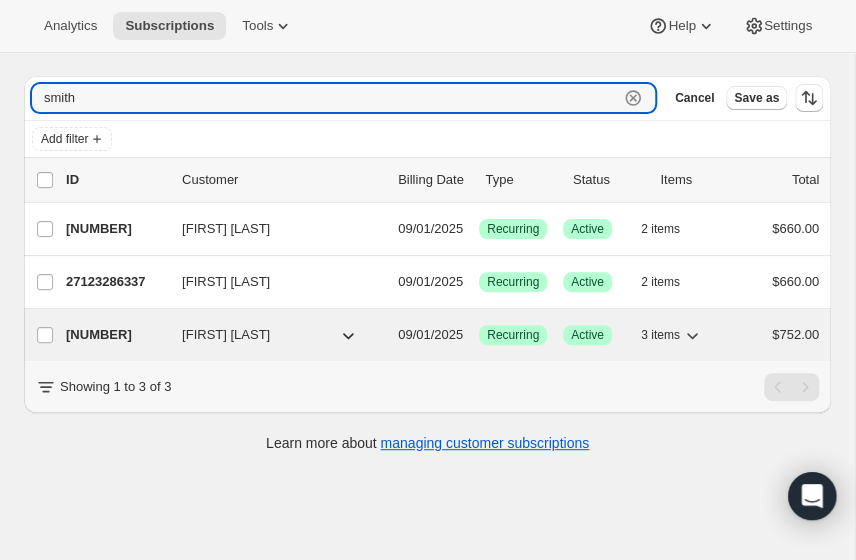 scroll, scrollTop: 53, scrollLeft: 0, axis: vertical 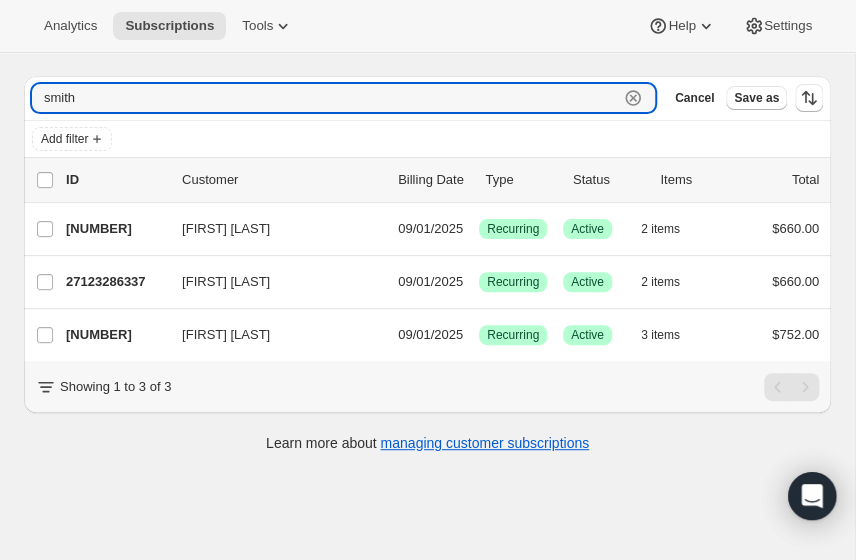 drag, startPoint x: 260, startPoint y: 89, endPoint x: -19, endPoint y: 78, distance: 279.21677 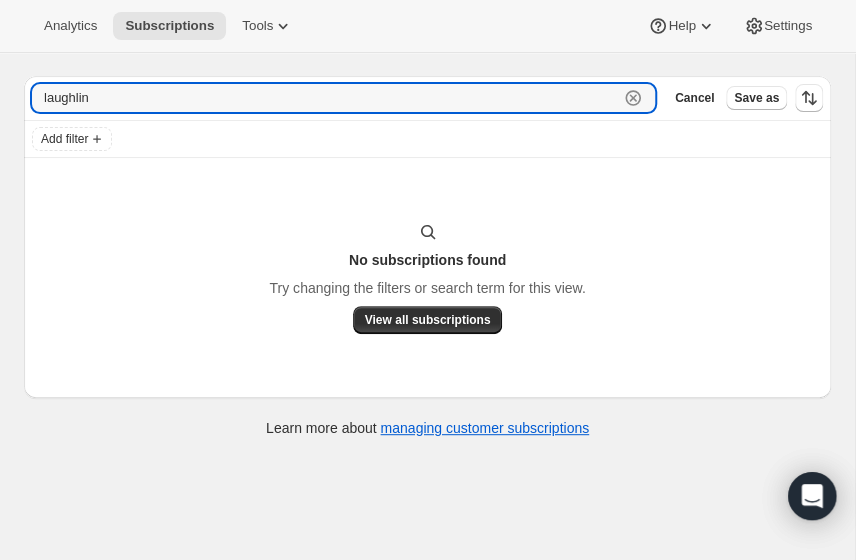 type on "laughlin" 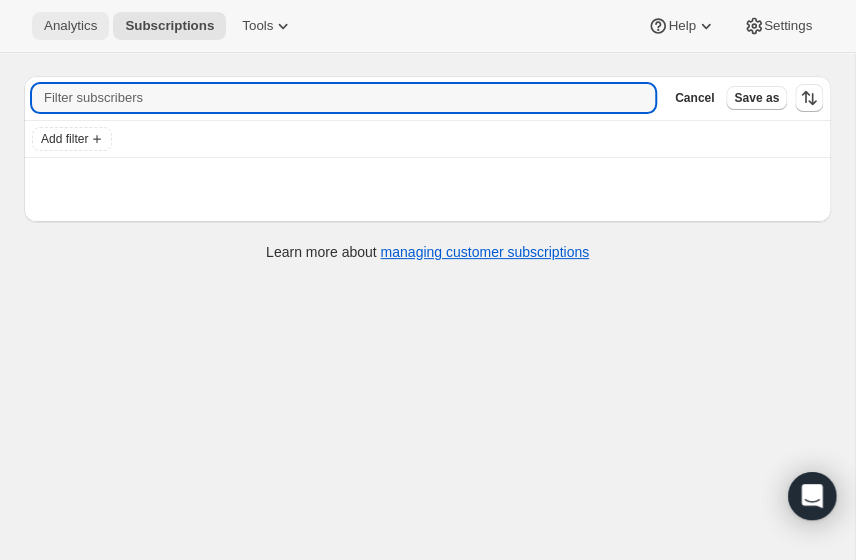 type 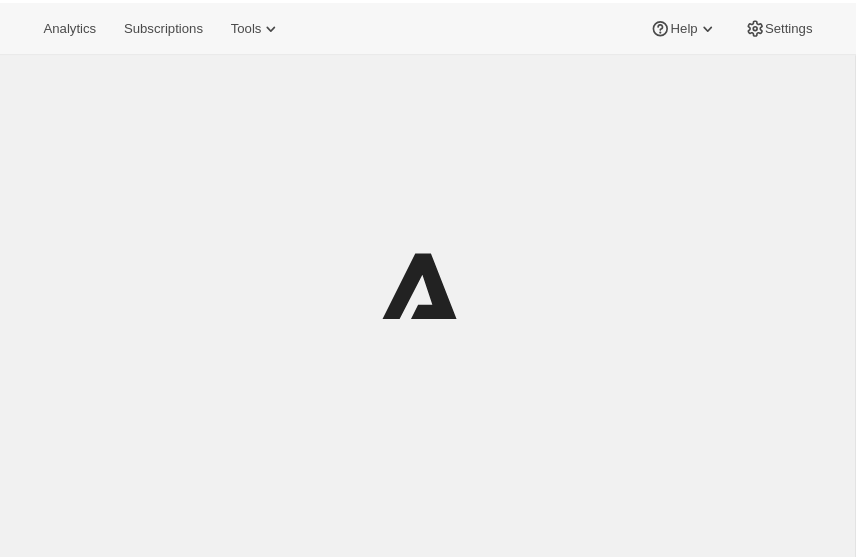 scroll, scrollTop: 0, scrollLeft: 0, axis: both 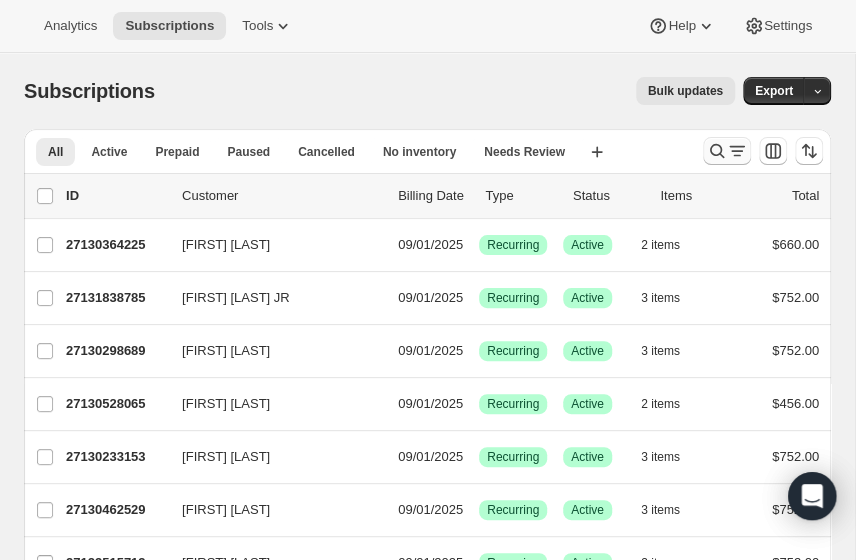 click 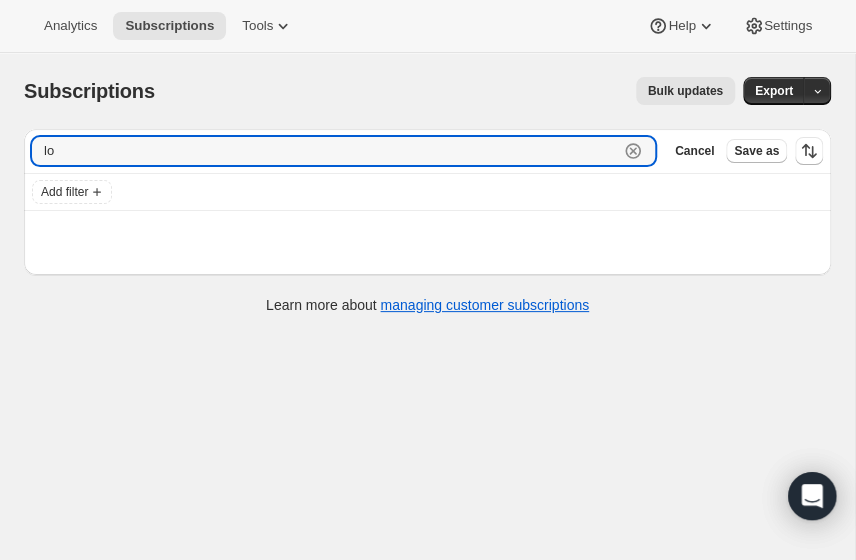 type on "l" 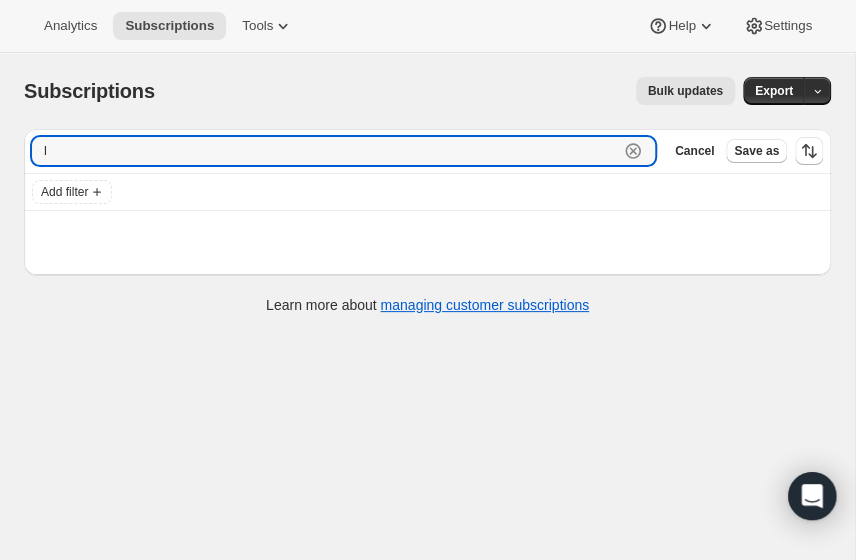 type 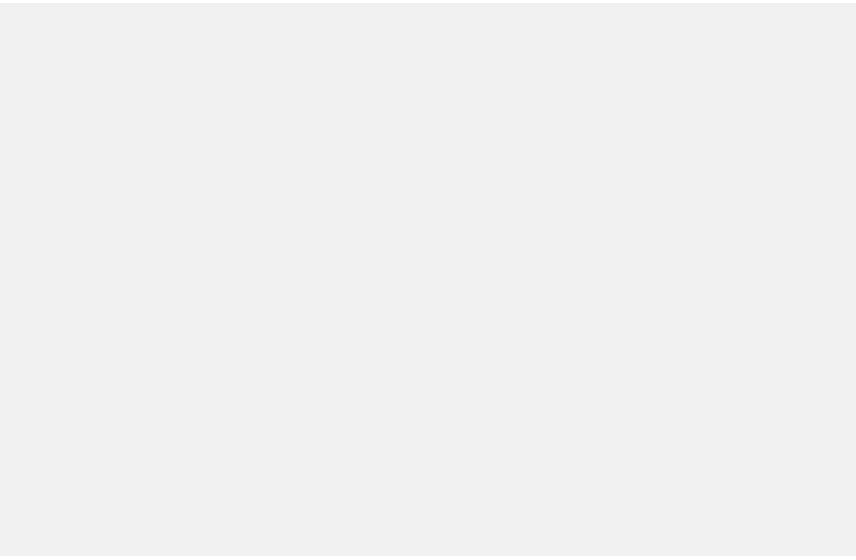 scroll, scrollTop: 0, scrollLeft: 0, axis: both 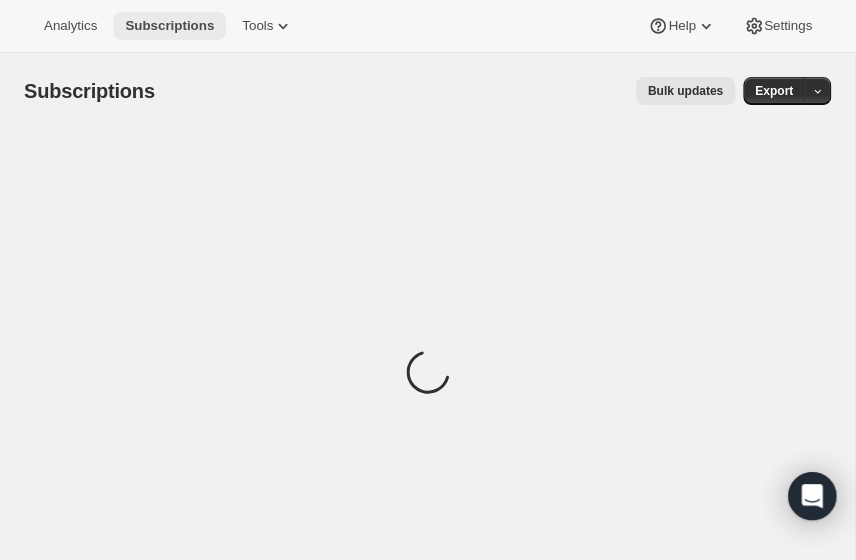 click on "Subscriptions" at bounding box center (169, 26) 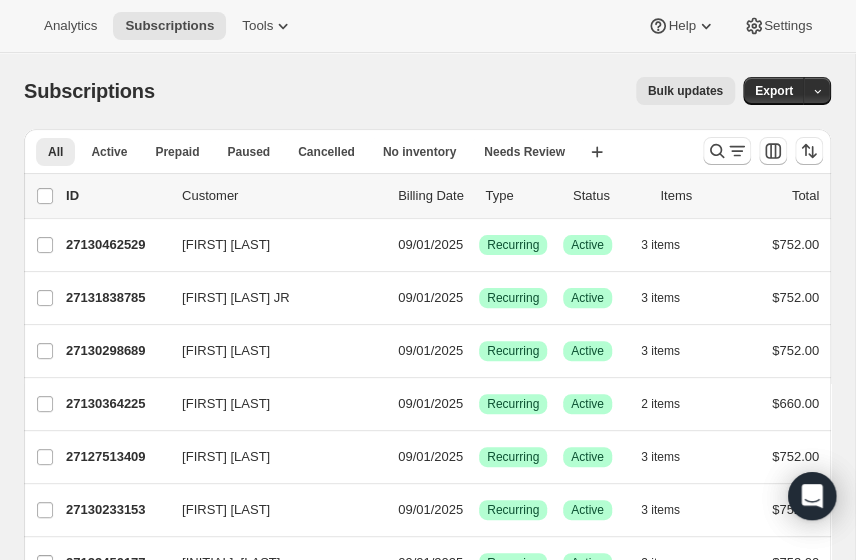 drag, startPoint x: 680, startPoint y: 80, endPoint x: 653, endPoint y: 174, distance: 97.80082 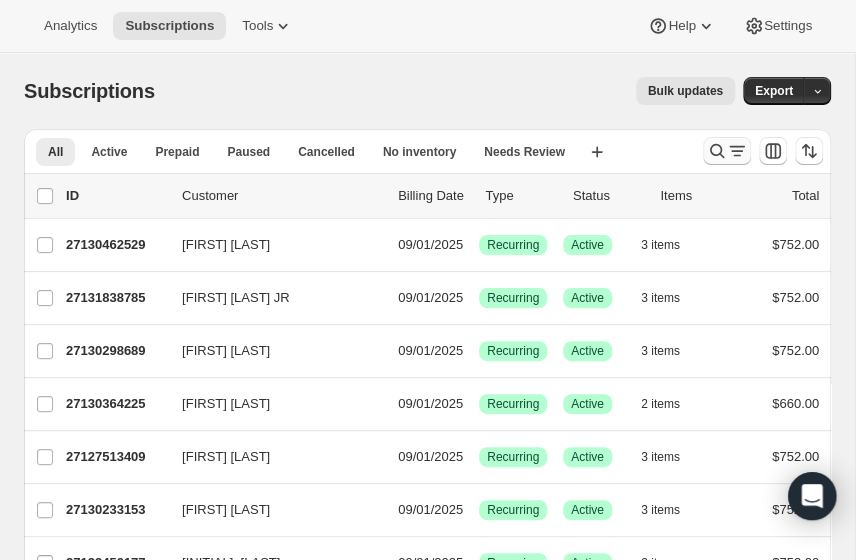 click 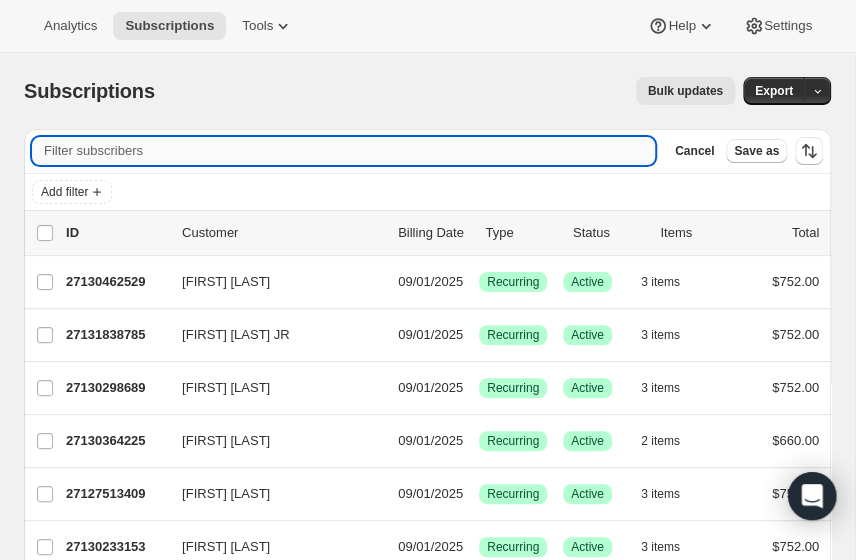 click on "Filter subscribers" at bounding box center [343, 151] 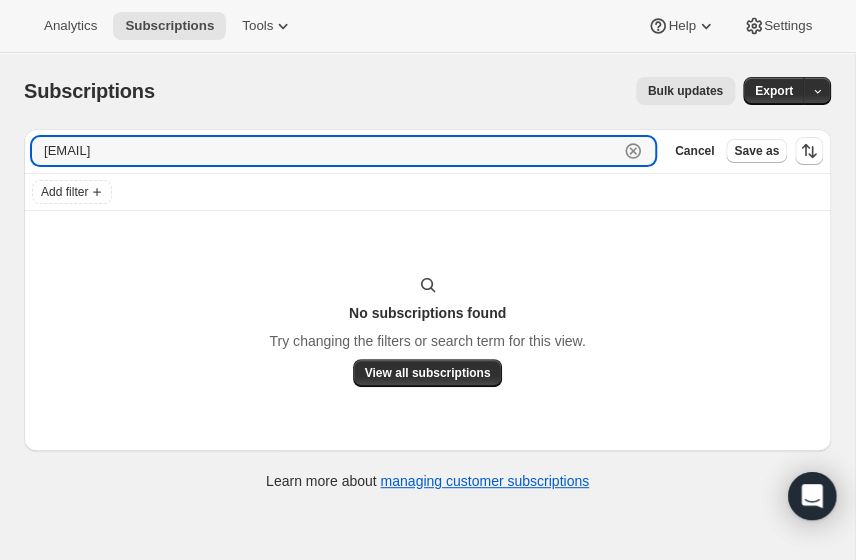 type on "quotes42@yahoo.com" 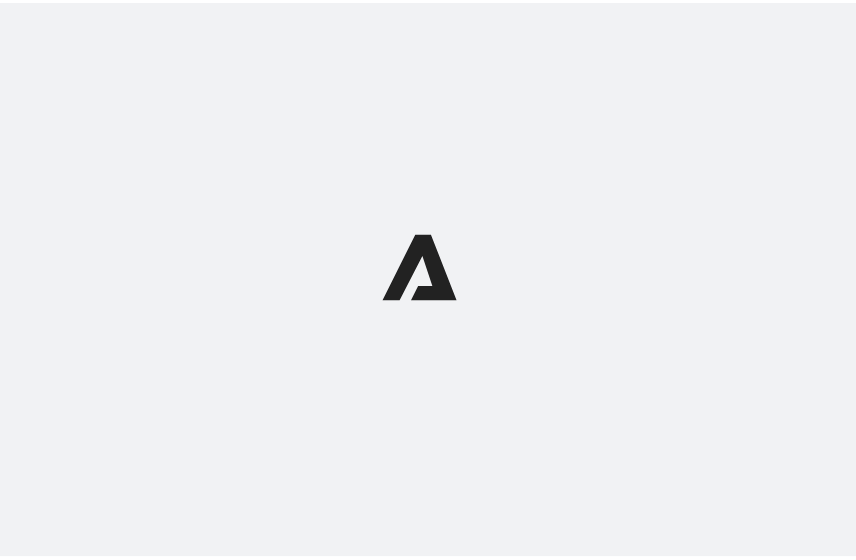 scroll, scrollTop: 0, scrollLeft: 0, axis: both 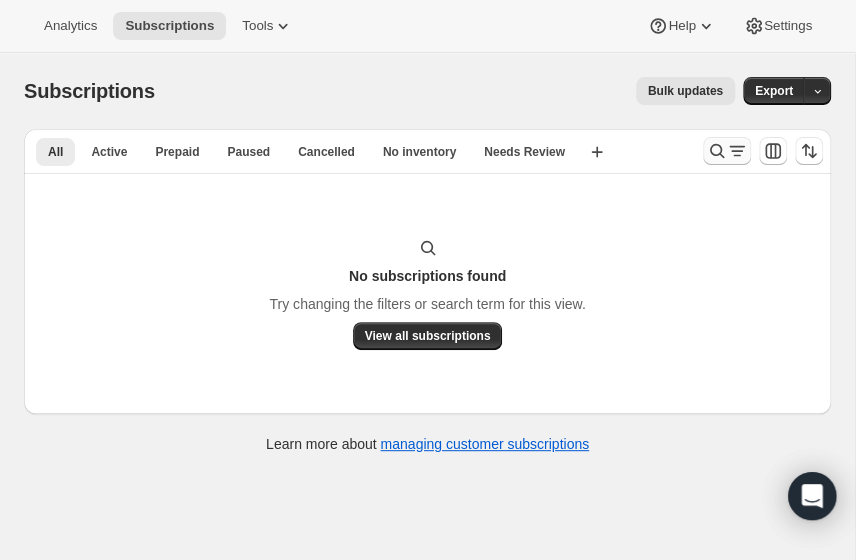 click 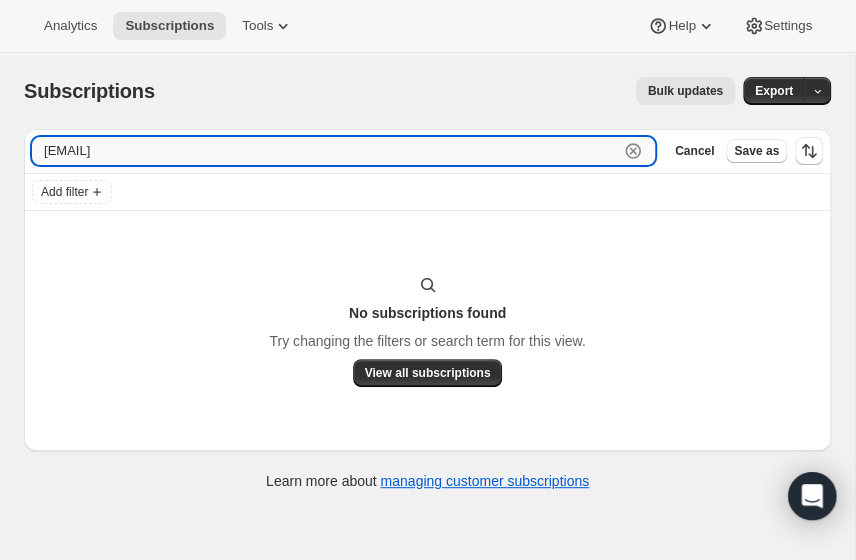 click on "[EMAIL]" at bounding box center (325, 151) 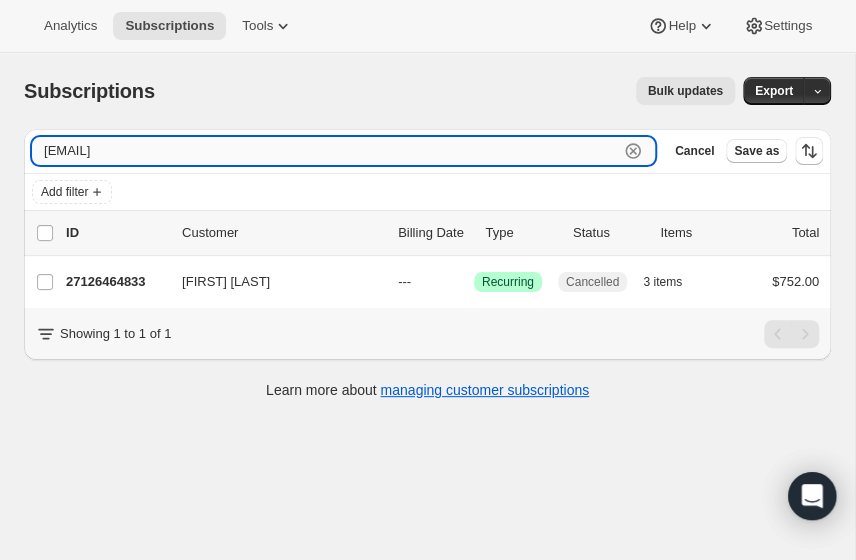 click on "[EMAIL]" at bounding box center [325, 151] 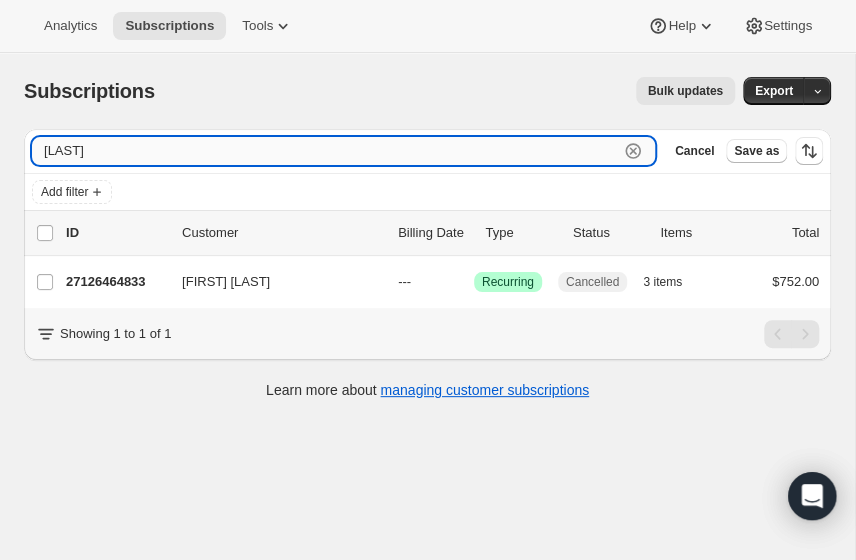 type on "[LAST]" 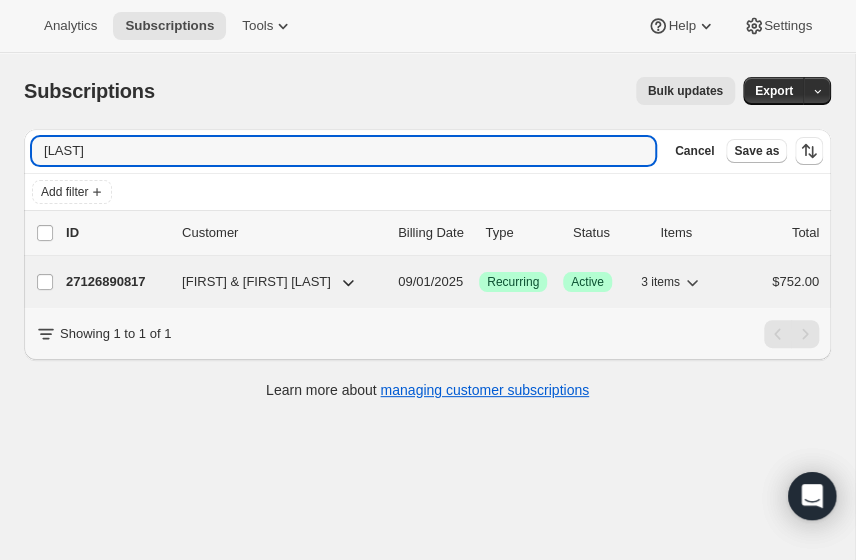click on "[FIRST] & [FIRST] [LAST]" at bounding box center [256, 282] 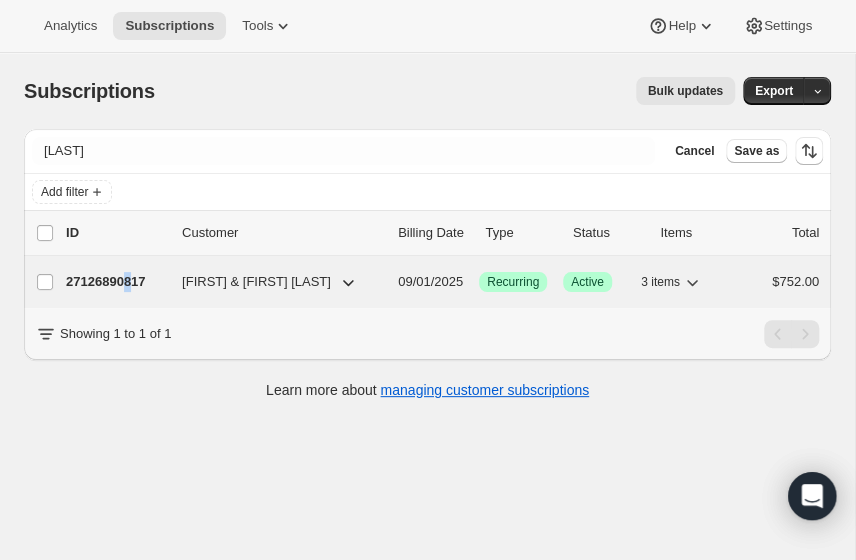 click on "27126890817" at bounding box center [116, 282] 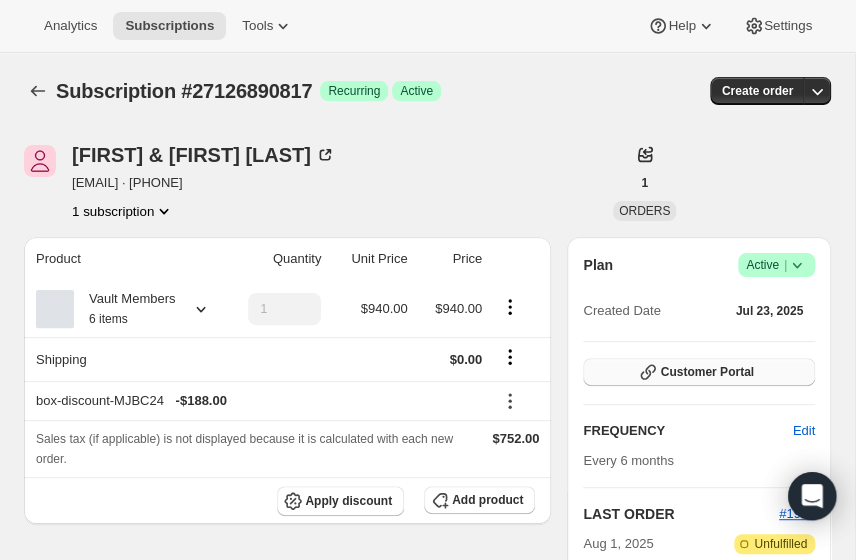 click on "Customer Portal" at bounding box center [706, 372] 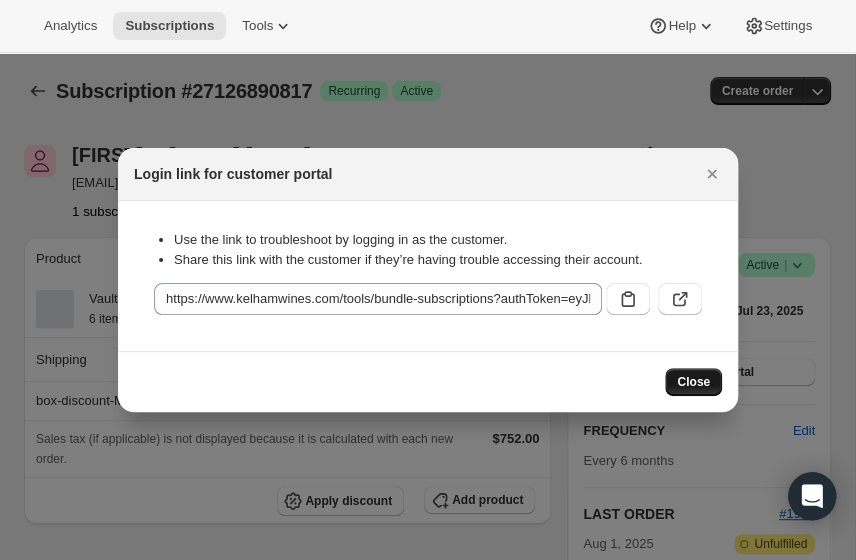 click on "Close" at bounding box center [693, 382] 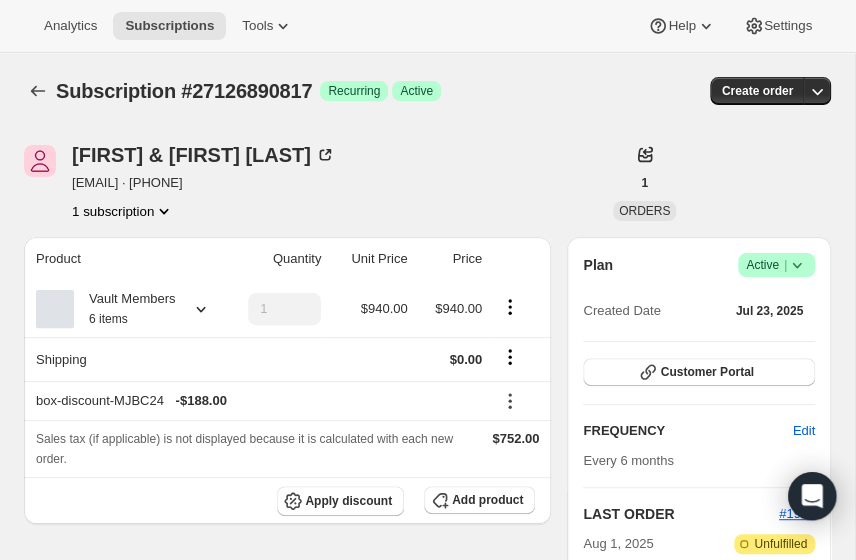 click on "Plan Success Active | Created Date Jul 23, 2025 Customer Portal FREQUENCY Edit Every 6 months LAST ORDER #1924 Aug 1, 2025 Attention Incomplete Unfulfilled NEXT BILLING DATE Edit Sep 1, 2025  Order now Batching Settings Edit Yearly on April 1, August 1 Minimum days between orders 1   days" at bounding box center [699, 545] 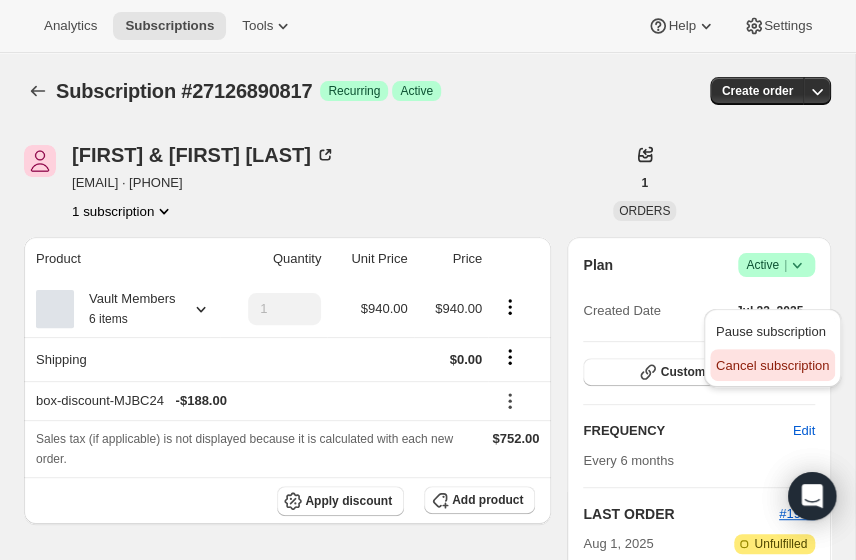 click on "Cancel subscription" at bounding box center (772, 365) 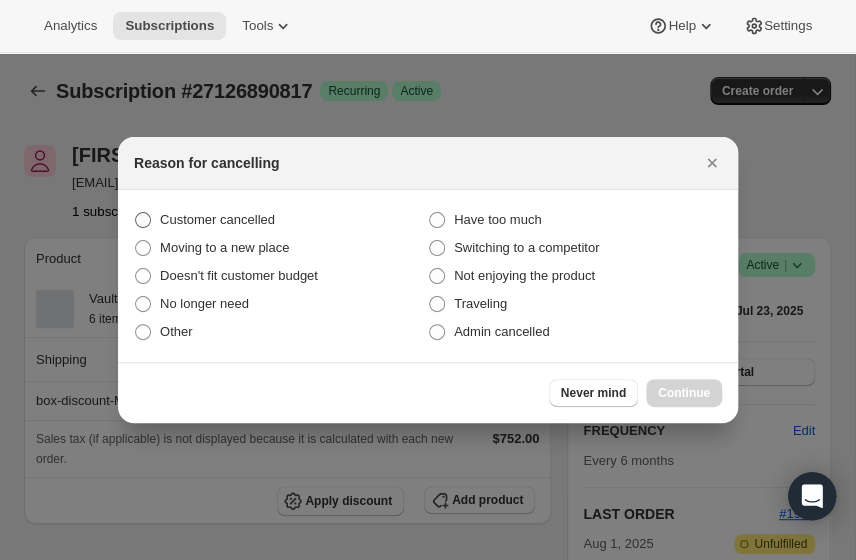 click on "Customer cancelled" at bounding box center [217, 219] 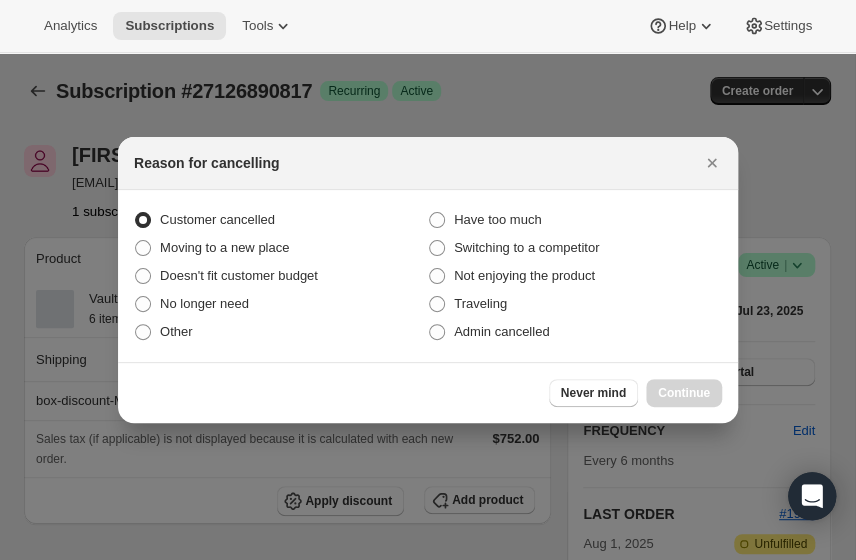 radio on "true" 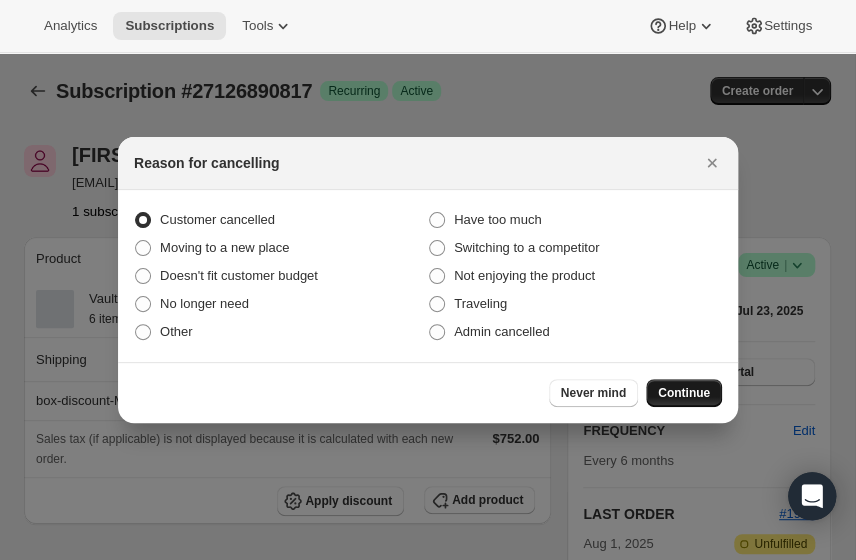 click on "Continue" at bounding box center (684, 393) 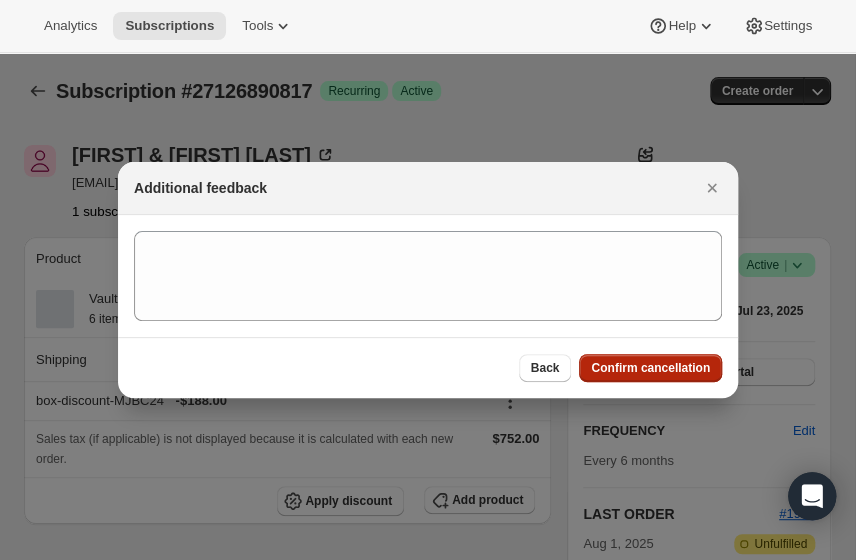 click on "Confirm cancellation" at bounding box center [650, 368] 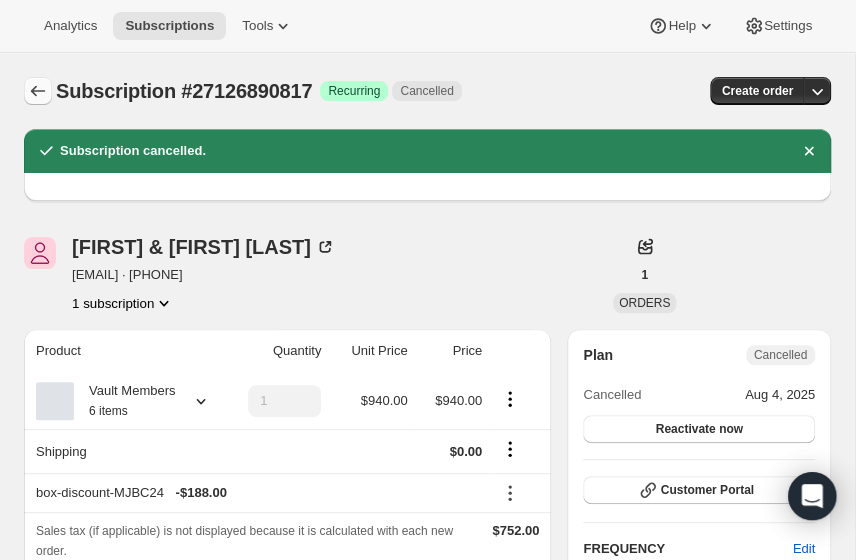 scroll, scrollTop: 0, scrollLeft: 0, axis: both 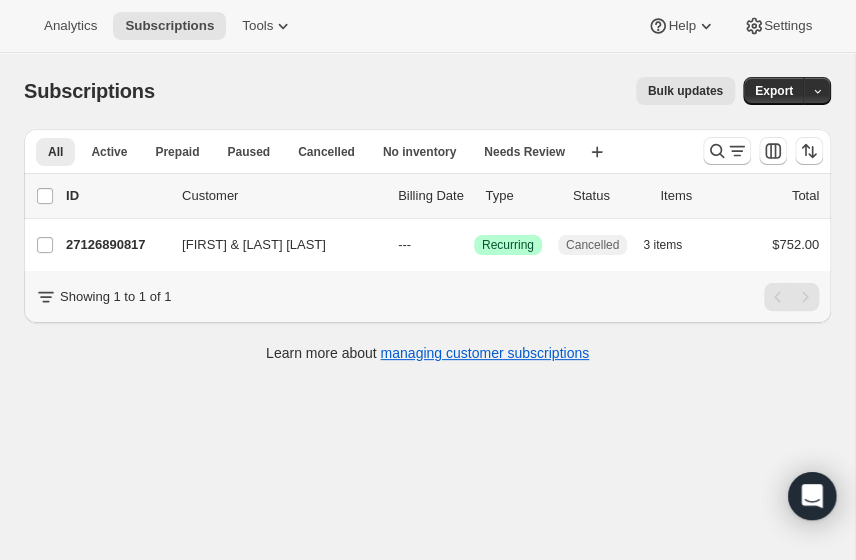 click on "Subscriptions. This page is ready Subscriptions Bulk updates More actions Bulk updates Export All Active Prepaid Paused Cancelled No inventory Needs Review More views All Active Prepaid Paused Cancelled No inventory Needs Review Create new view 0 selected Update next billing date Change status Showing 2 subscriptions Select all 2 subscriptions Showing 2 subscriptions Select Select all 2 subscriptions 0 selected list header ID Customer Billing Date Type Status Items Total [FIRST] & [LAST] 27126890817 [FIRST] & [LAST] --- Success Recurring Cancelled 3 items $752.00 Showing 1 to 1 of 1 Learn more about managing customer subscriptions" at bounding box center [427, 333] 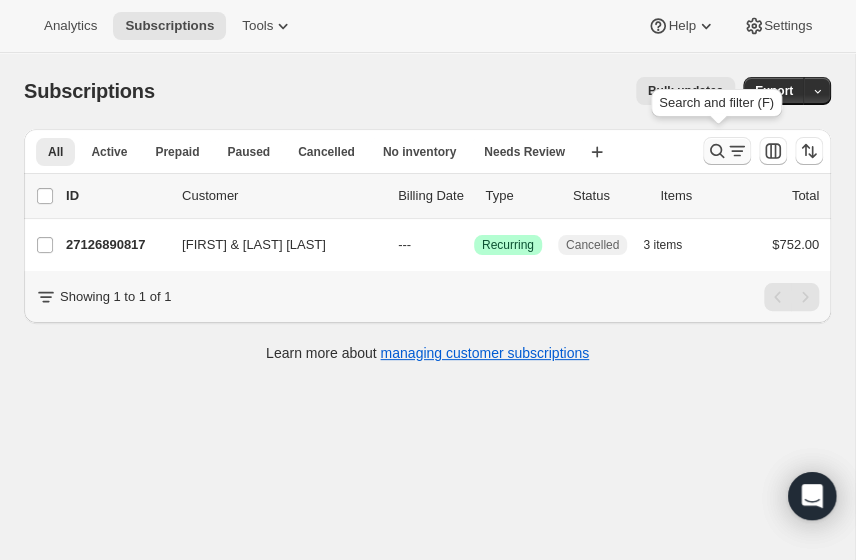 click 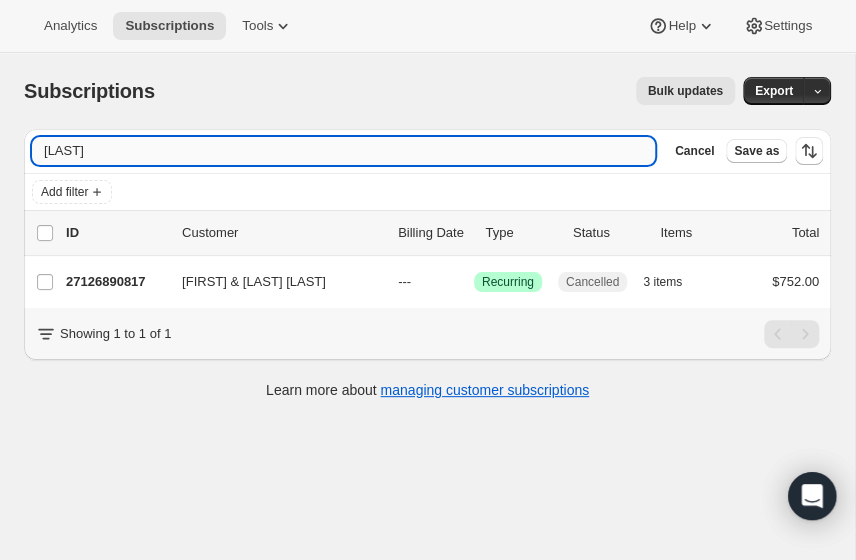 click on "[LAST]" at bounding box center [343, 151] 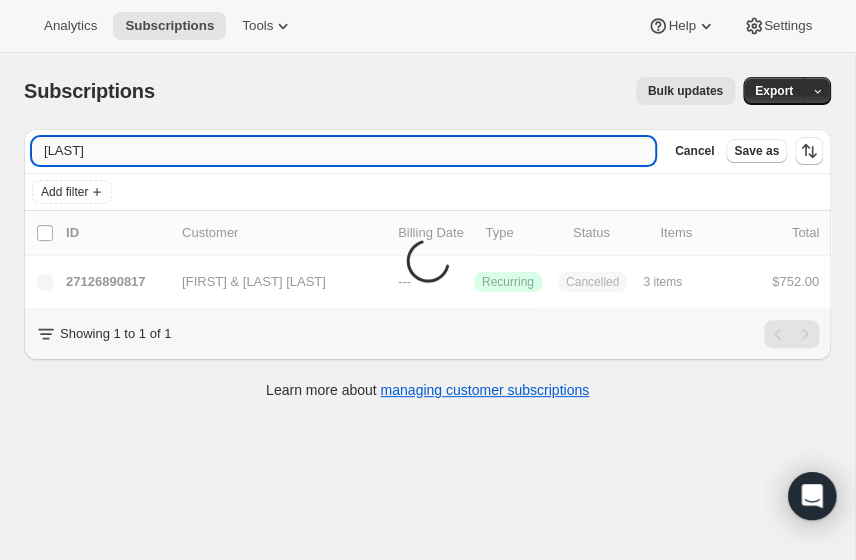 type on "[LAST]" 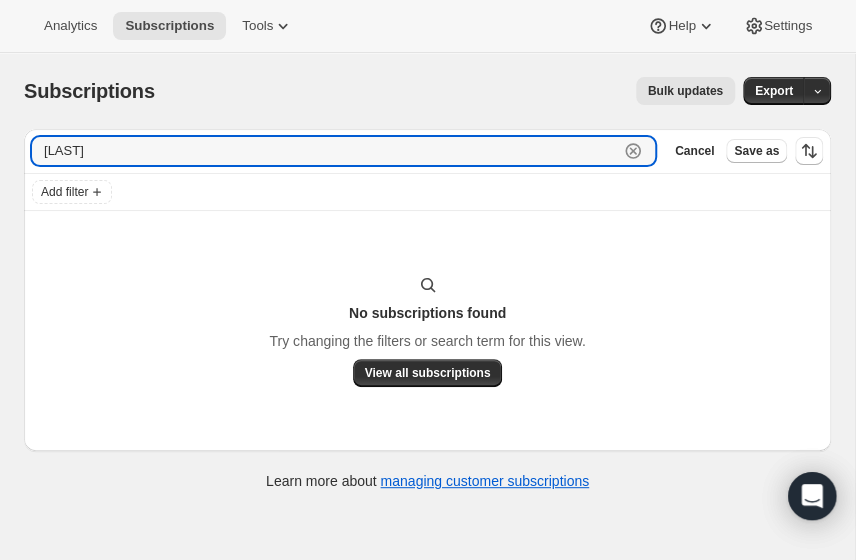 click on "Analytics Subscriptions Tools Help Settings Skip to content Subscriptions. This page is ready Subscriptions Bulk updates More actions Bulk updates Export Filter subscribers koval Clear Cancel Save as Add filter   No subscriptions found Try changing the filters or search term for this view. View all subscriptions Learn more about   managing customer subscriptions" at bounding box center (428, 306) 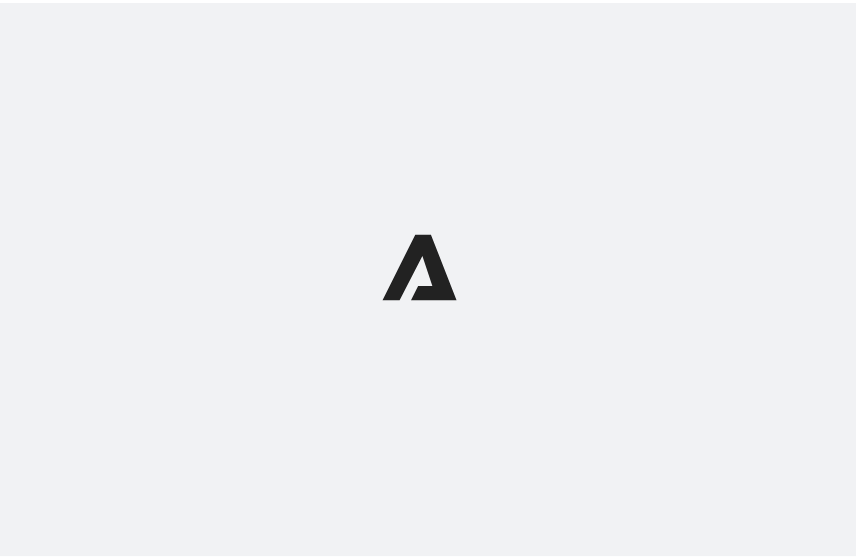 scroll, scrollTop: 0, scrollLeft: 0, axis: both 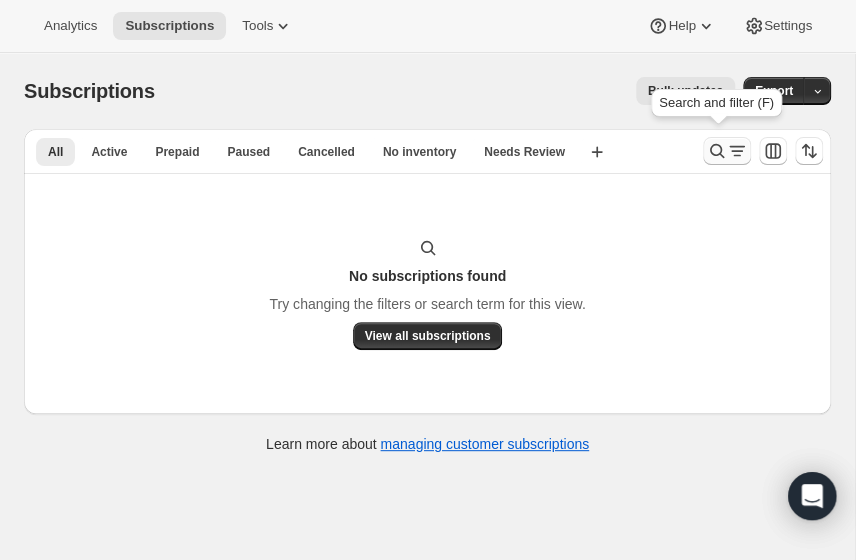 click 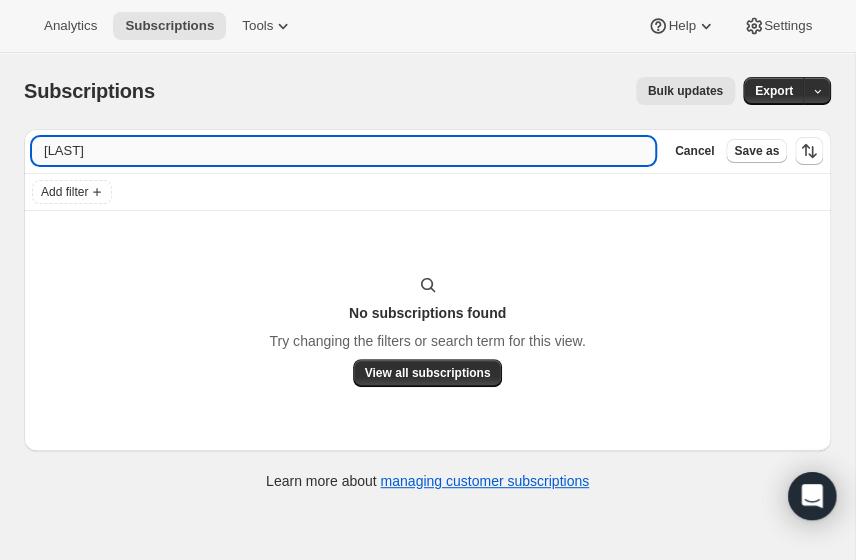 click on "[LAST]" at bounding box center [343, 151] 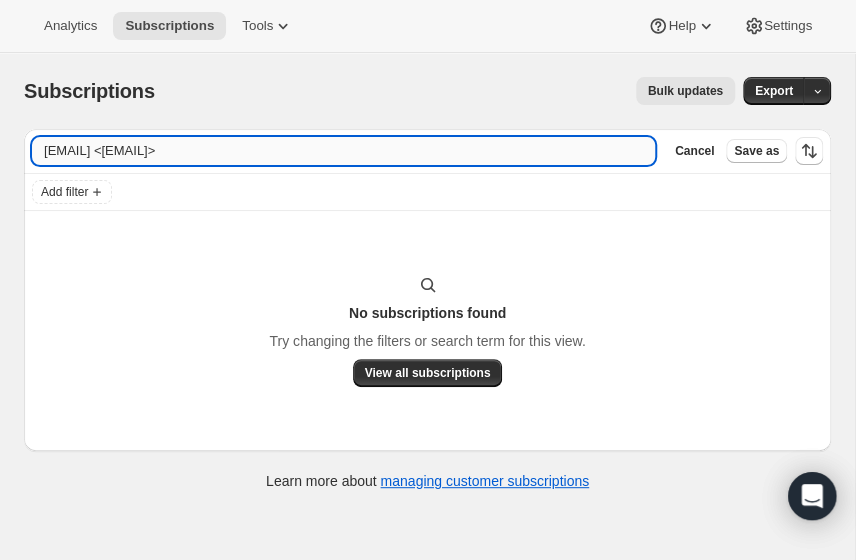 drag, startPoint x: 203, startPoint y: 143, endPoint x: 480, endPoint y: 156, distance: 277.3049 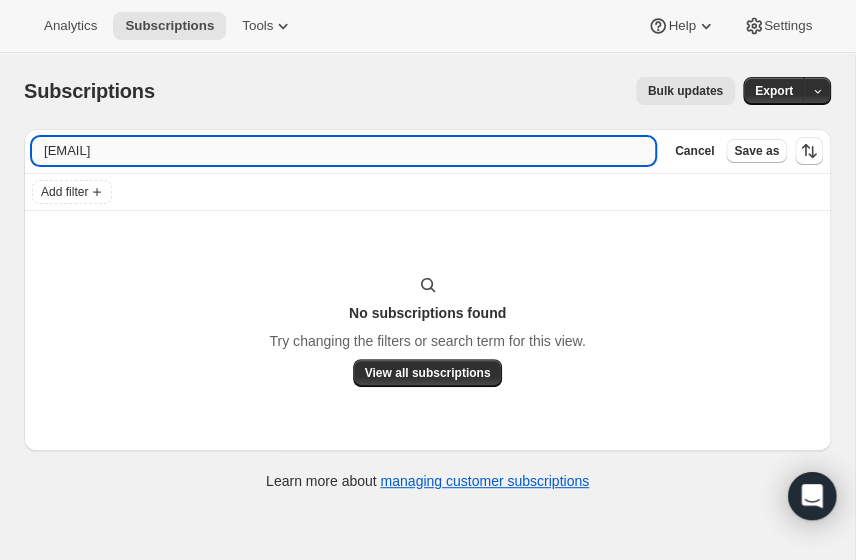 type on "[EMAIL]" 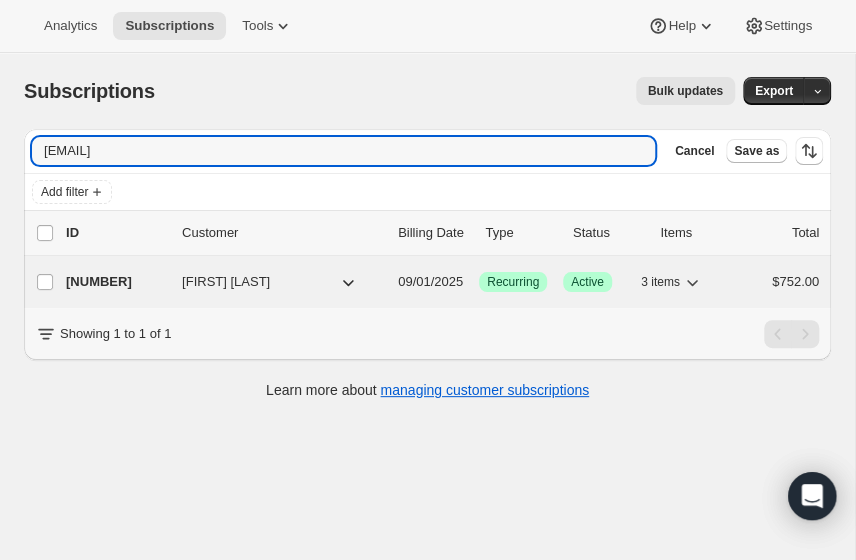 click on "[NUMBER]" at bounding box center (116, 282) 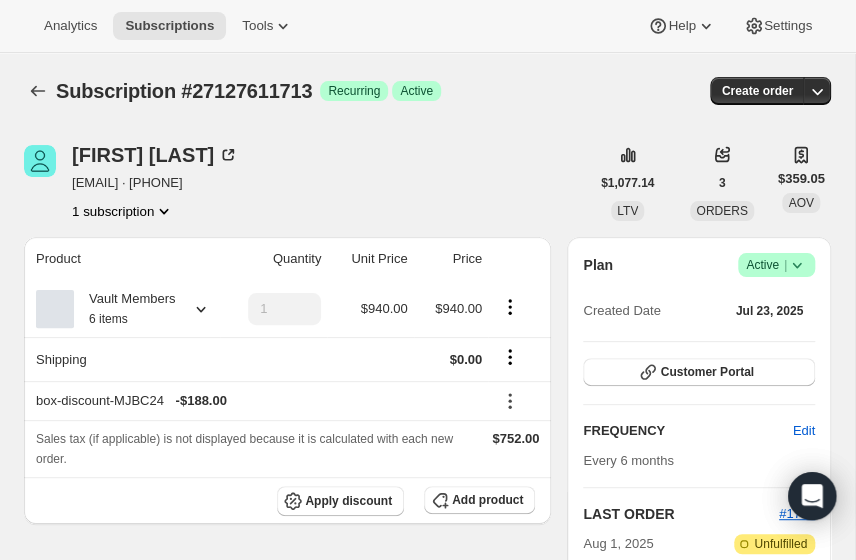 click 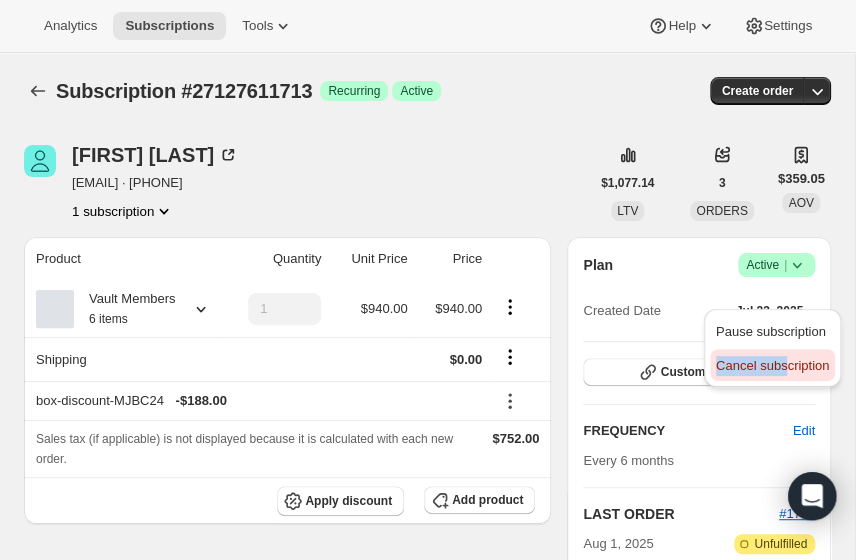 click on "Pause subscription Cancel subscription" at bounding box center (772, 348) 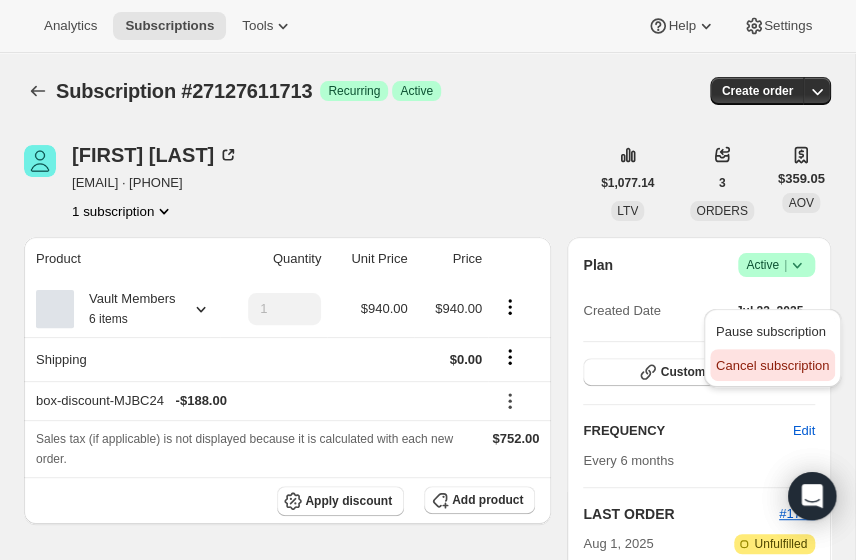 click on "Cancel subscription" at bounding box center [772, 365] 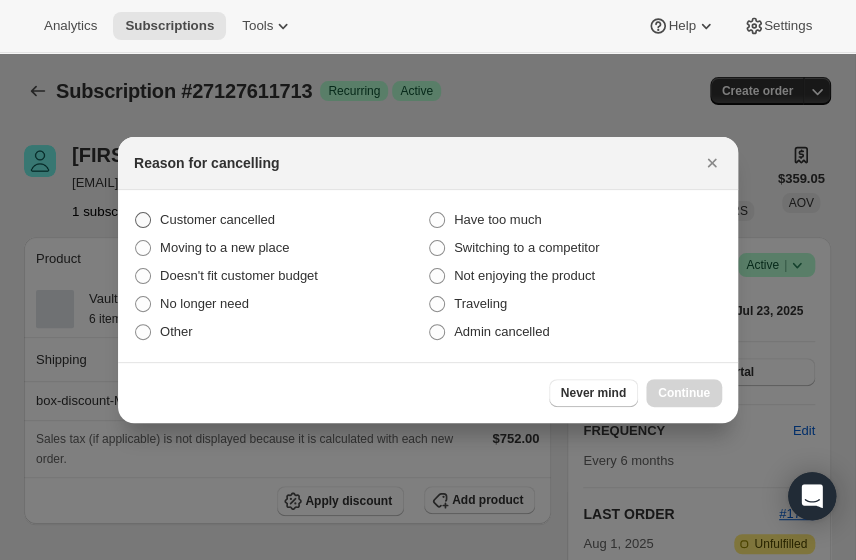 click on "Customer cancelled" at bounding box center [217, 219] 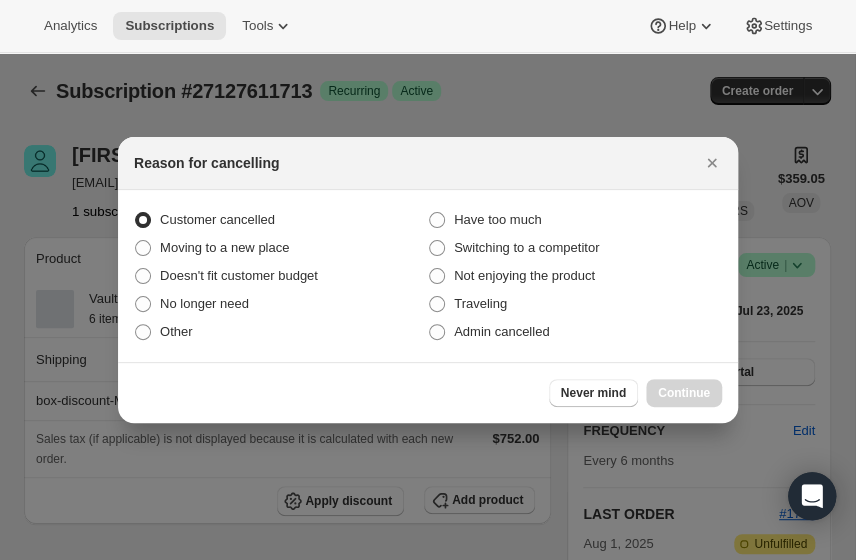radio on "true" 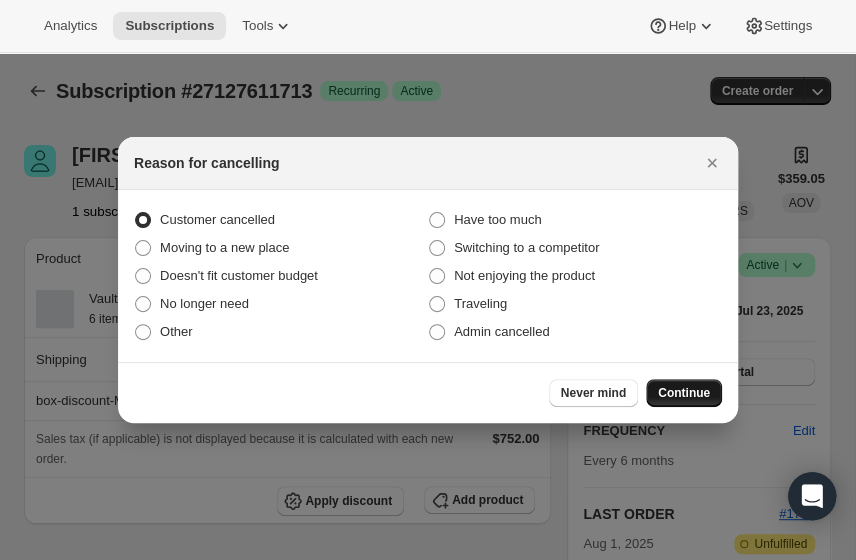 click on "Continue" at bounding box center (684, 393) 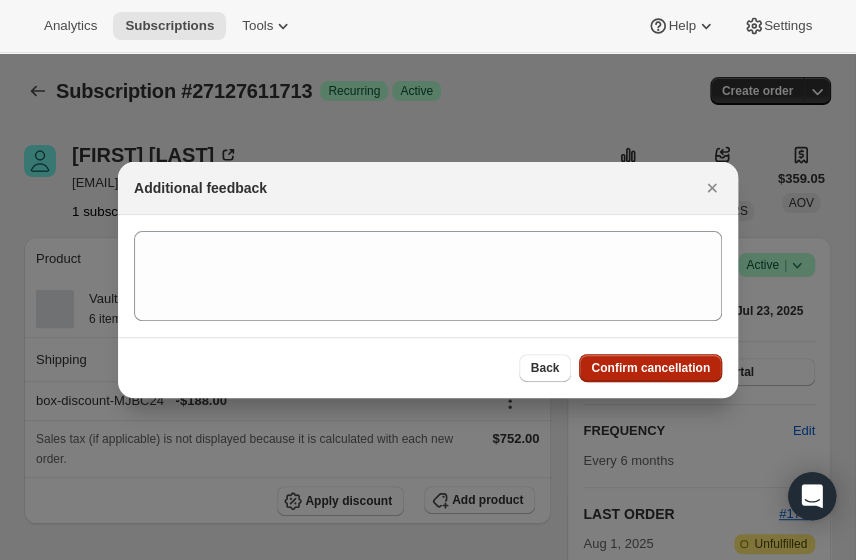 click on "Confirm cancellation" at bounding box center [650, 368] 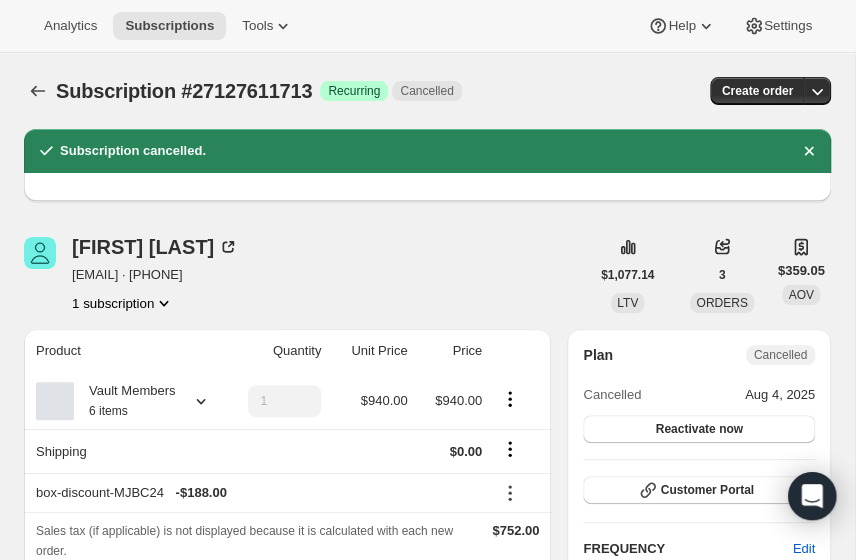 click on "Create order" at bounding box center [710, 91] 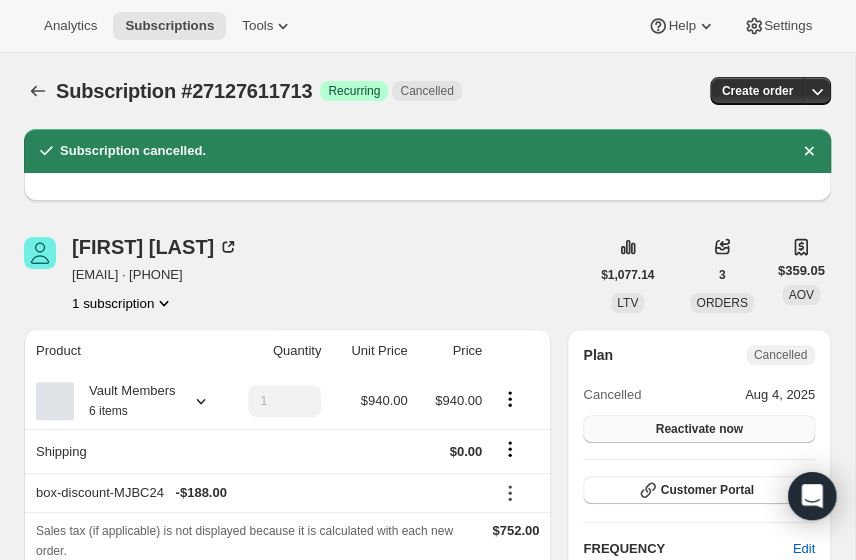 click on "Reactivate now" at bounding box center [698, 429] 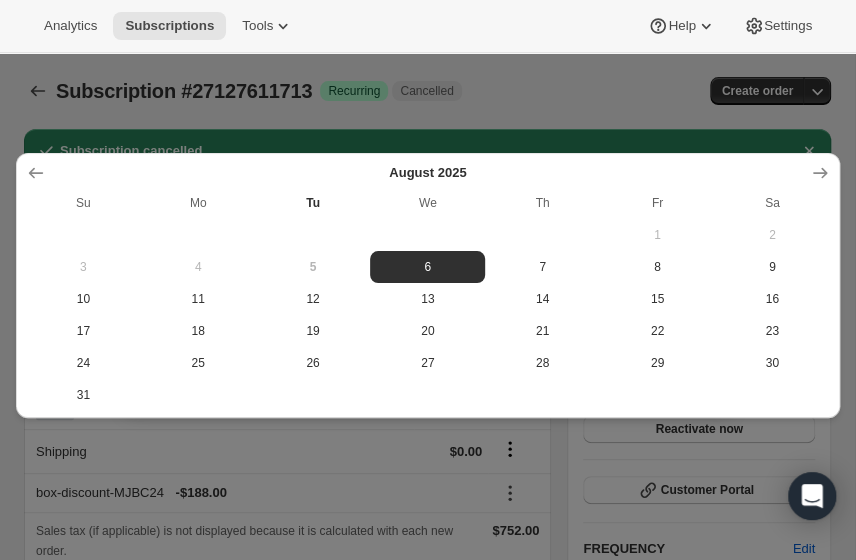 drag, startPoint x: 753, startPoint y: 532, endPoint x: 800, endPoint y: 532, distance: 47 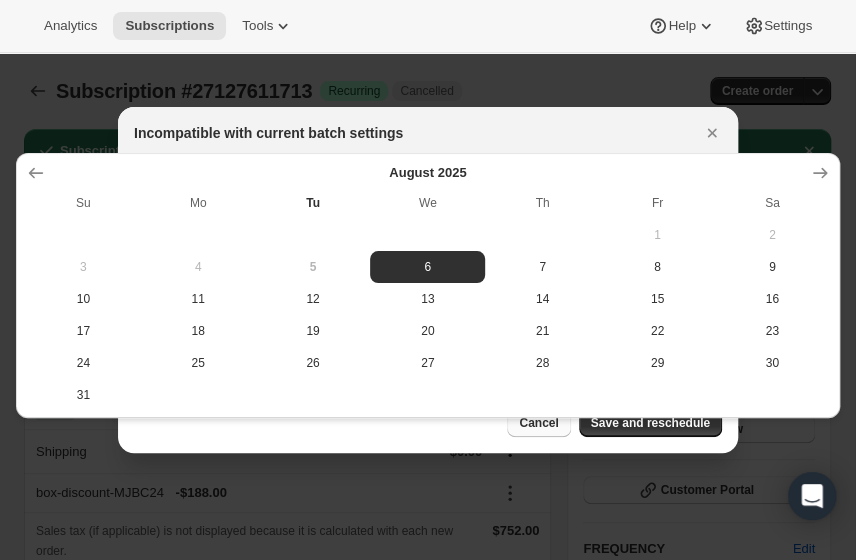 click on "Cancel" at bounding box center (538, 423) 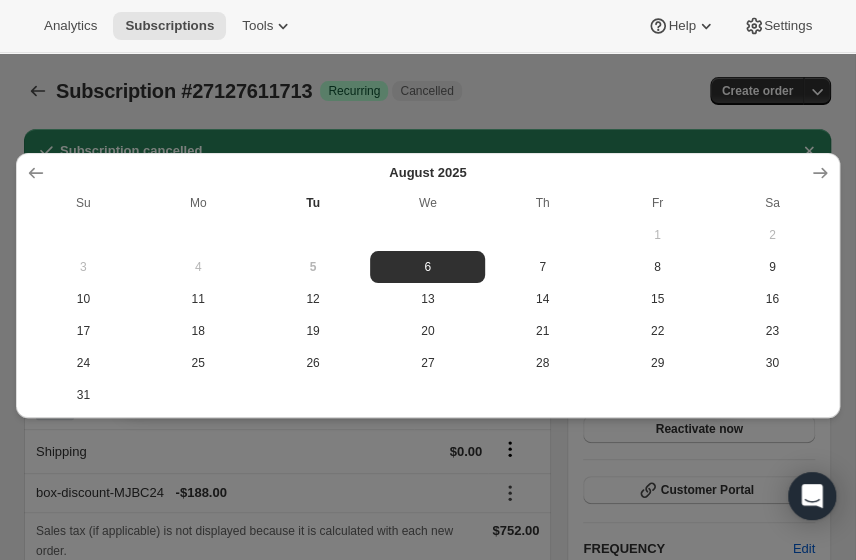 drag, startPoint x: 819, startPoint y: 174, endPoint x: 722, endPoint y: 573, distance: 410.6215 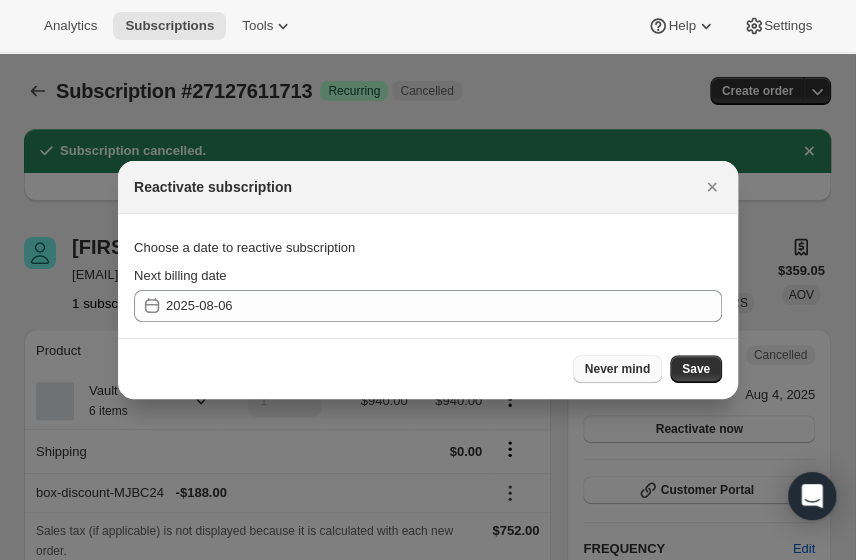 click on "Never mind" at bounding box center [617, 369] 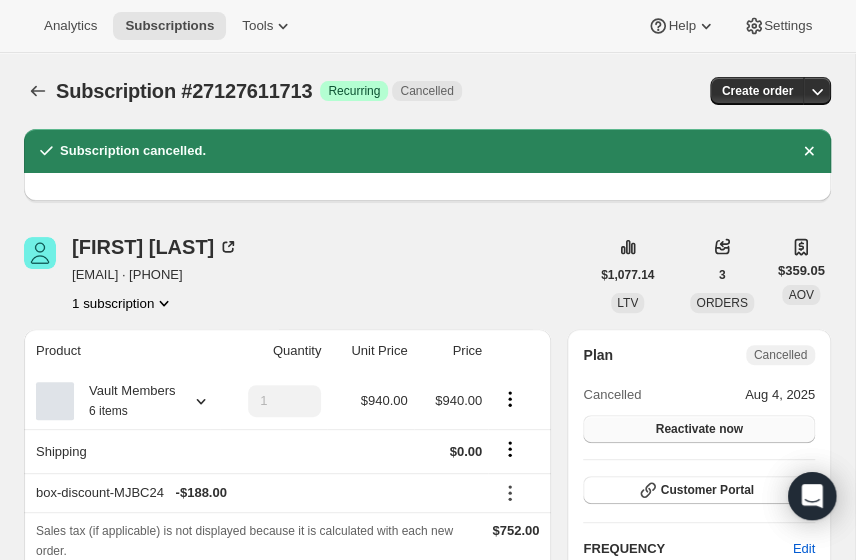 scroll, scrollTop: 0, scrollLeft: 0, axis: both 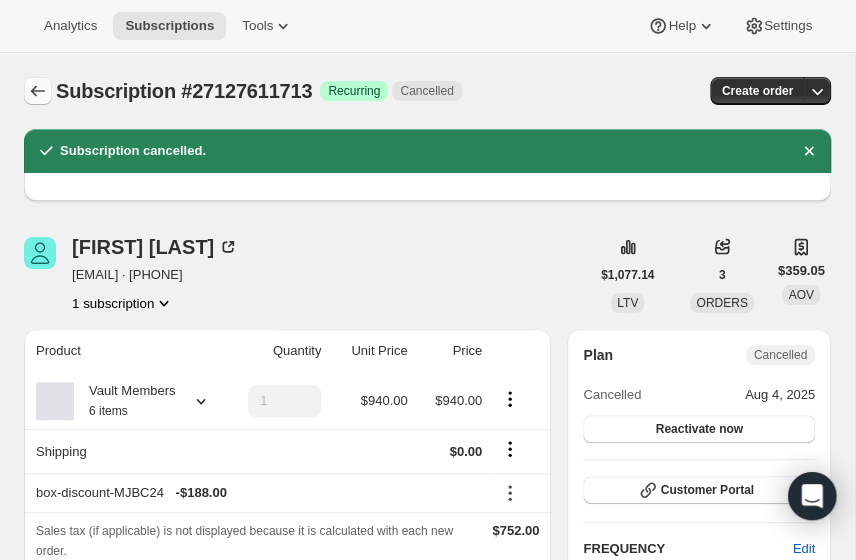 click 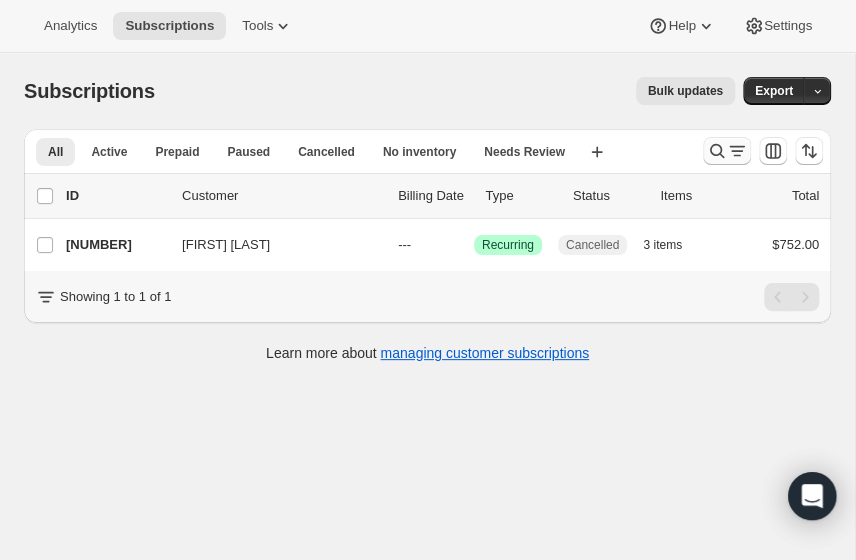 click 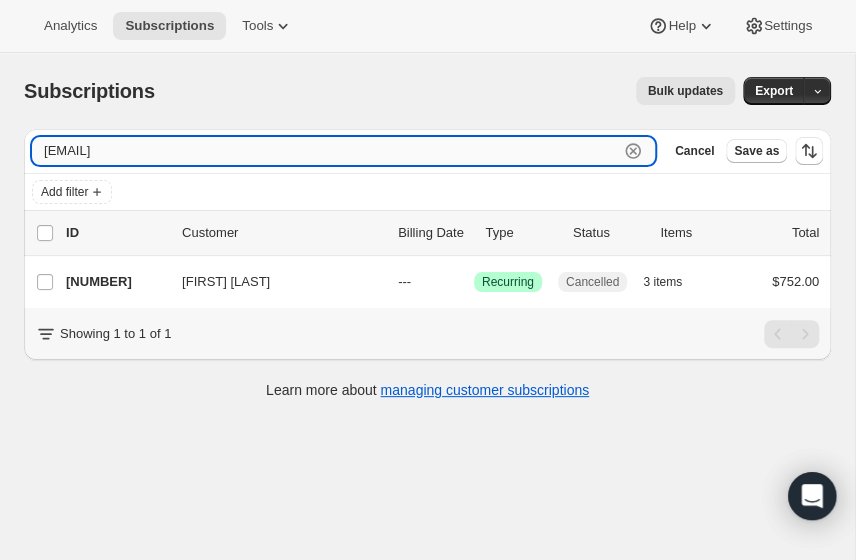 click on "russ.newstyle@gmail.com" at bounding box center (325, 151) 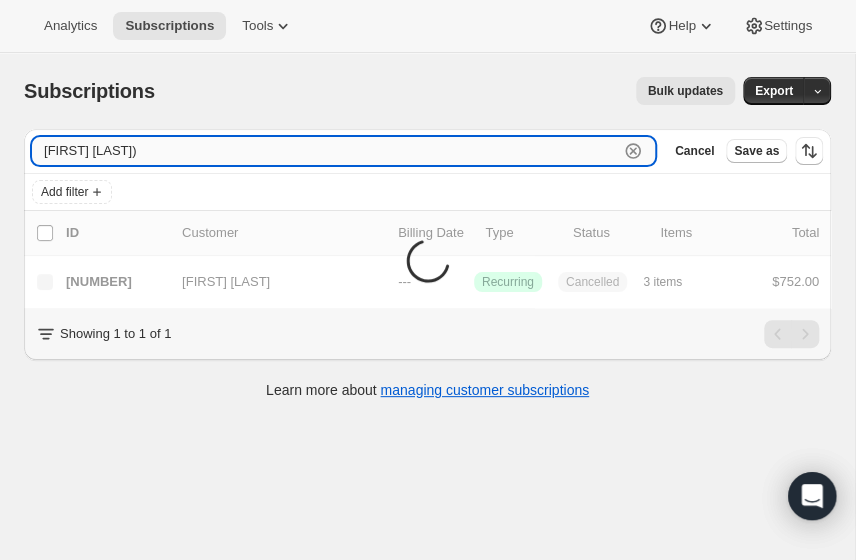 click on "John Durik)" at bounding box center (325, 151) 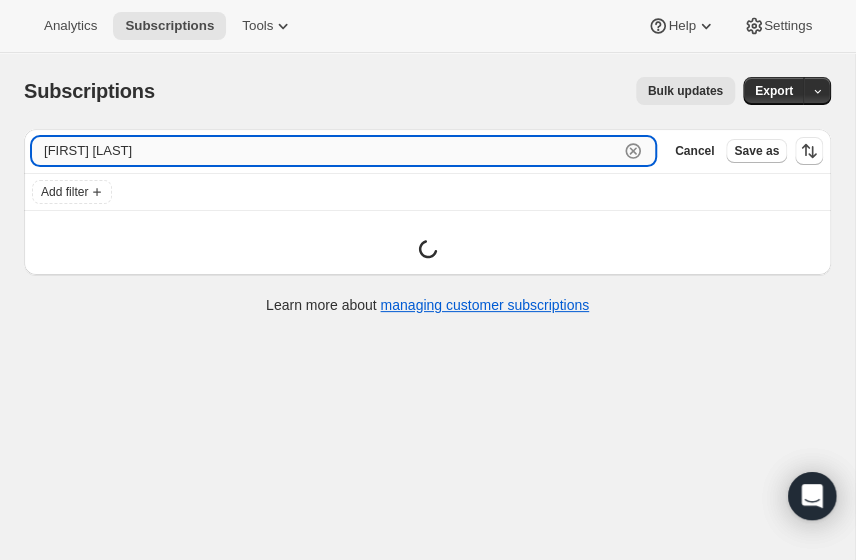 type on "John Durik" 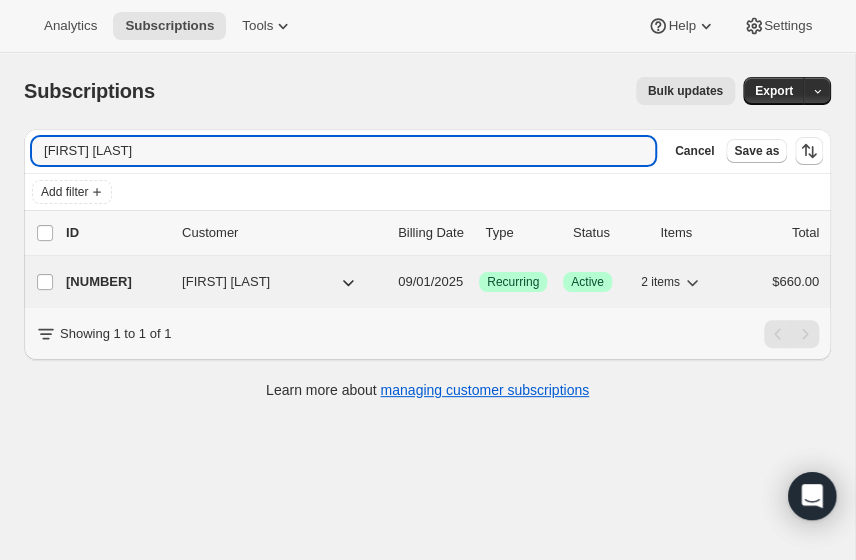 click on "27124957505 John Durik 09/01/2025 Success Recurring Success Active 2   items $660.00" at bounding box center [442, 282] 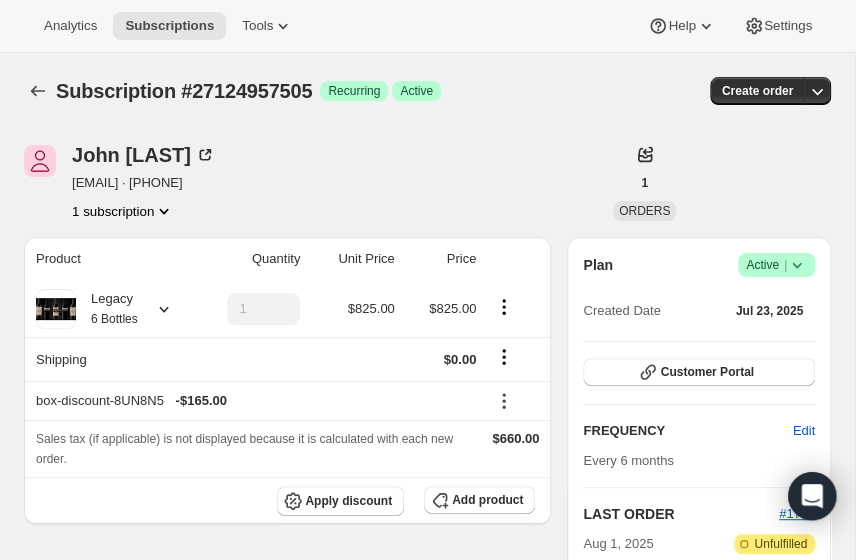 click 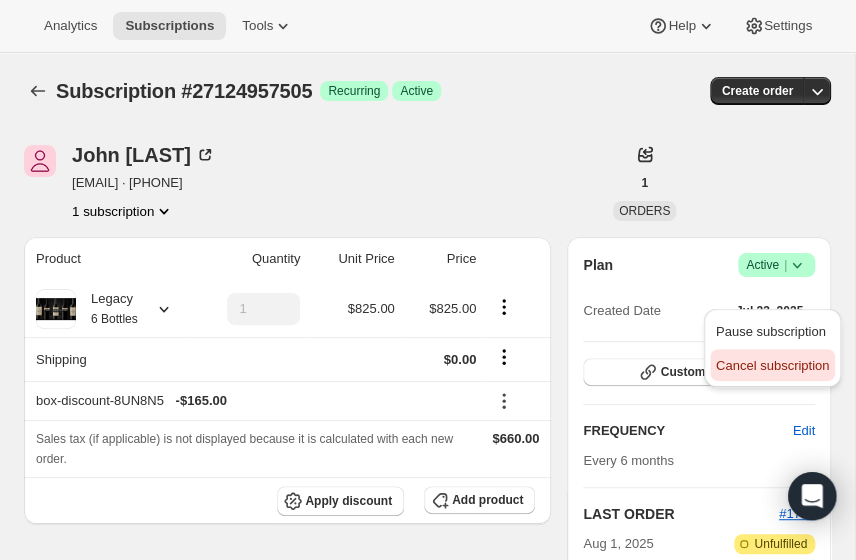 click on "Cancel subscription" at bounding box center [772, 365] 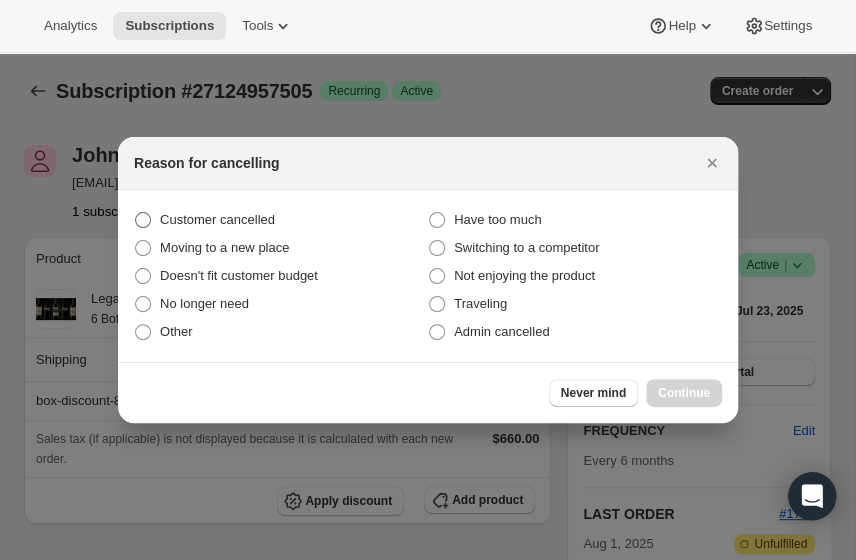 click on "Customer cancelled" at bounding box center (281, 220) 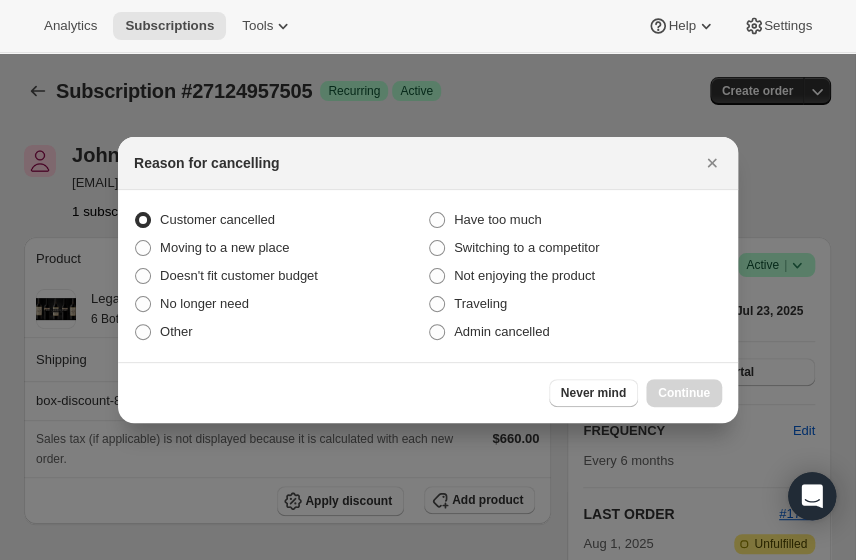 radio on "true" 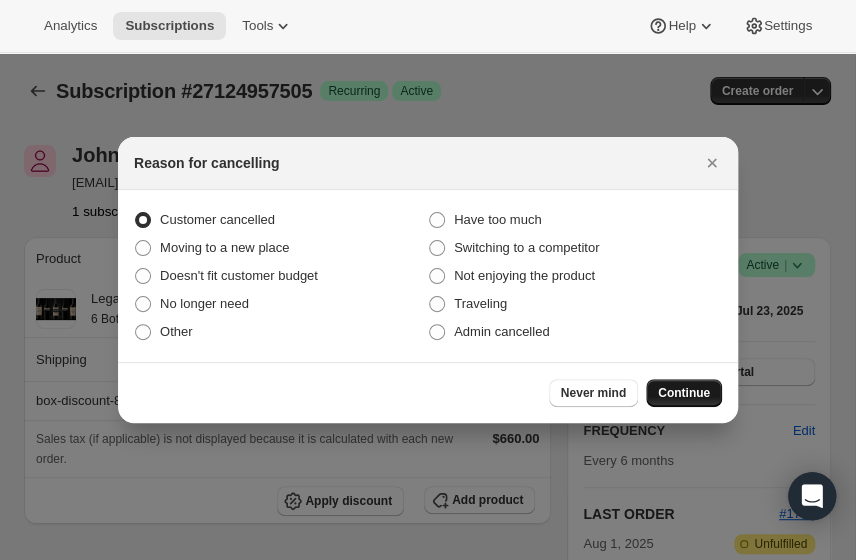 click on "Continue" at bounding box center [684, 393] 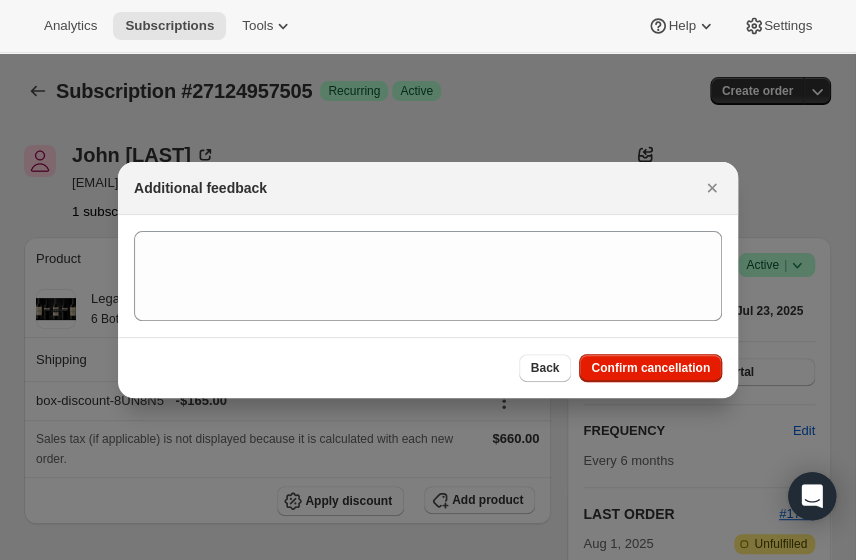 click on "Back Confirm cancellation" at bounding box center [428, 367] 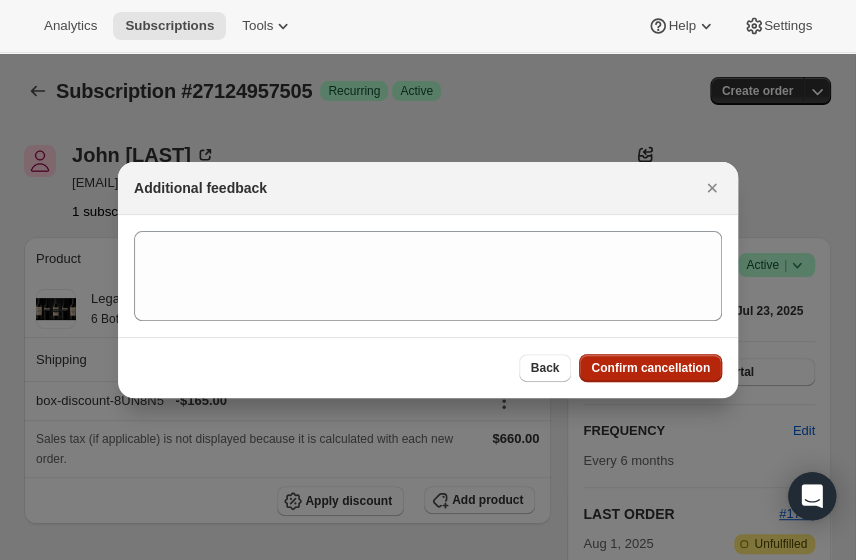 click on "Confirm cancellation" at bounding box center [650, 368] 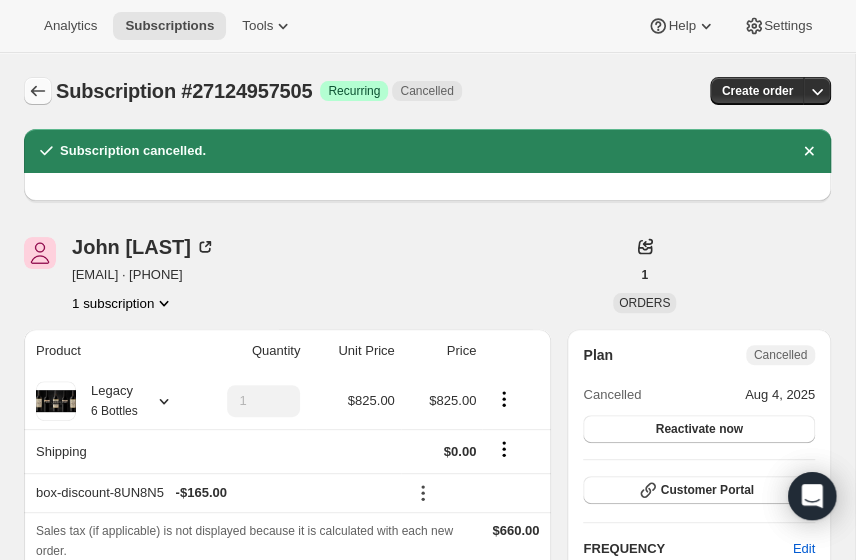 click 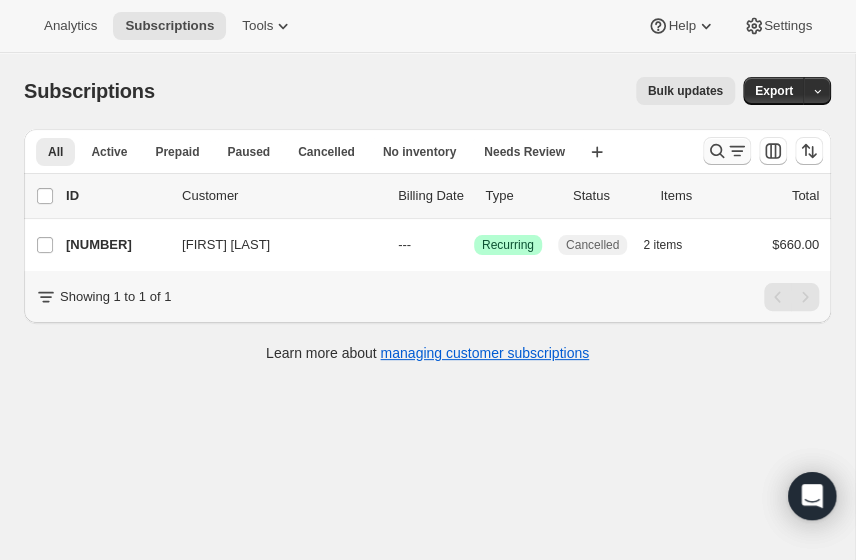 click 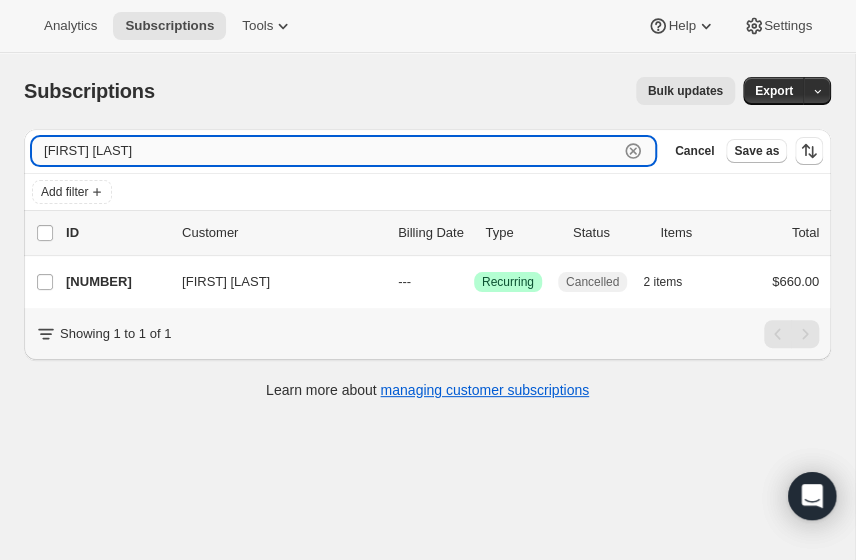 click on "John Durik" at bounding box center [325, 151] 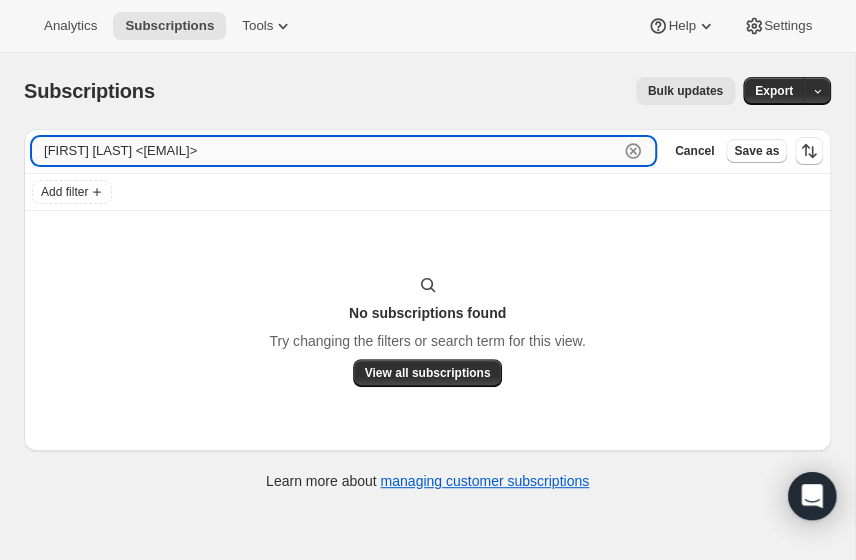 drag, startPoint x: 282, startPoint y: 145, endPoint x: 125, endPoint y: 137, distance: 157.20369 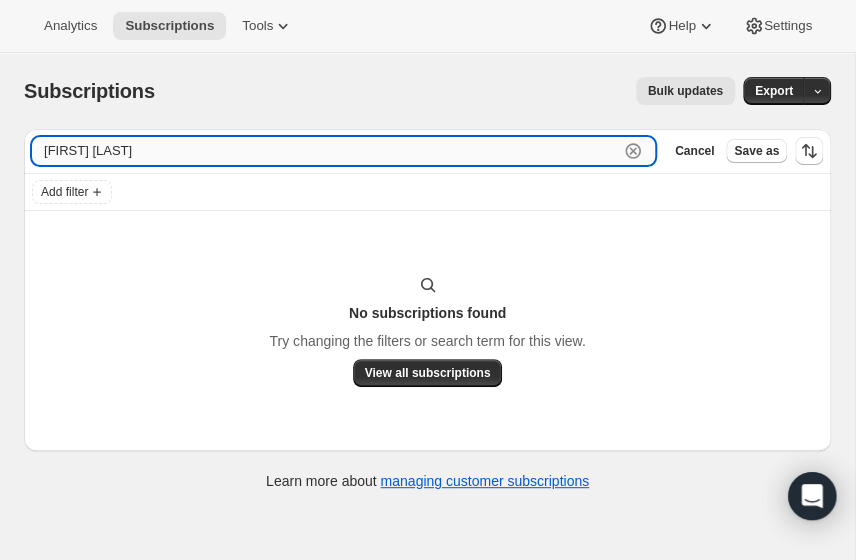 type on "Jessica Gold" 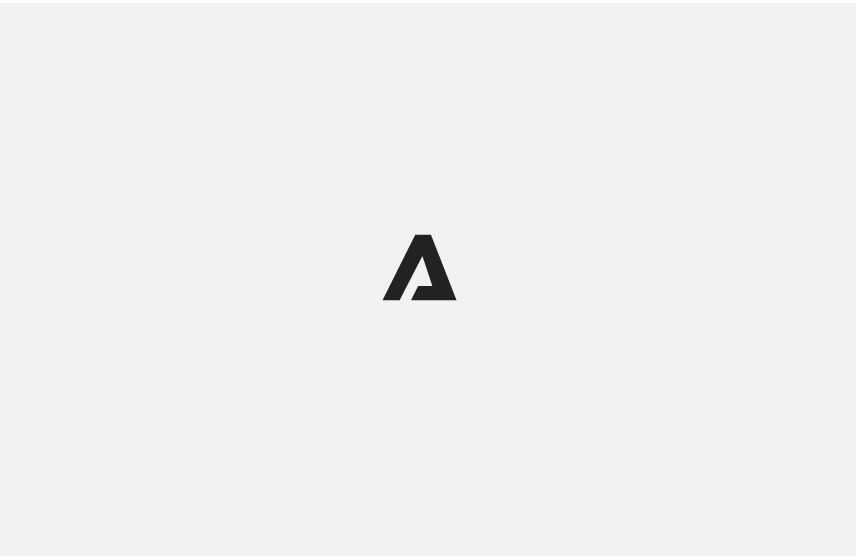 scroll, scrollTop: 0, scrollLeft: 0, axis: both 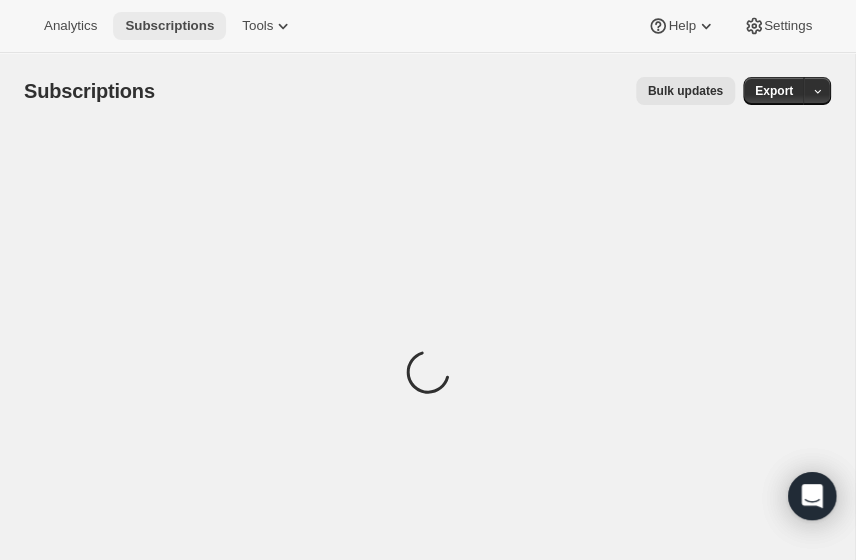 click on "Subscriptions" at bounding box center [169, 26] 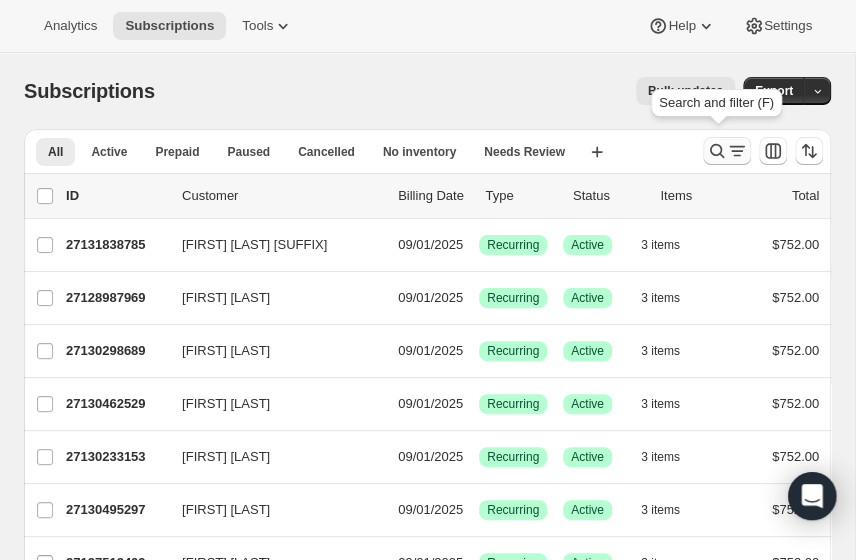 click 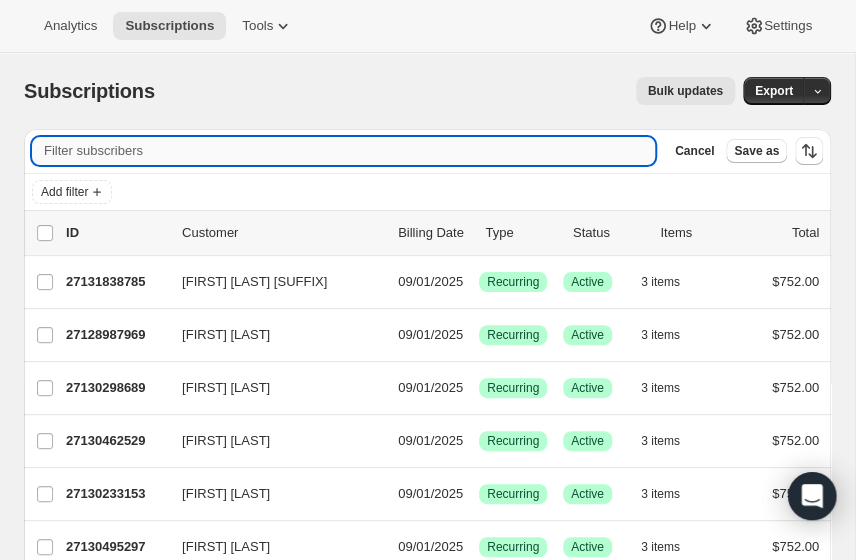 click on "Filter subscribers" at bounding box center [343, 151] 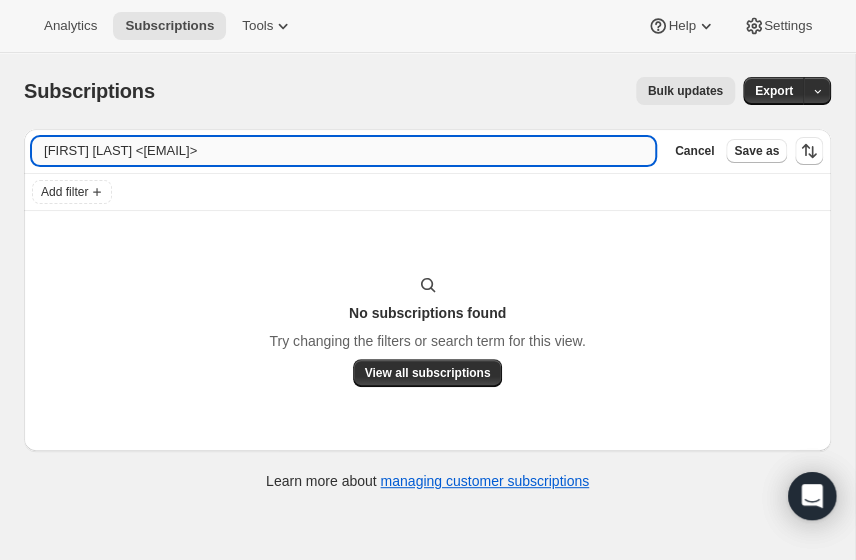 drag, startPoint x: 309, startPoint y: 136, endPoint x: 133, endPoint y: 137, distance: 176.00284 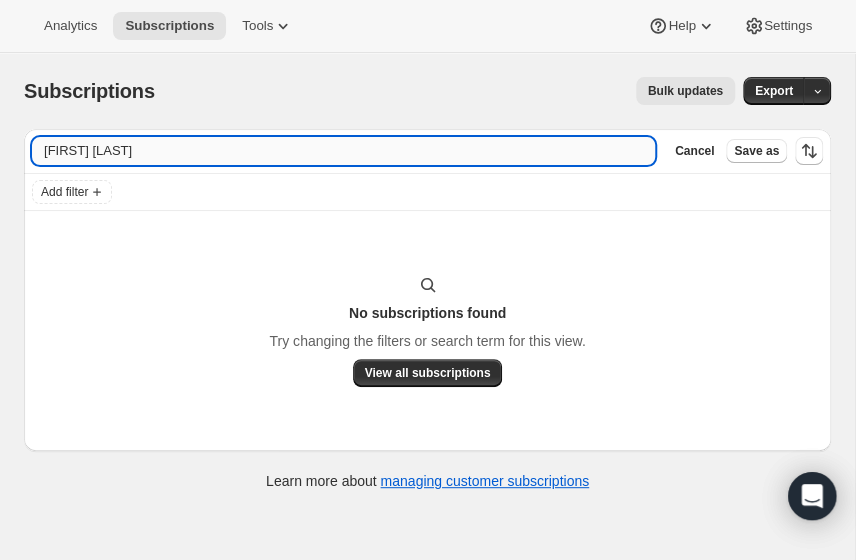 type on "Patrick Gainer" 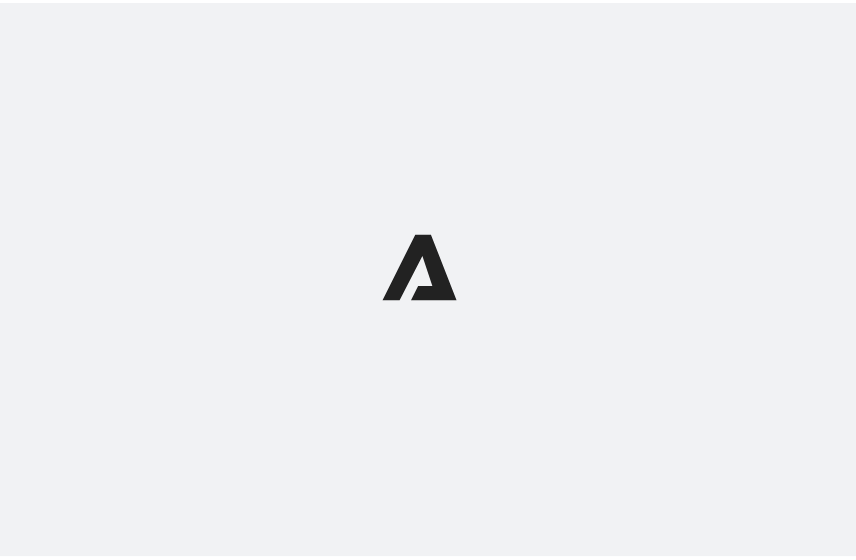 scroll, scrollTop: 0, scrollLeft: 0, axis: both 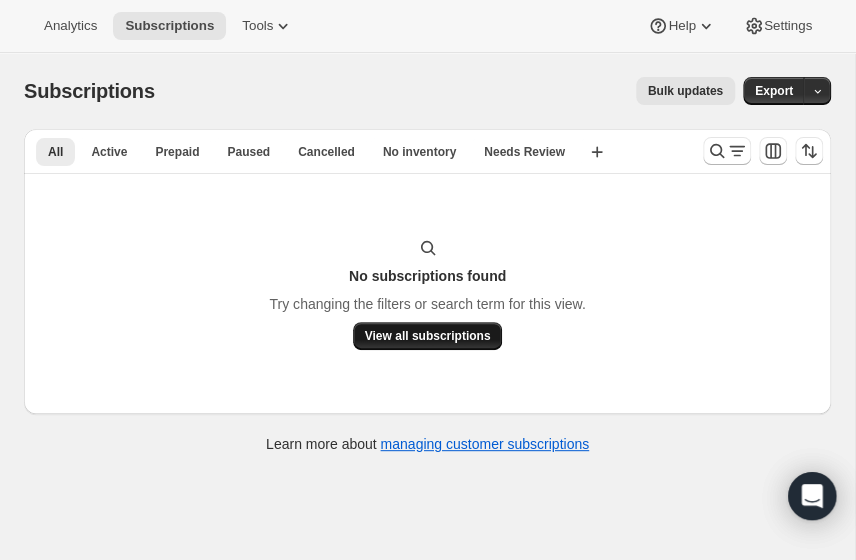 click on "View all subscriptions" at bounding box center [428, 336] 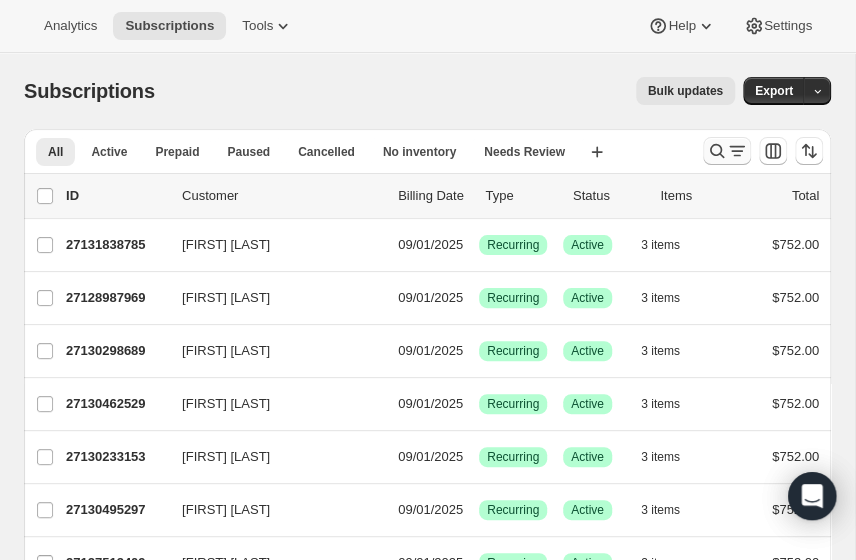 click 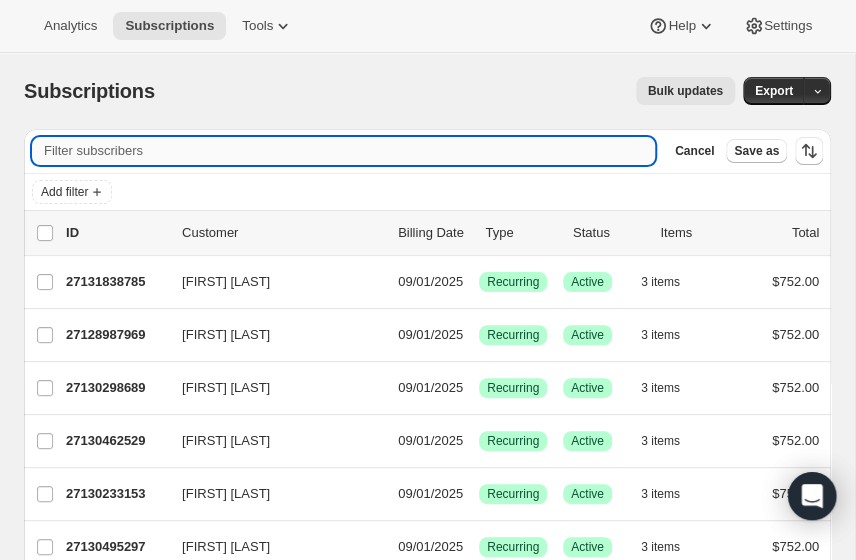click on "Filter subscribers" at bounding box center (343, 151) 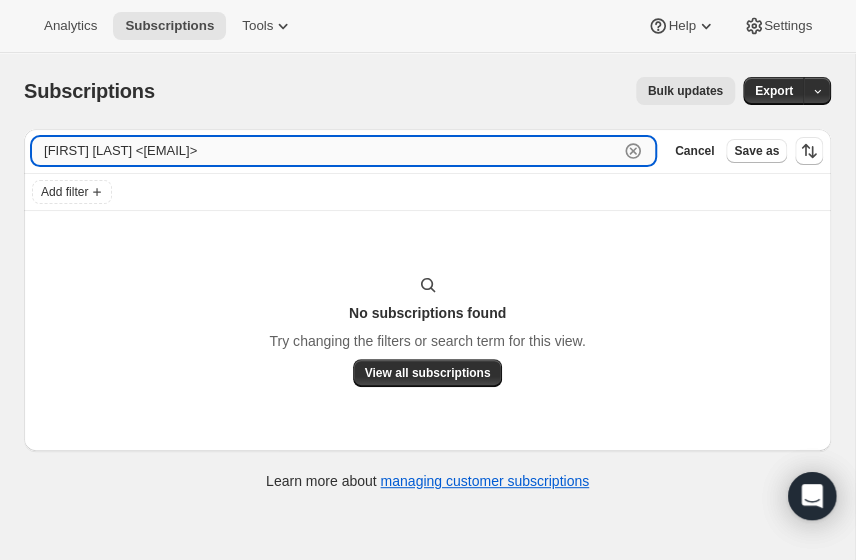 drag, startPoint x: 297, startPoint y: 142, endPoint x: 112, endPoint y: 142, distance: 185 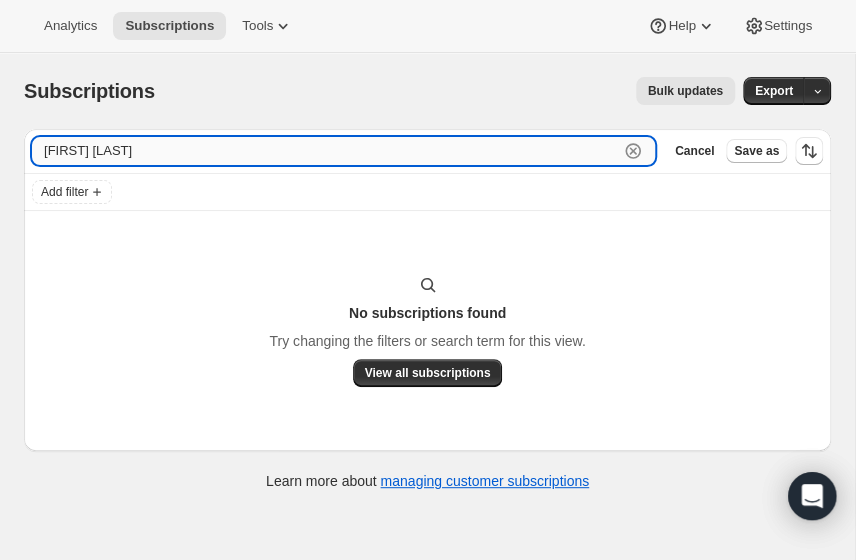 type on "kevin barry" 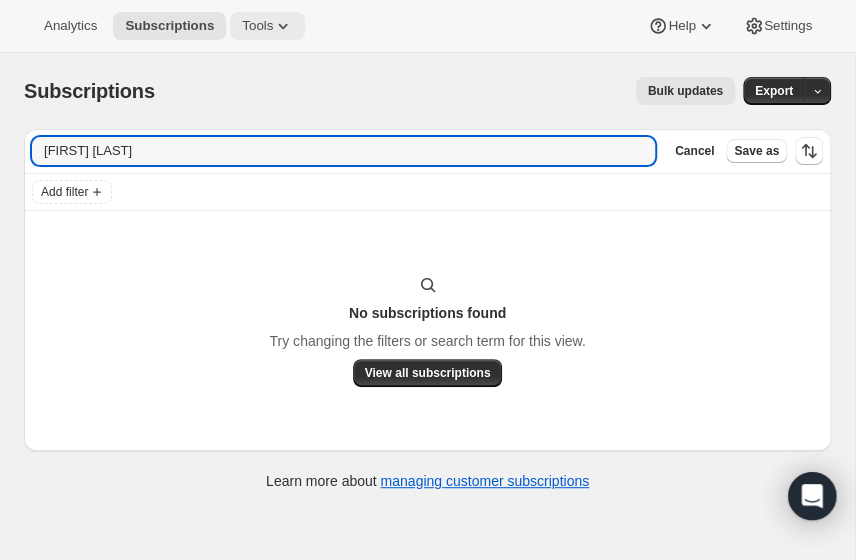 click 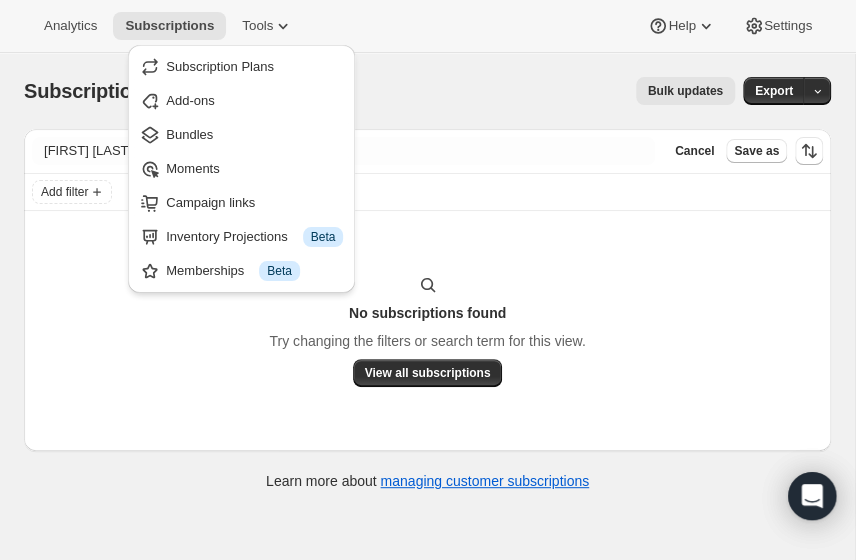 click on "Analytics Subscriptions Tools Help Settings" at bounding box center (428, 26) 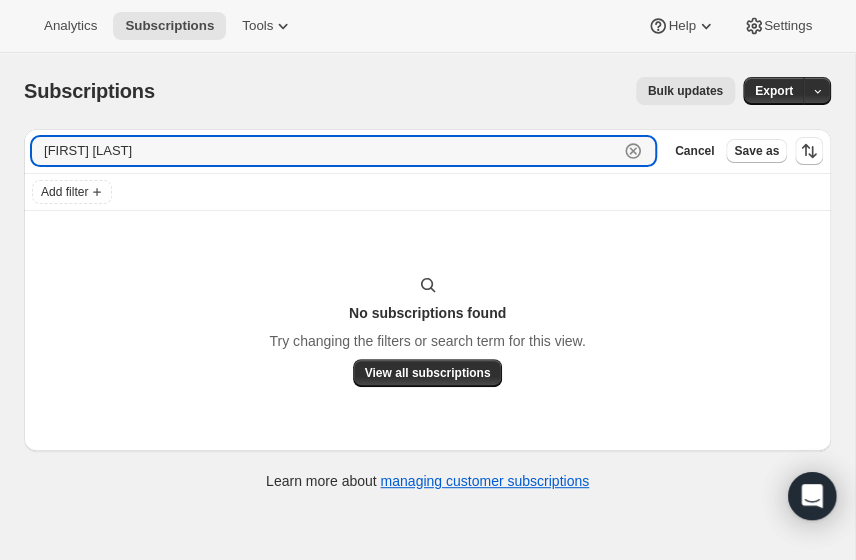 drag, startPoint x: 153, startPoint y: 153, endPoint x: -7, endPoint y: 143, distance: 160.3122 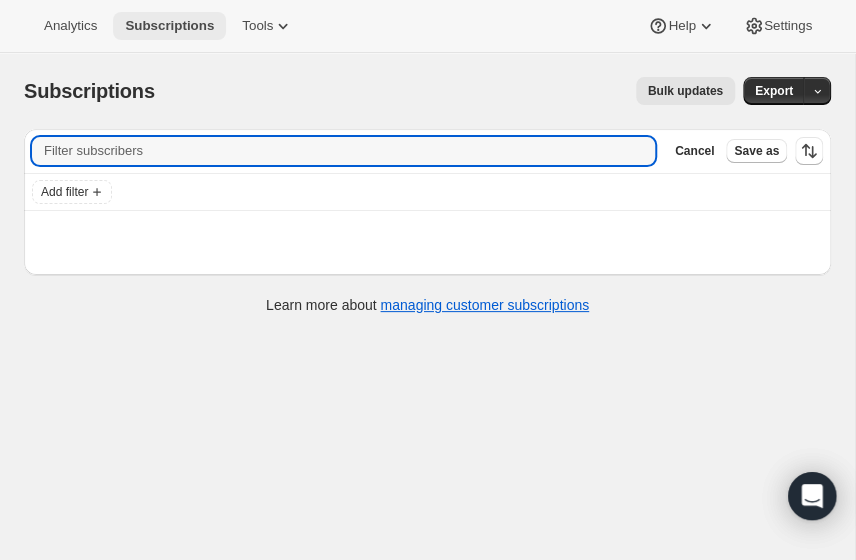 type 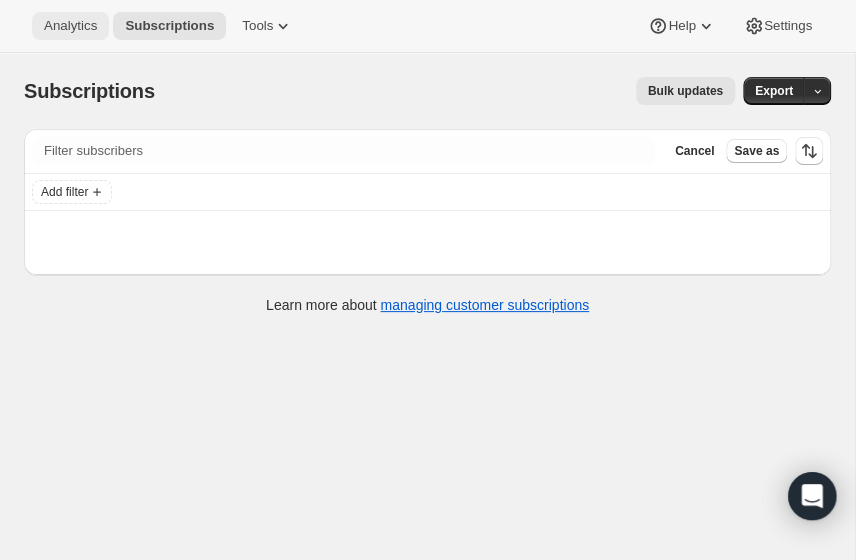 click on "Analytics" at bounding box center [70, 26] 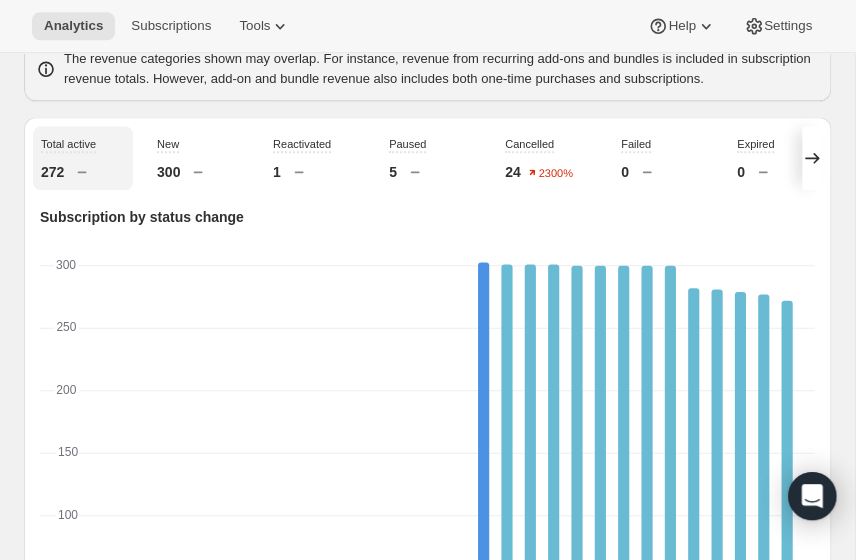 scroll, scrollTop: 666, scrollLeft: 0, axis: vertical 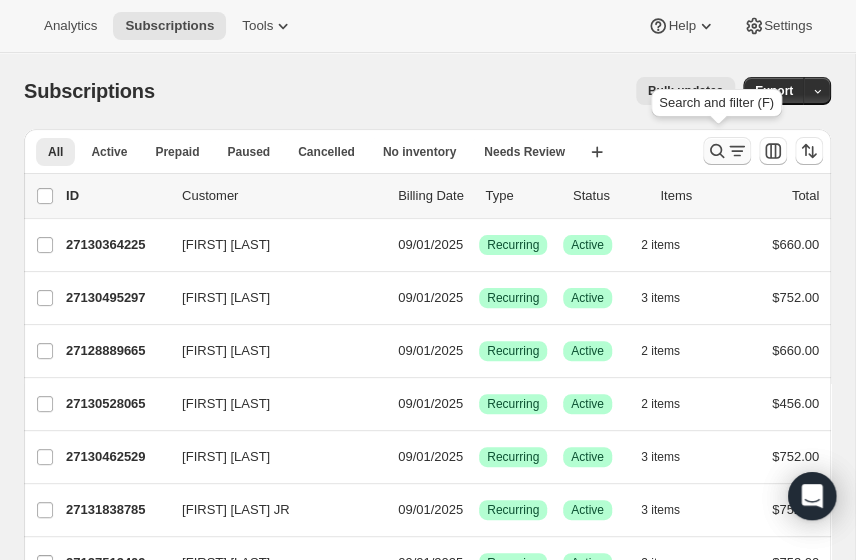 click 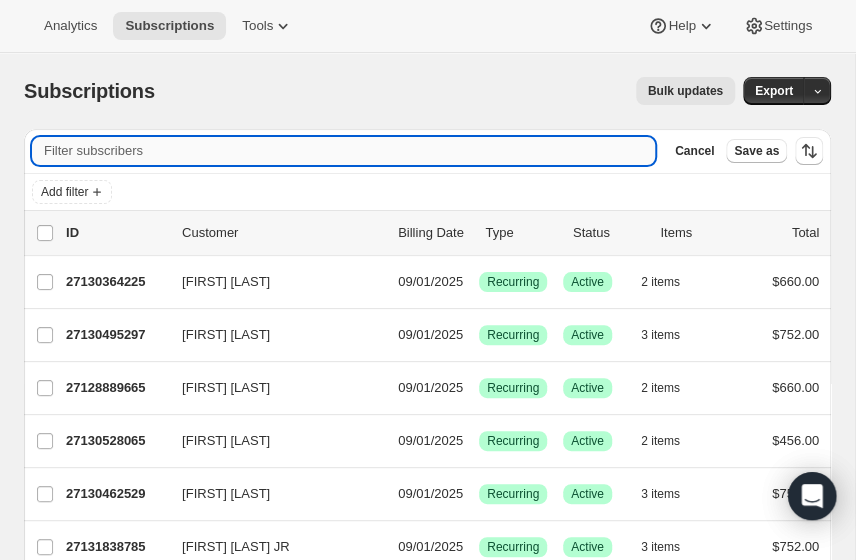 click on "Filter subscribers" at bounding box center [343, 151] 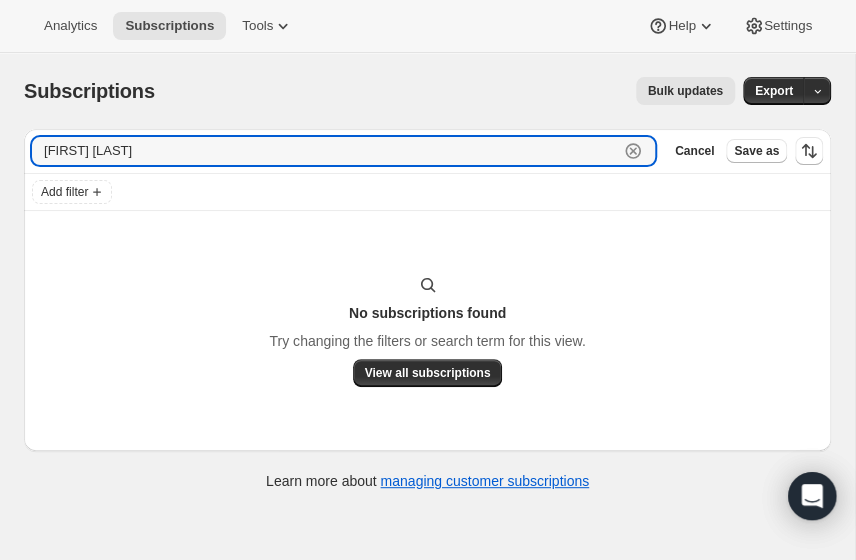 type on "Colleen Roach" 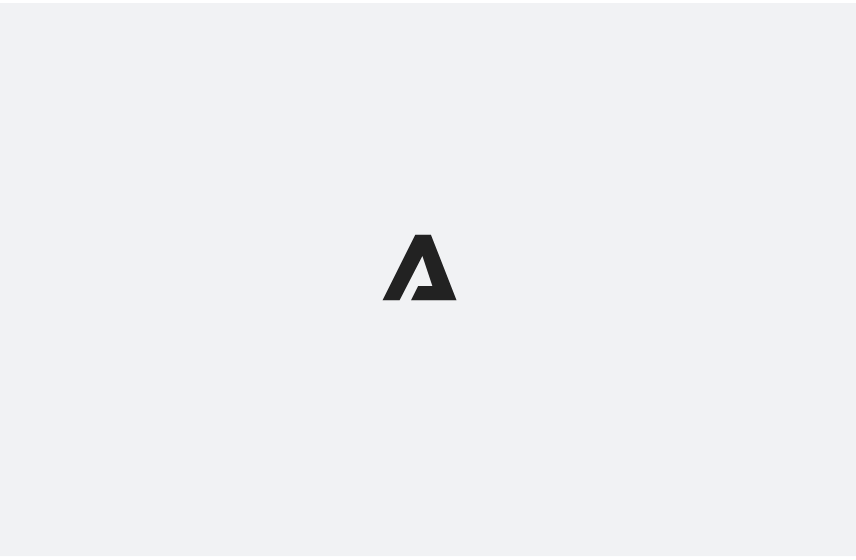 scroll, scrollTop: 0, scrollLeft: 0, axis: both 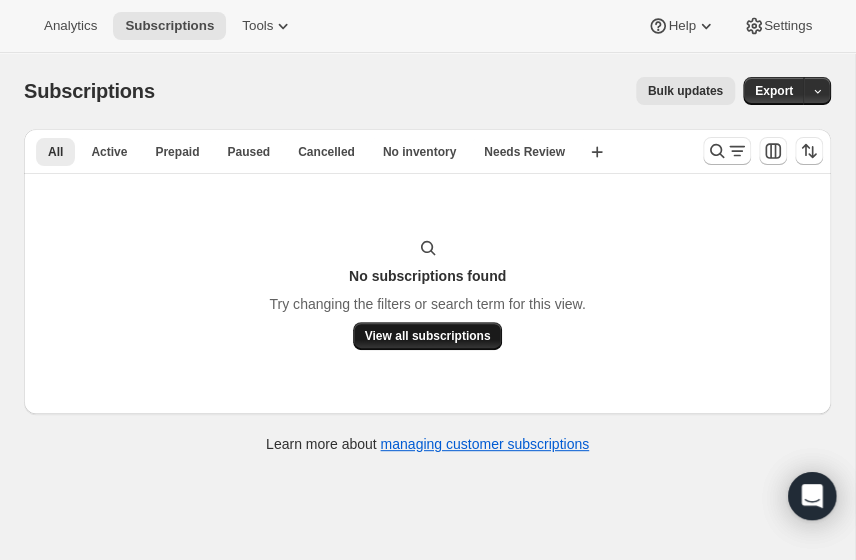 click on "View all subscriptions" at bounding box center (428, 336) 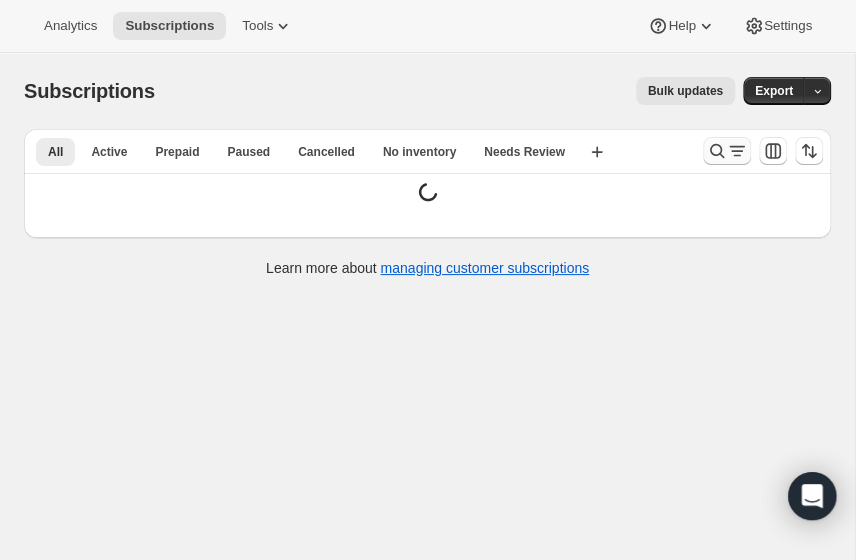 click 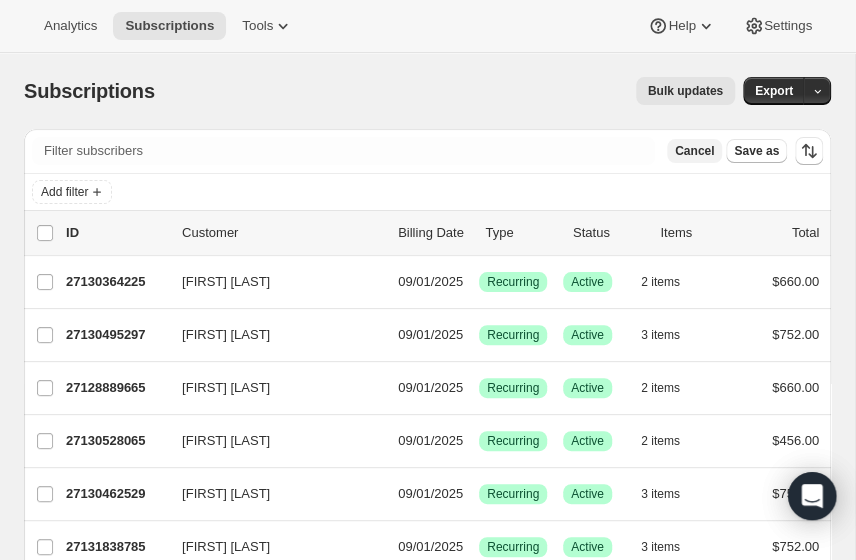 click on "Cancel" at bounding box center [694, 151] 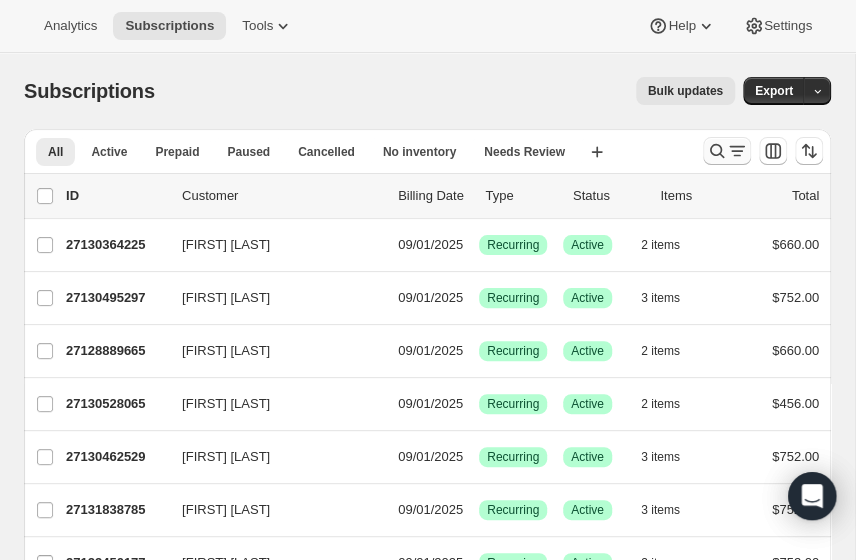 click 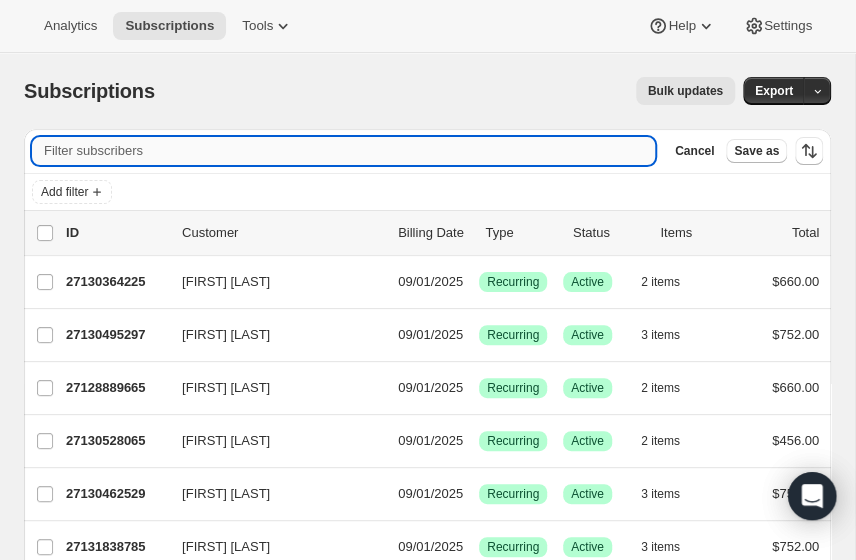 click on "Filter subscribers" at bounding box center [343, 151] 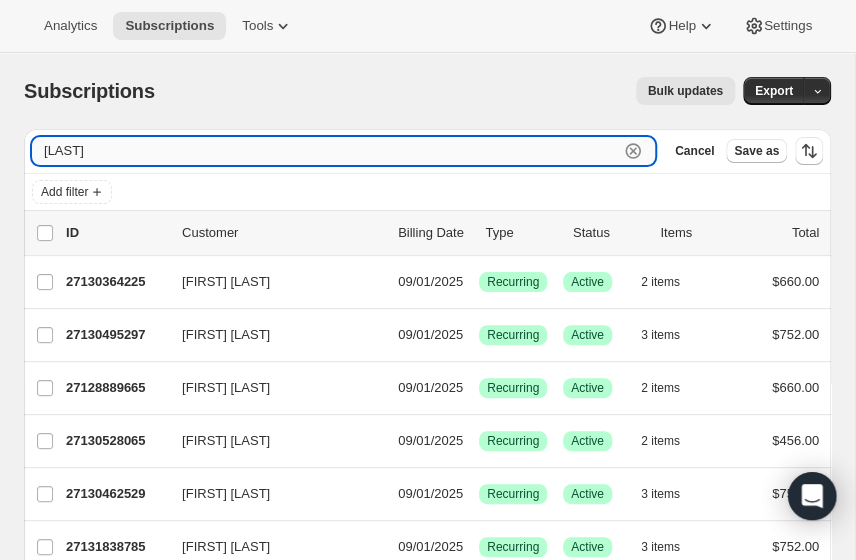type on "howell" 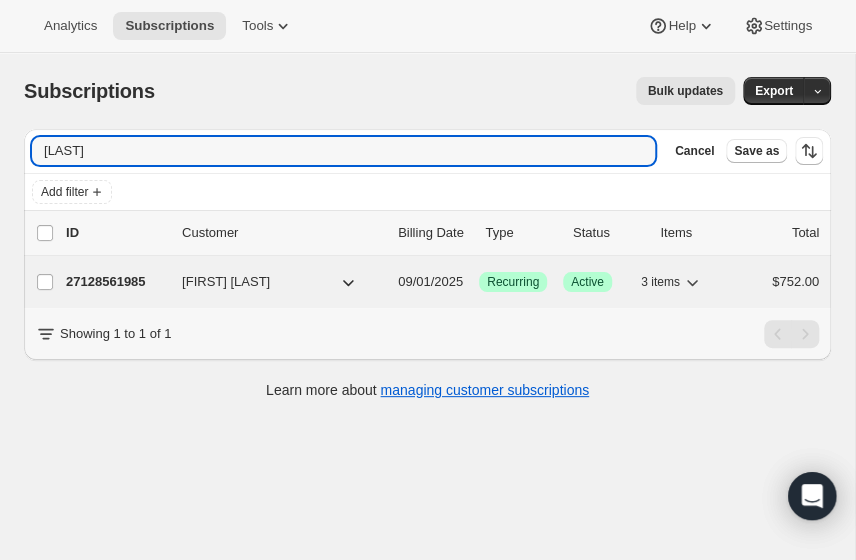 click on "27128561985" at bounding box center [116, 282] 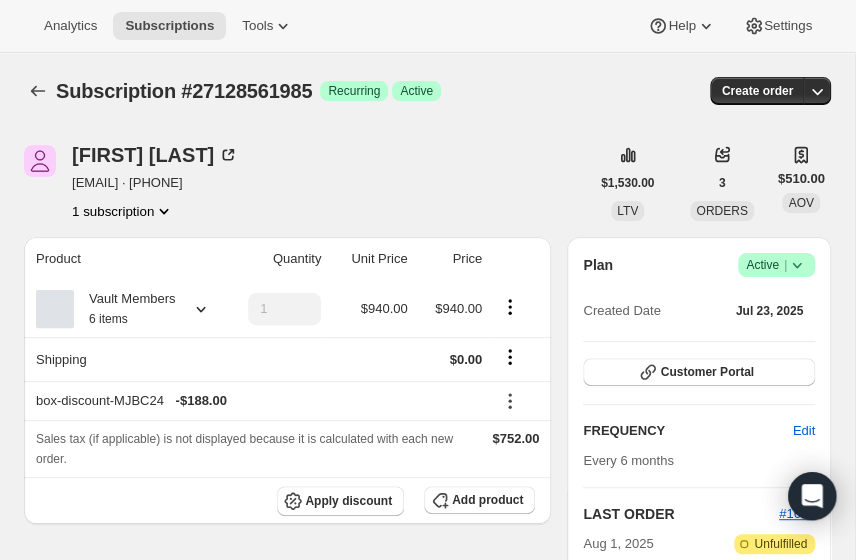 click 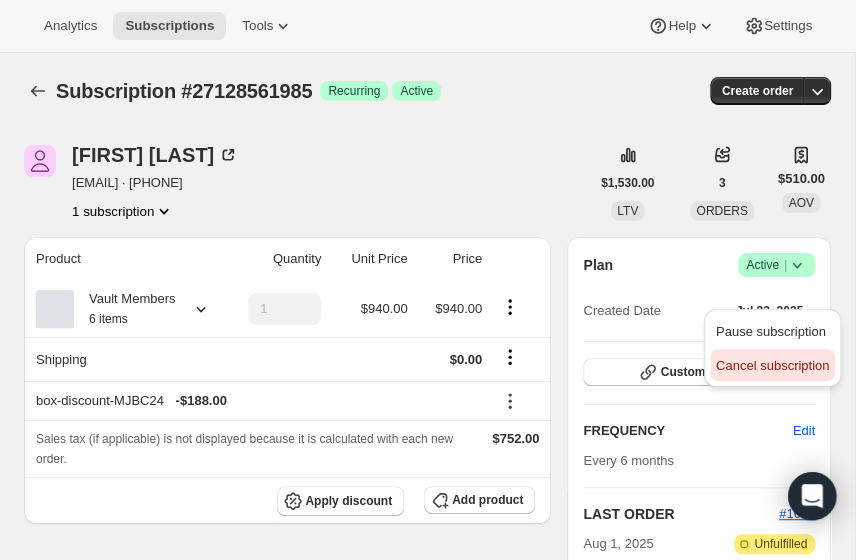 click on "Cancel subscription" at bounding box center [772, 365] 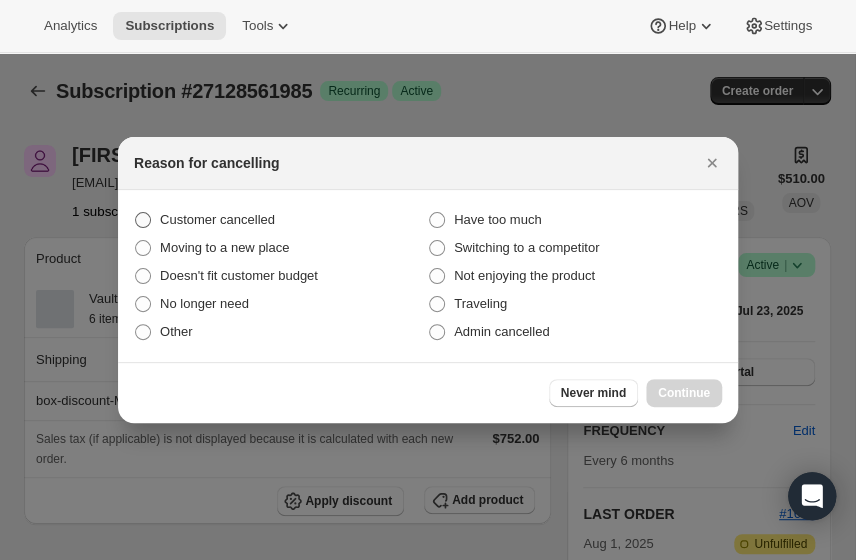 click on "Customer cancelled" at bounding box center [217, 219] 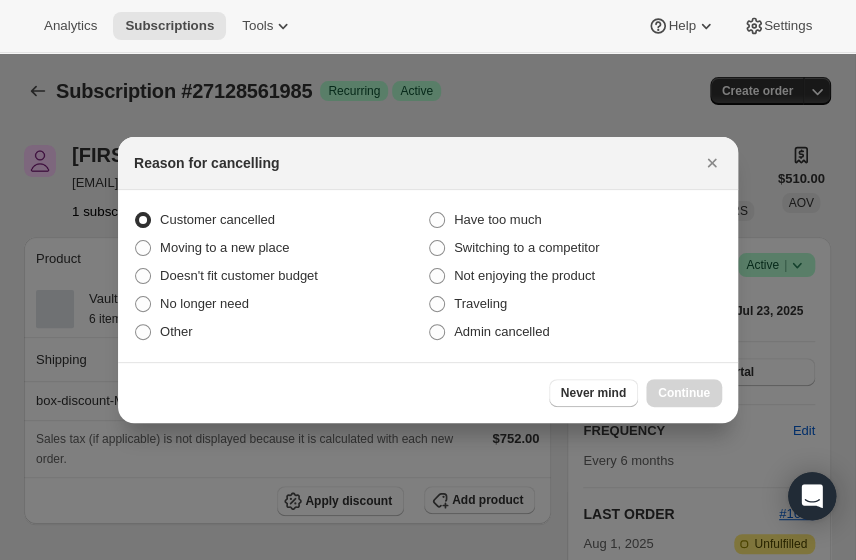 radio on "true" 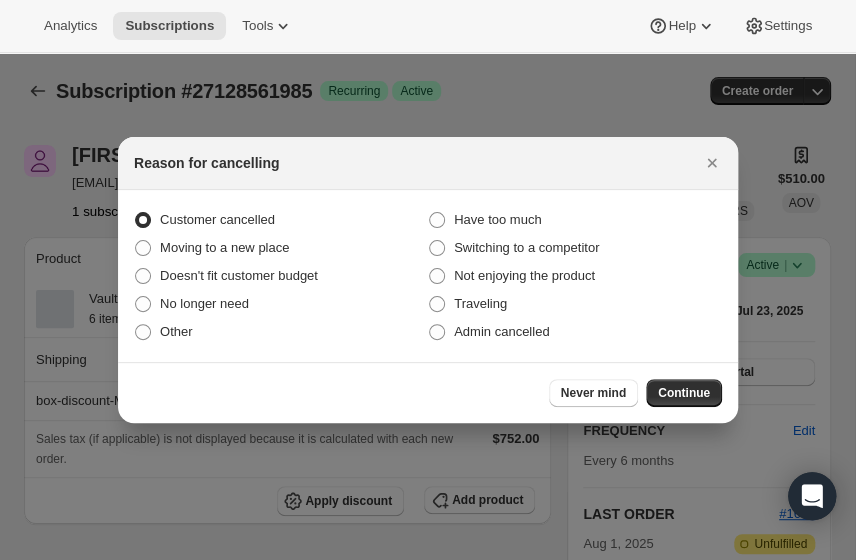 click on "Never mind Continue" at bounding box center [428, 392] 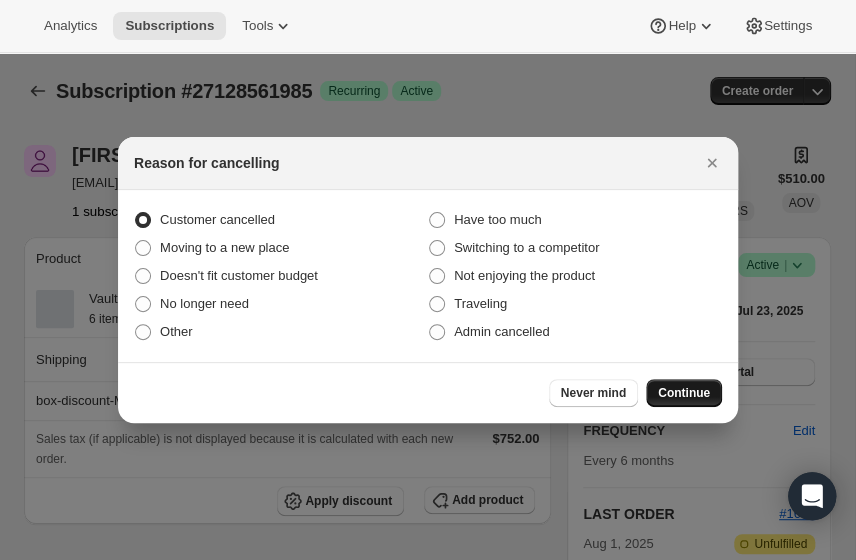 click on "Continue" at bounding box center [684, 393] 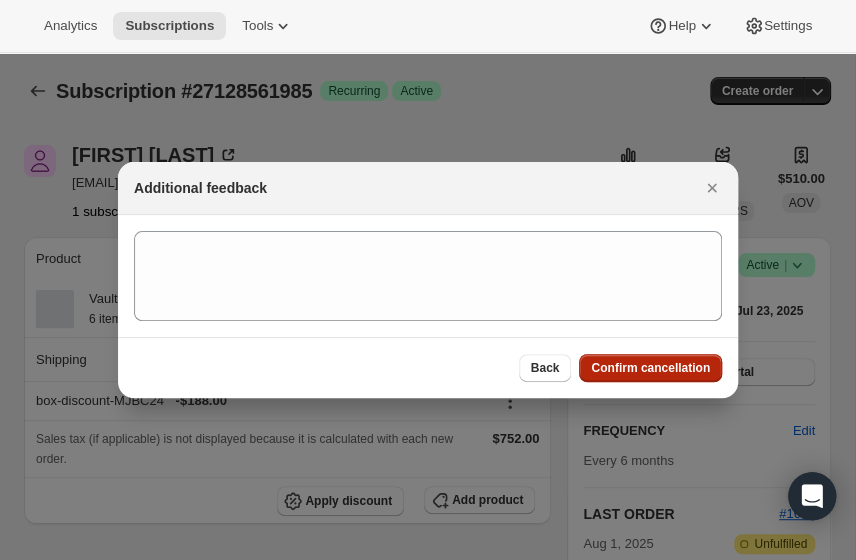 click on "Confirm cancellation" at bounding box center (650, 368) 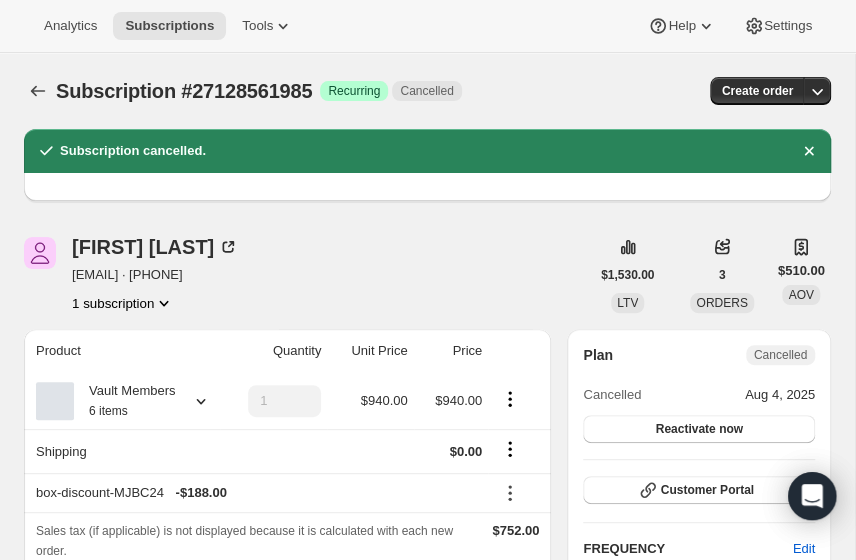 scroll, scrollTop: 0, scrollLeft: 0, axis: both 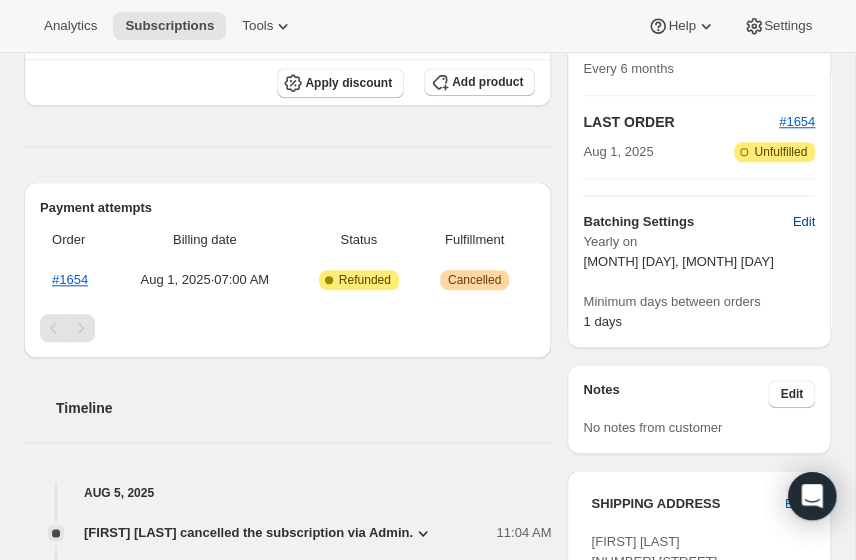 click on "Edit" at bounding box center [804, 222] 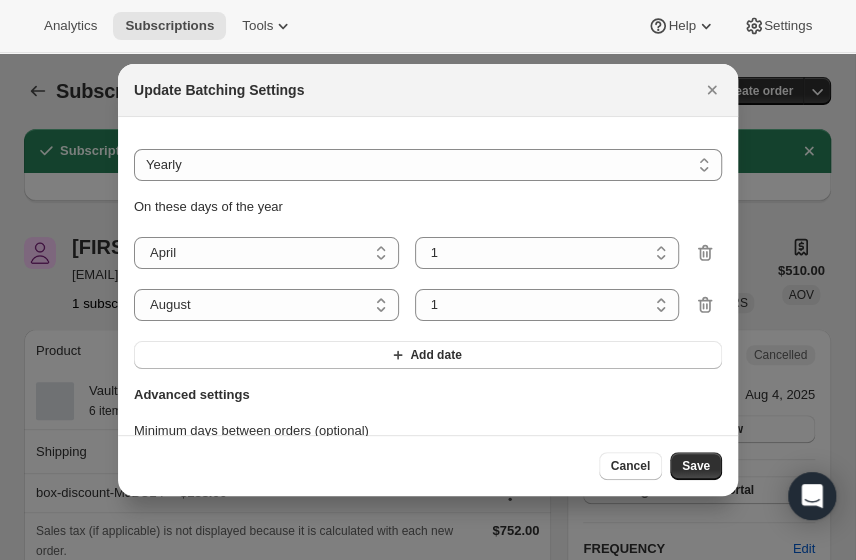 scroll, scrollTop: 0, scrollLeft: 0, axis: both 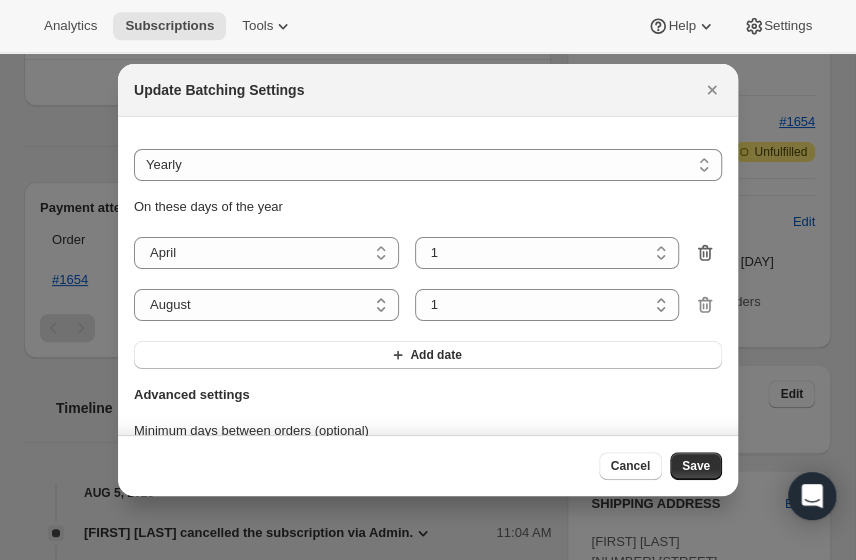 click 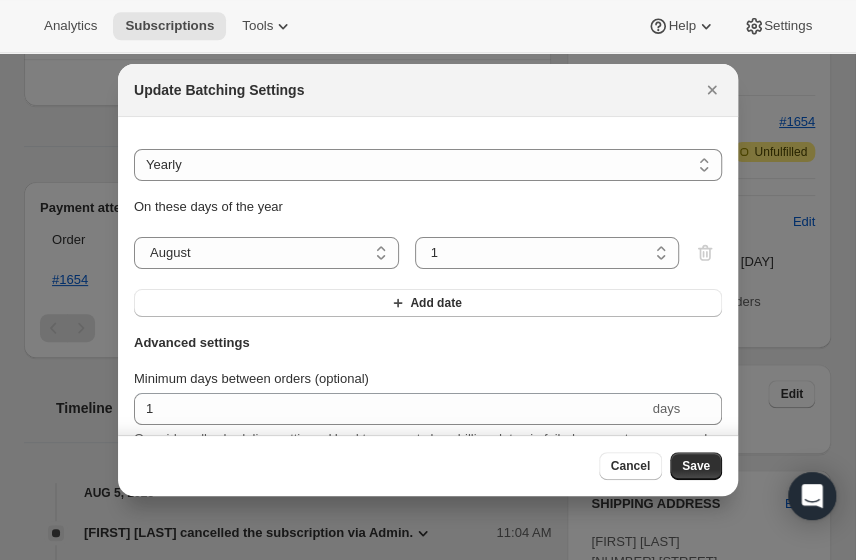 click on "January February March April May June July August September October November December August 1 2 3 4 5 6 7 8 9 10 11 12 13 14 15 16 17 18 19 20 21 22 23 24 25 26 27 28 29 30 31 1" at bounding box center [428, 253] 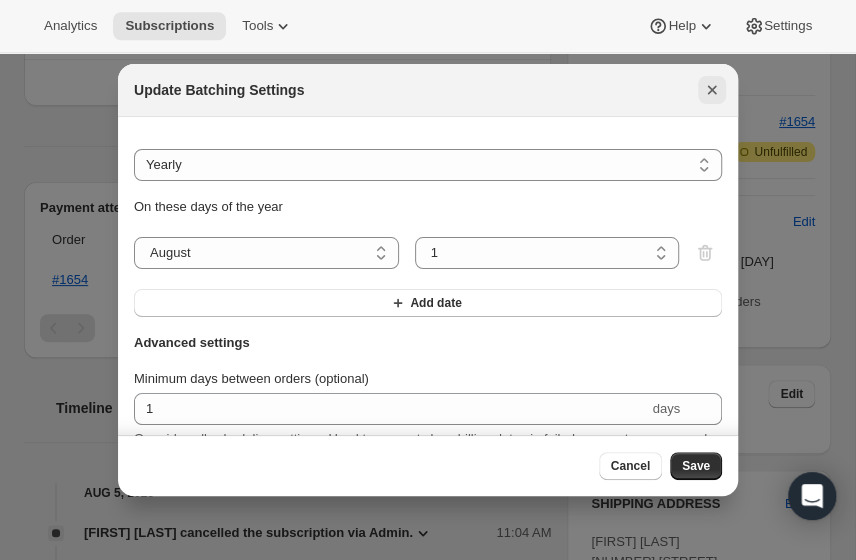 click 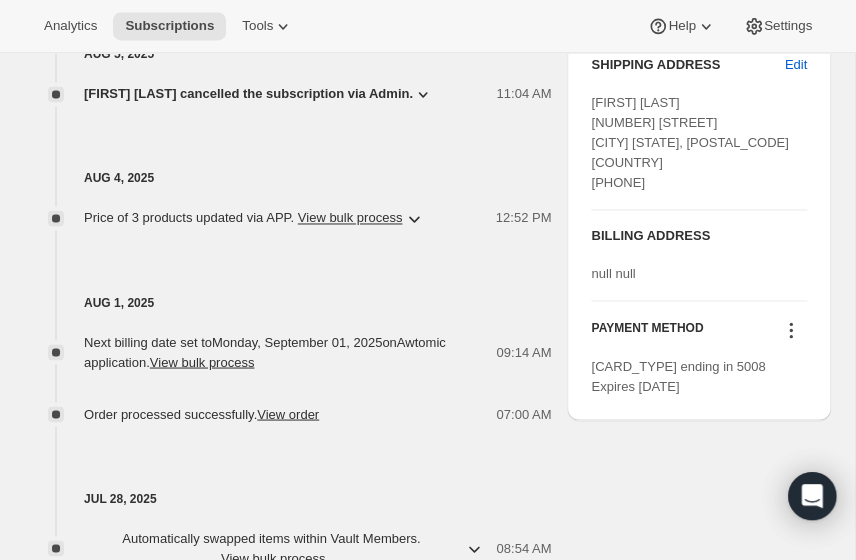 scroll, scrollTop: 951, scrollLeft: 0, axis: vertical 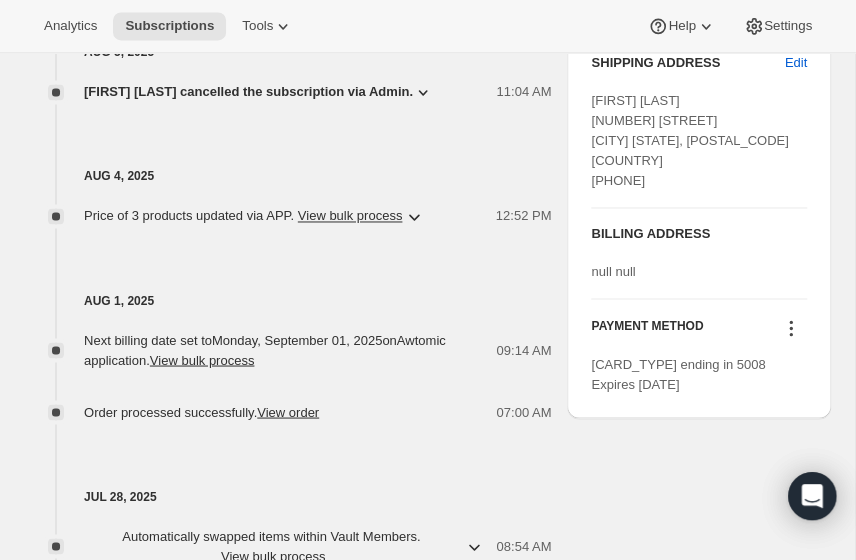 click at bounding box center (791, 328) 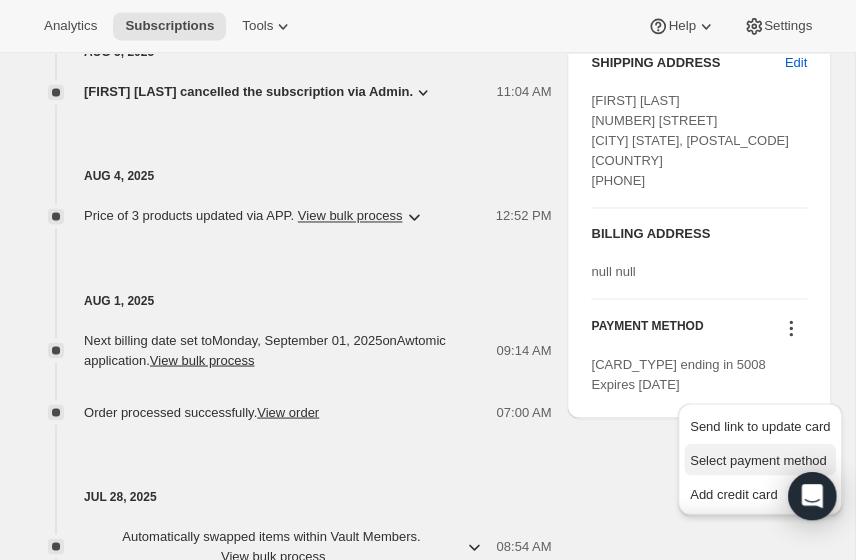 scroll, scrollTop: 0, scrollLeft: 0, axis: both 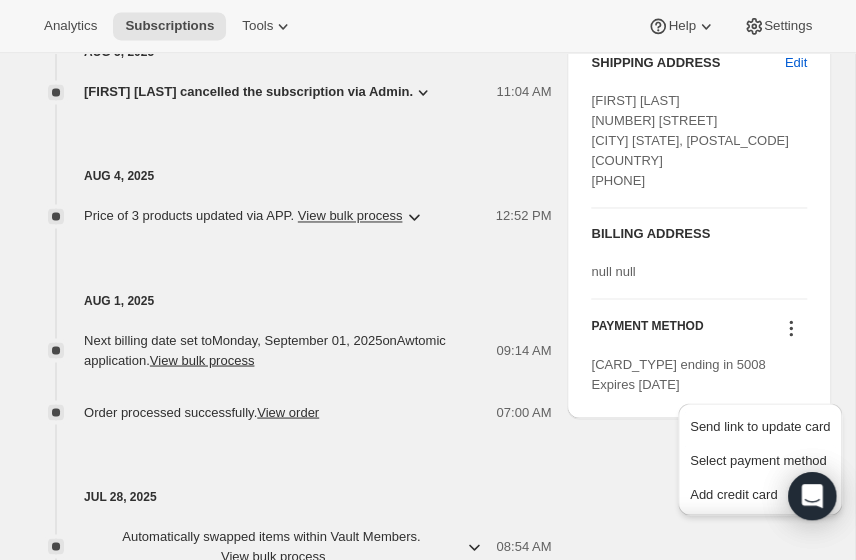 click on "Frank   Howell frankjhowell@comcast.net · +12152084017 1 subscription $1,530.00 LTV 3 ORDERS $510.00 AOV Product Quantity Unit Price Price Vault Members  6 items 1 $940.00 $940.00 Shipping $0.00 box-discount-MJBC24   - $188.00 Sales tax (if applicable) is not displayed because it is calculated with each new order.   $752.00 Apply discount Add product Payment attempts Order Billing date Status Fulfillment #1654 Aug 1, 2025  ·  07:00 AM Attention Complete Refunded Warning Cancelled Timeline Aug 5, 2025 Lauren NICHOLSEN cancelled the subscription via Admin.  11:04 AM Customer cancelled No details provided Aug 4, 2025 Price of 3 products updated via APP .   View bulk process 2014 Kelham Vineyards SONS Old price:  $0.00 New price:  $195.00 2014 Kelham Vineyards Merlot Old price:  $0.00 New price:  $125.00 Kelham | 2014 ESTATE CABERNET SAUVIGNON, Oakville | Napa Valley Old price:  $0.00 New price:  $150.00 12:52 PM Aug 1, 2025 Next billing date set to  Monday, September 01, 2025  on  Awtomic application .  . 1" at bounding box center (419, -2) 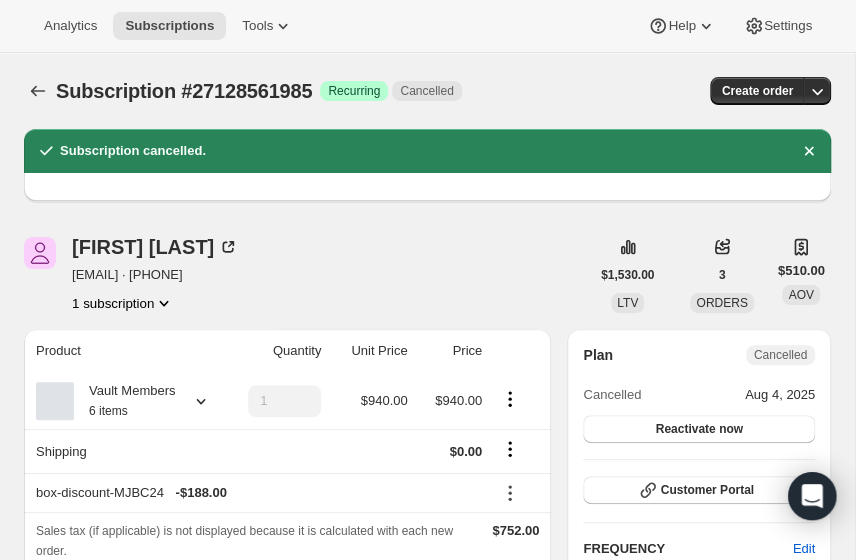 scroll, scrollTop: 0, scrollLeft: 0, axis: both 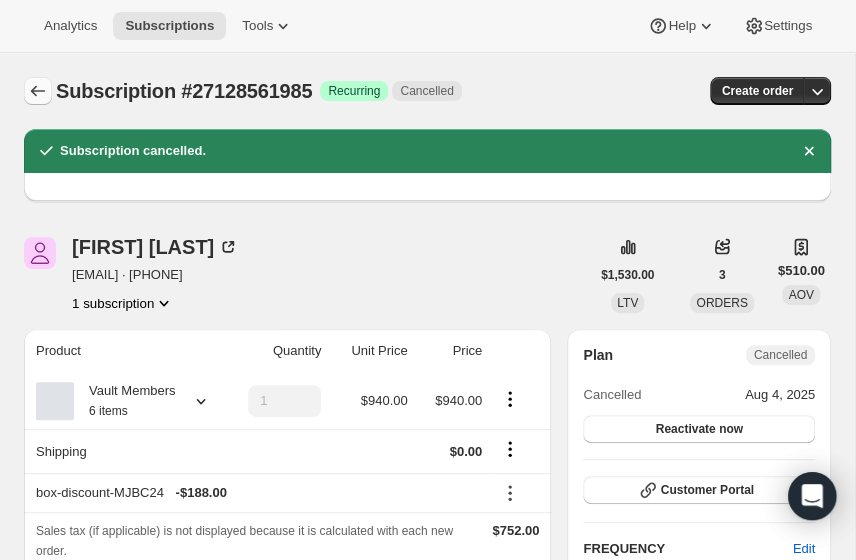 click 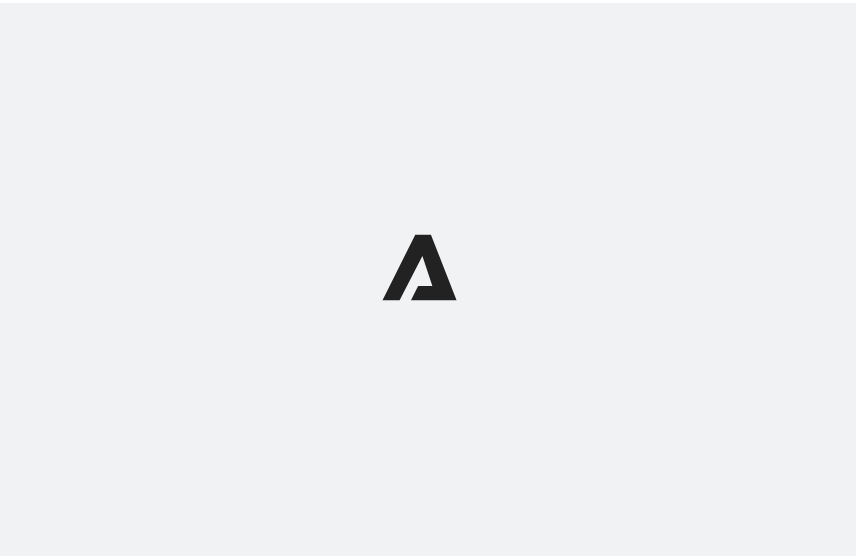 scroll, scrollTop: 0, scrollLeft: 0, axis: both 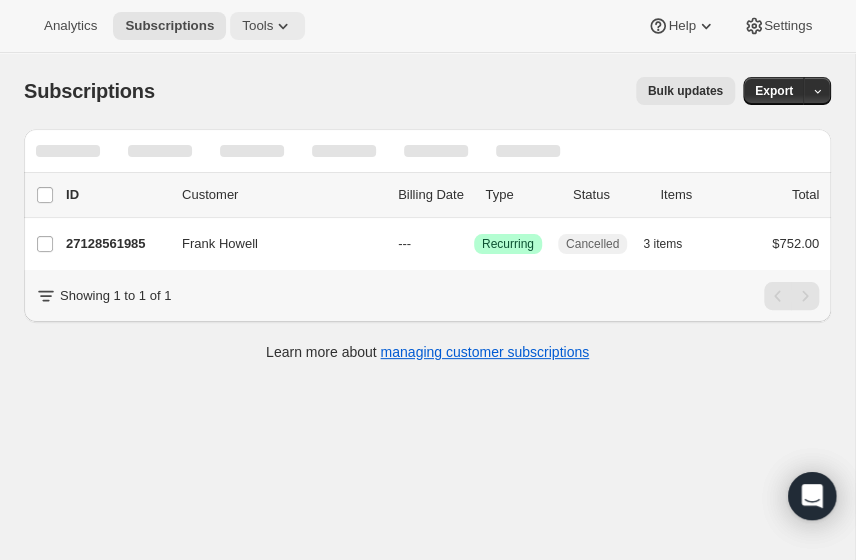click on "Tools" at bounding box center [257, 26] 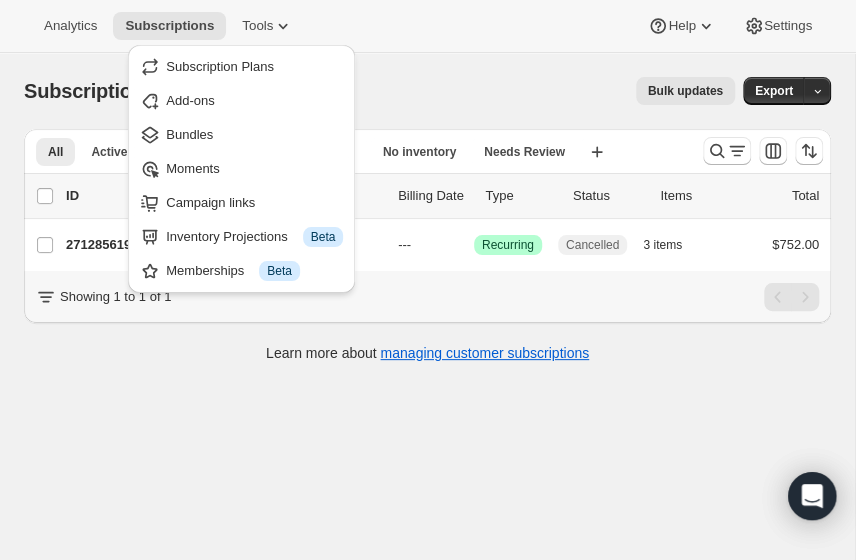 click on "Analytics Subscriptions Tools Help Settings" at bounding box center (428, 26) 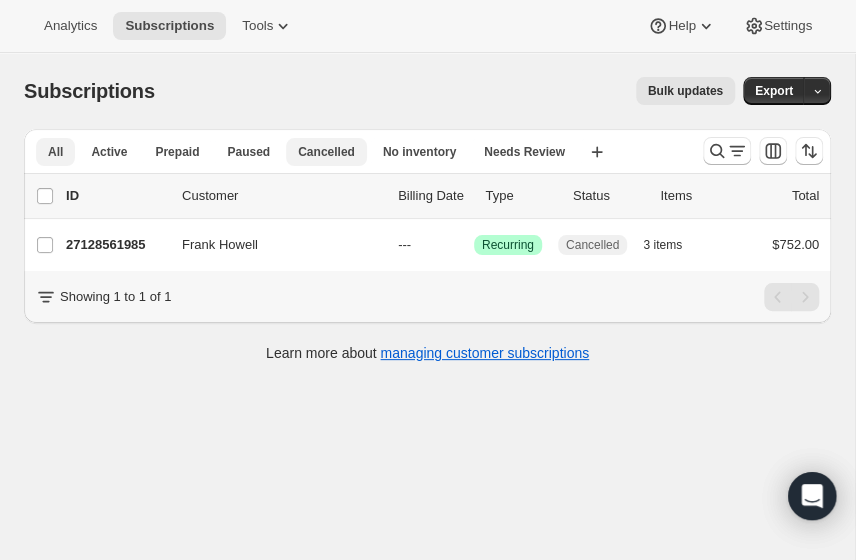 click on "Cancelled" at bounding box center [326, 152] 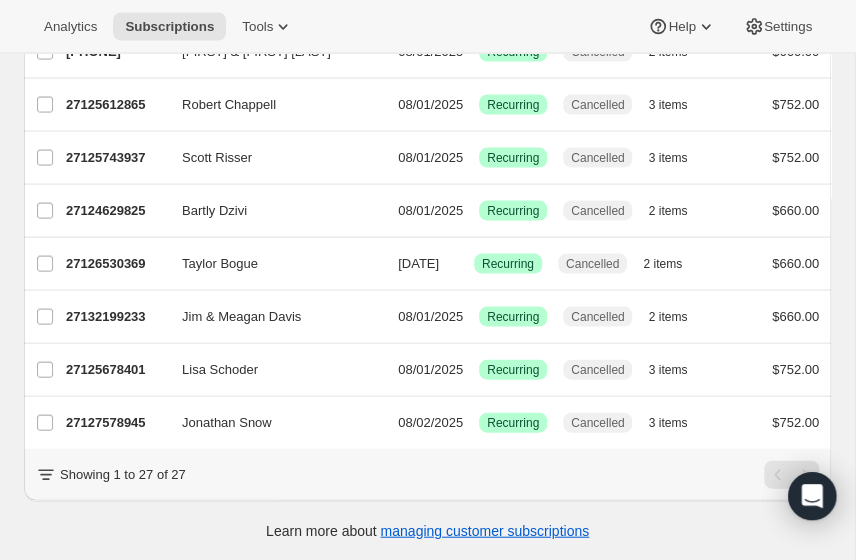 scroll, scrollTop: 2020, scrollLeft: 0, axis: vertical 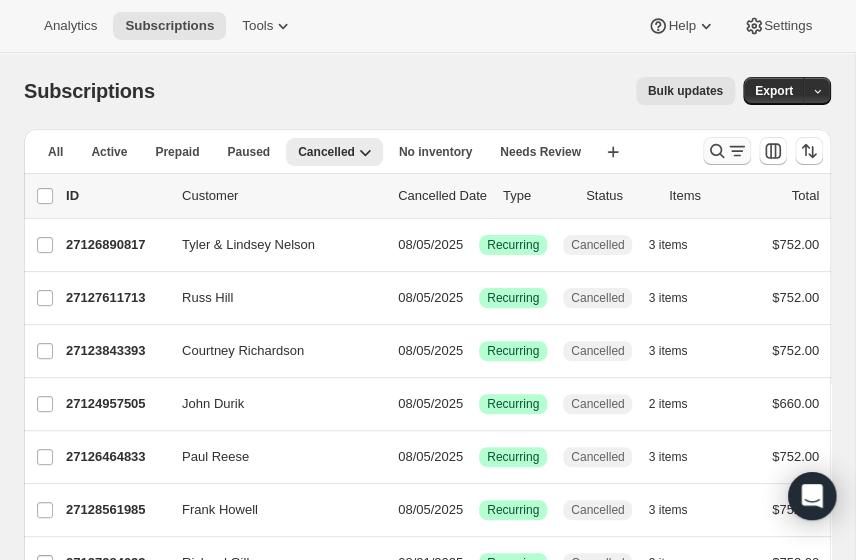 click 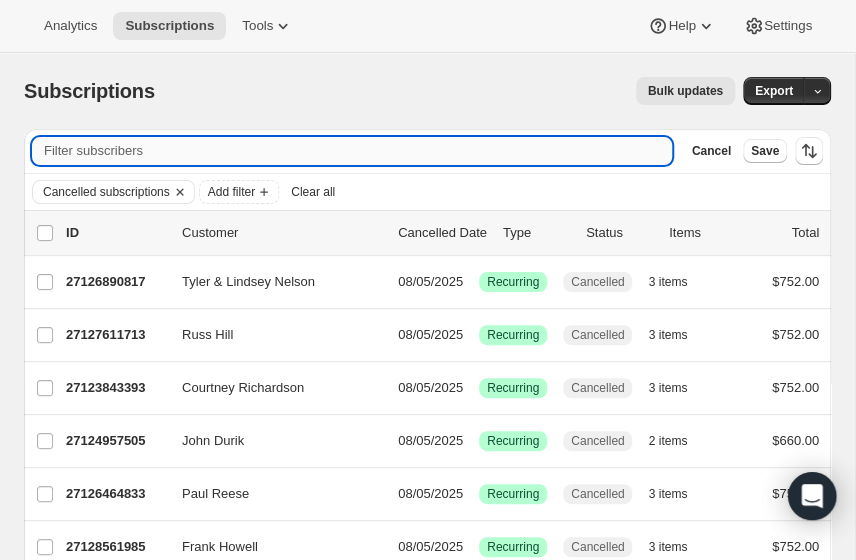 click on "Filter subscribers" at bounding box center [352, 151] 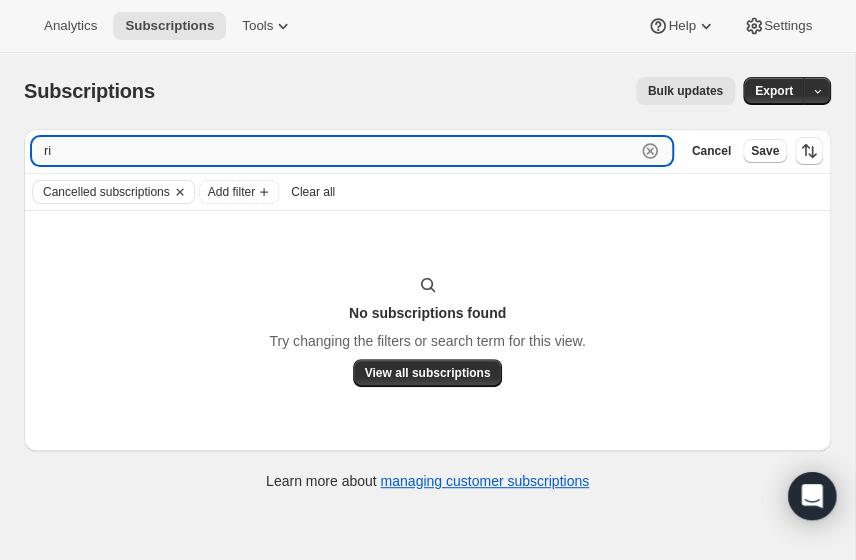 type on "r" 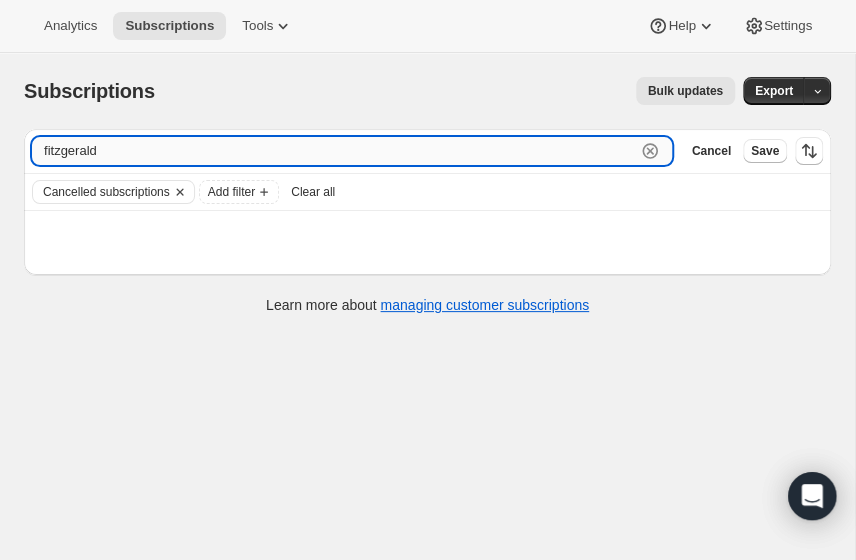 type on "fitzgerald" 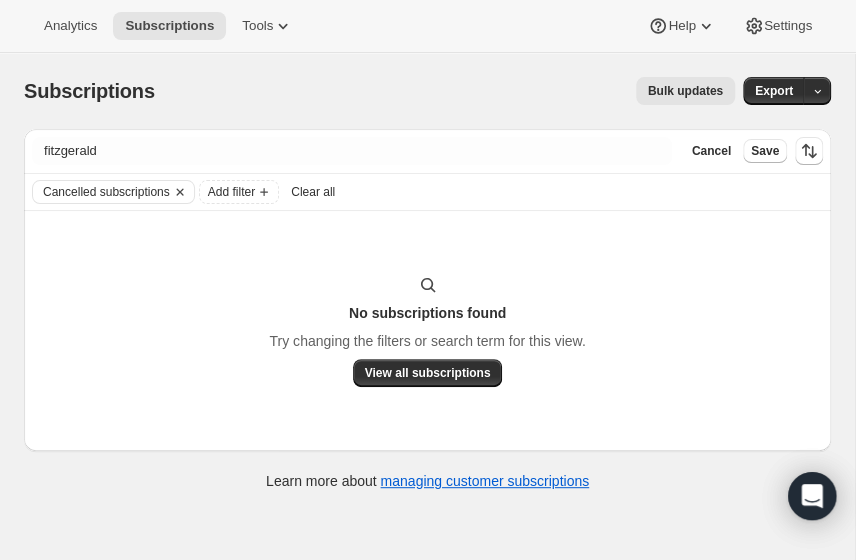click on "fitzgerald Clear" at bounding box center [352, 151] 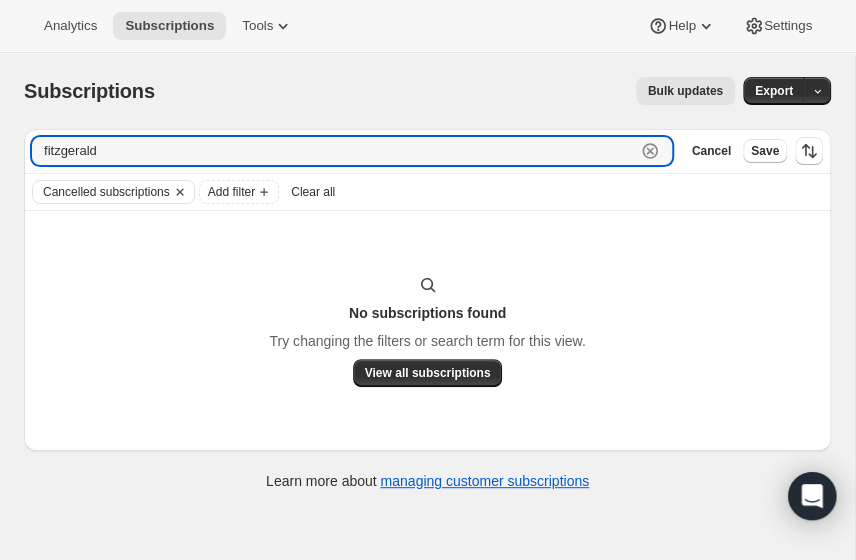 drag, startPoint x: 179, startPoint y: 144, endPoint x: -9, endPoint y: 144, distance: 188 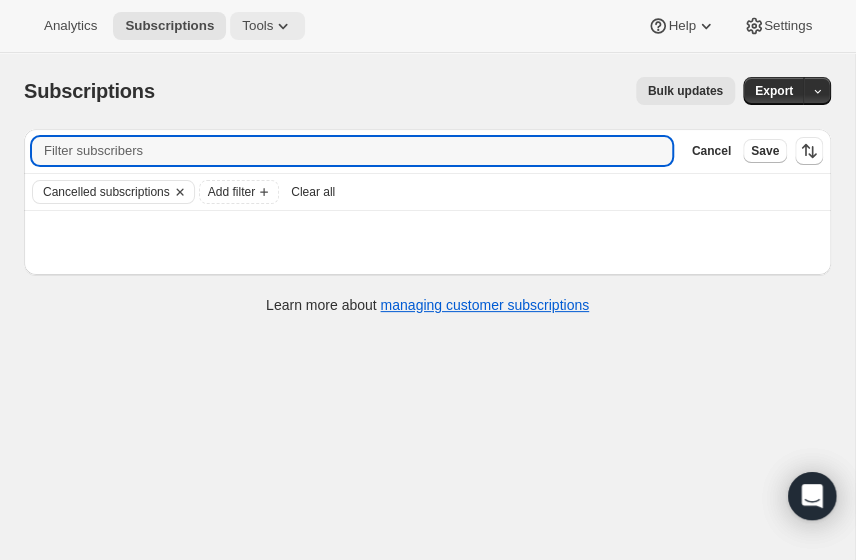 type 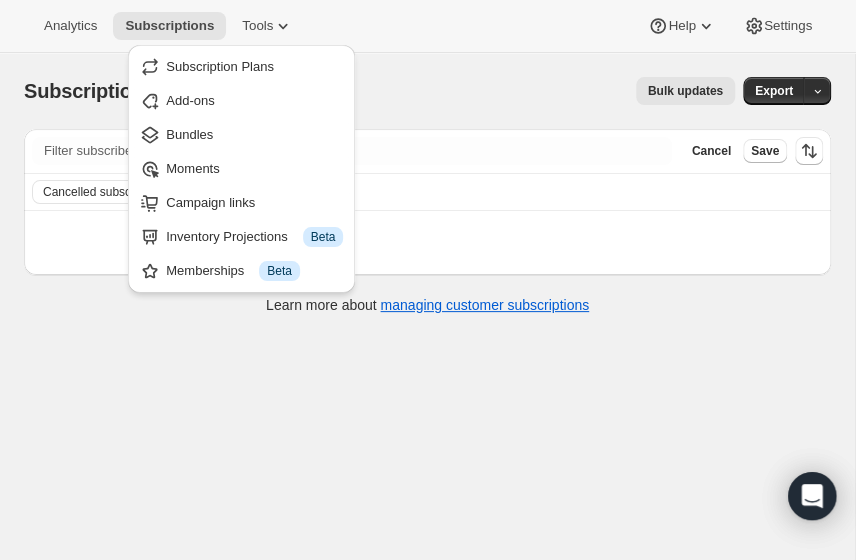 click on "Subscriptions. This page is ready Subscriptions Bulk updates More actions Bulk updates Export" at bounding box center [427, 91] 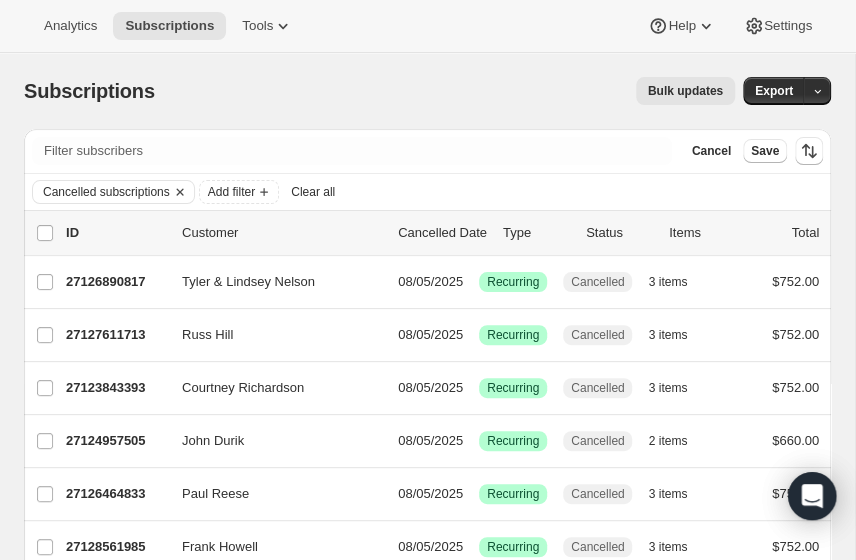 click on "Clear all" at bounding box center [313, 192] 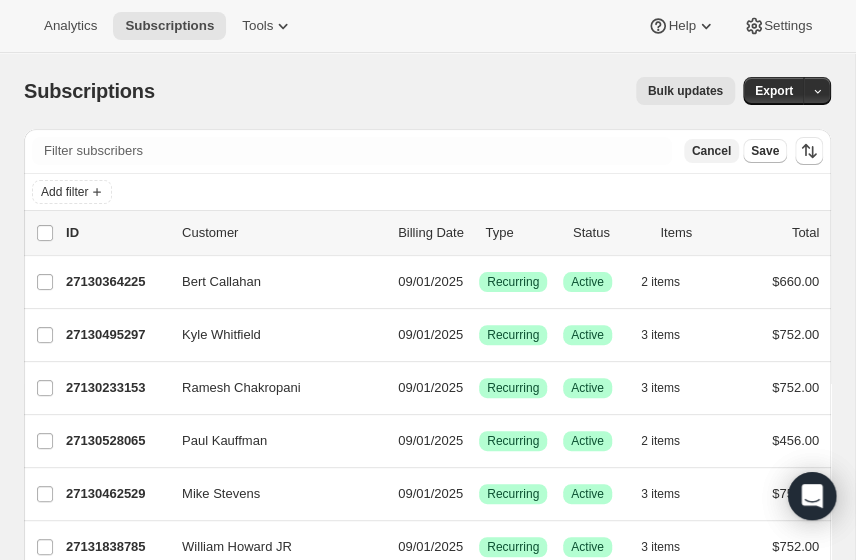 click on "Cancel" at bounding box center [711, 151] 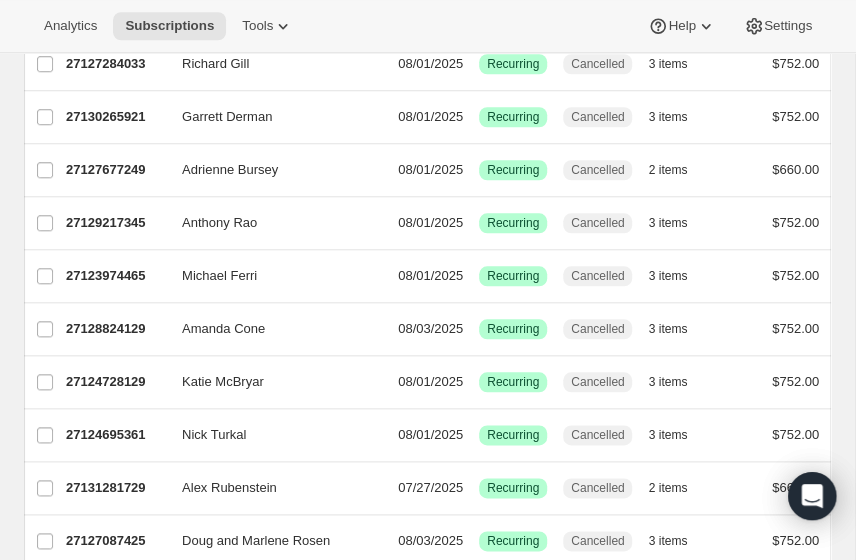 scroll, scrollTop: 498, scrollLeft: 0, axis: vertical 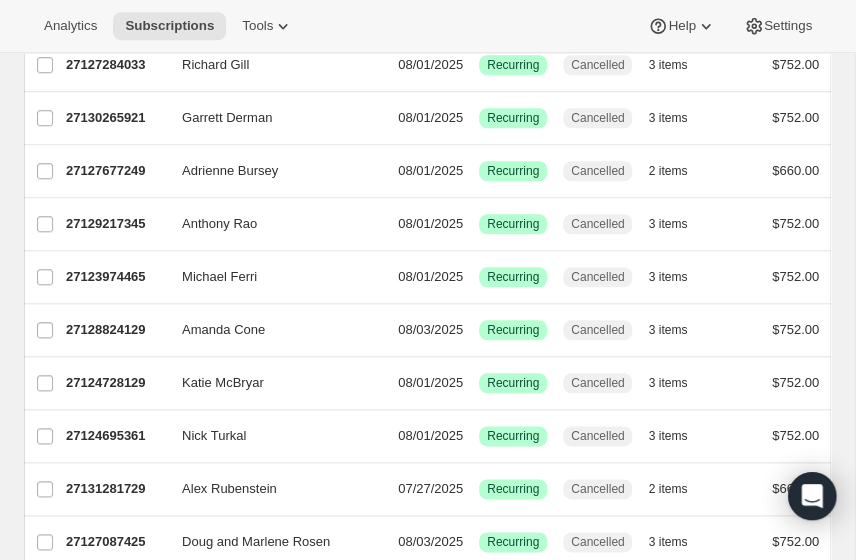 click on "27126464833" at bounding box center (116, -41) 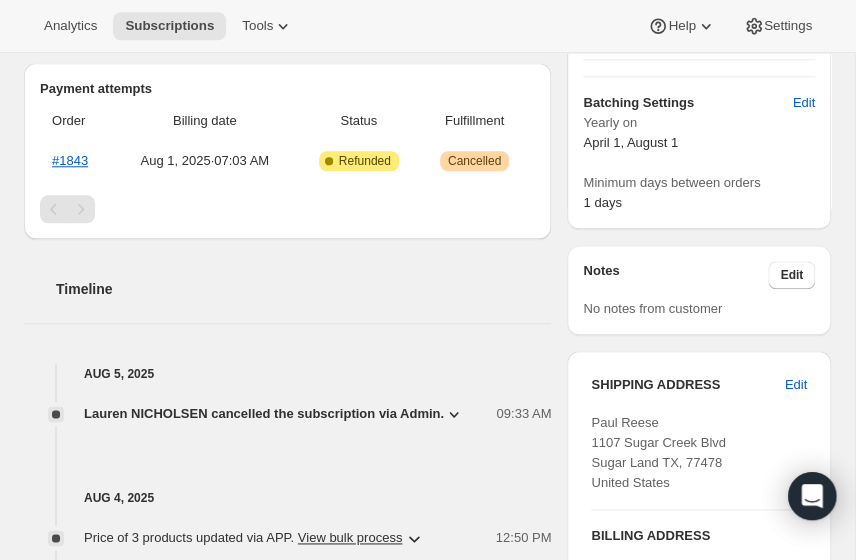 scroll, scrollTop: 547, scrollLeft: 0, axis: vertical 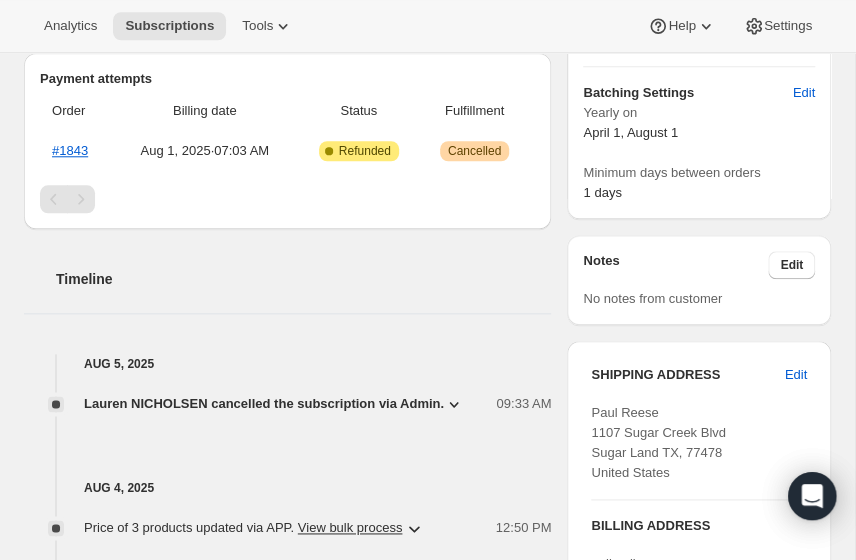 click on "Paul Reese
1107 Sugar Creek Blvd
Sugar Land TX, 77478
United States" at bounding box center [658, 442] 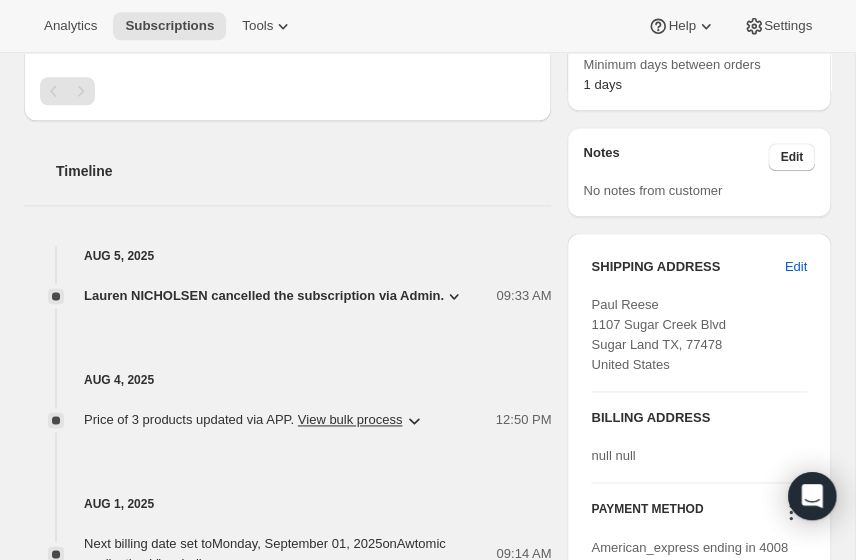 scroll, scrollTop: 680, scrollLeft: 0, axis: vertical 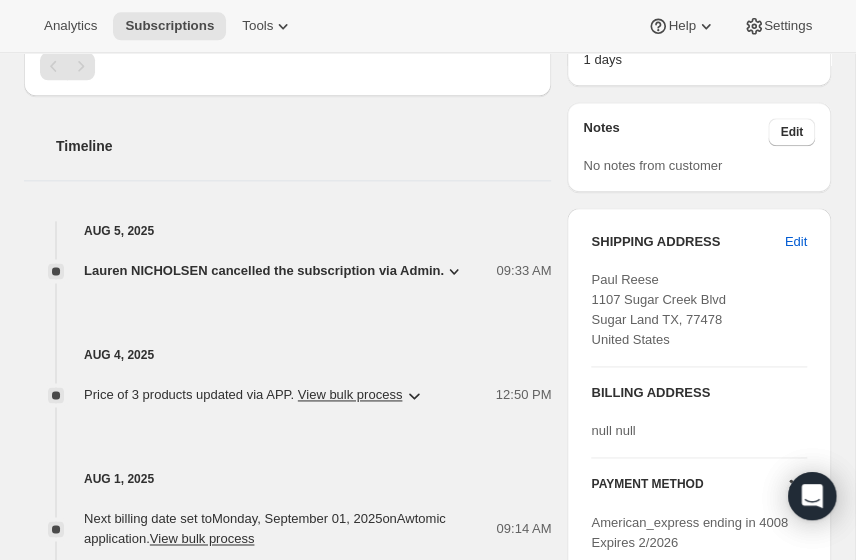 click on "Aug 1, 2025 Next billing date set to  Monday, September 01, 2025  on  Awtomic application .  View bulk process 09:14 AM Order processed successfully.  View order 07:03 AM" at bounding box center (287, 503) 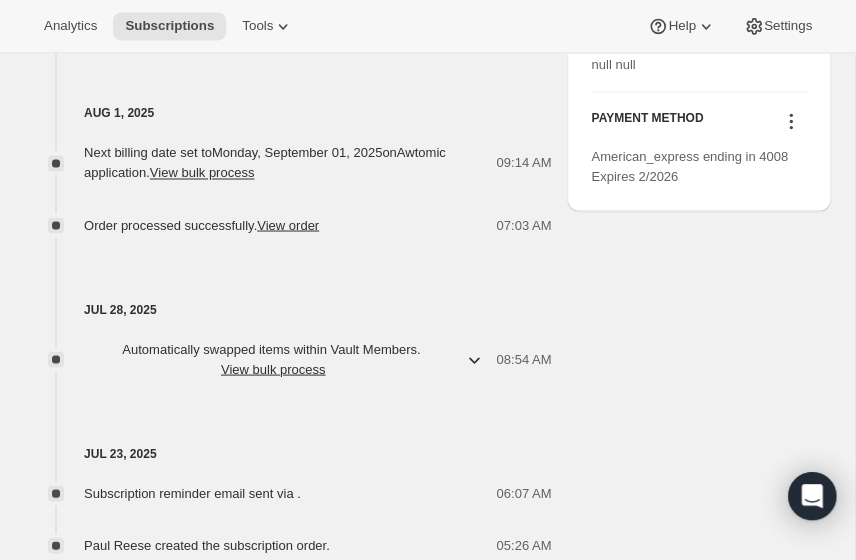 scroll, scrollTop: 1005, scrollLeft: 0, axis: vertical 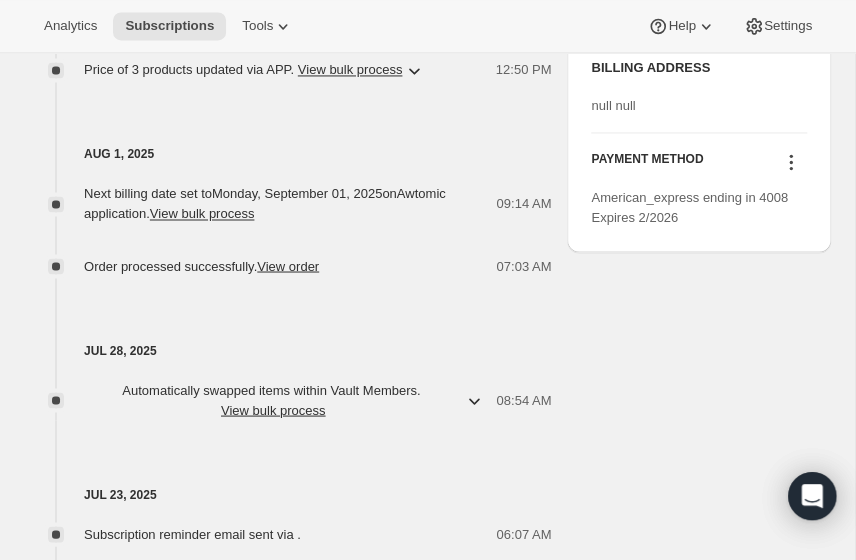 click 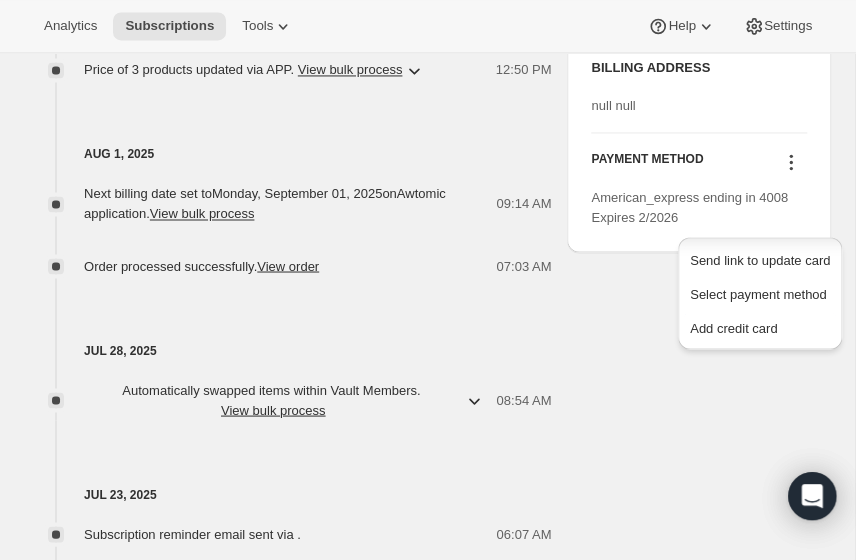 scroll, scrollTop: 19, scrollLeft: 0, axis: vertical 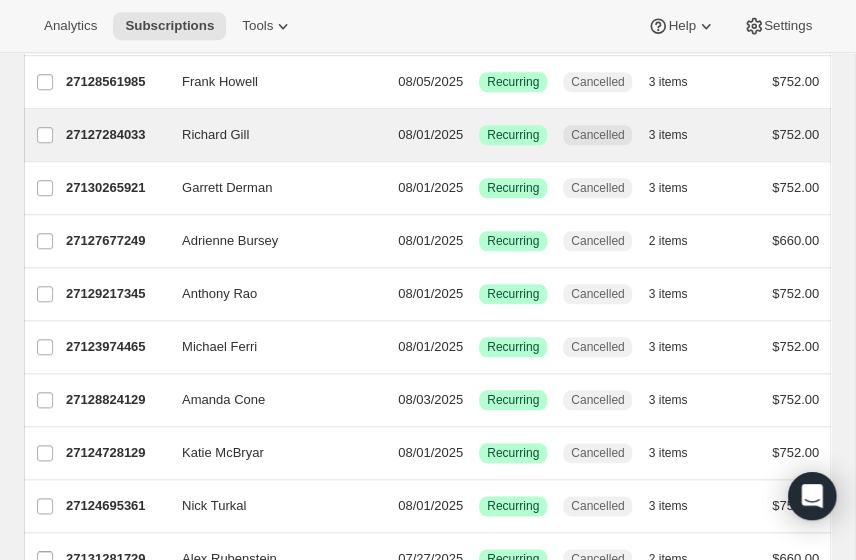 click on "Richard Gill 27127284033 Richard Gill 08/01/2025 Success Recurring Cancelled 3   items $752.00" at bounding box center (427, 135) 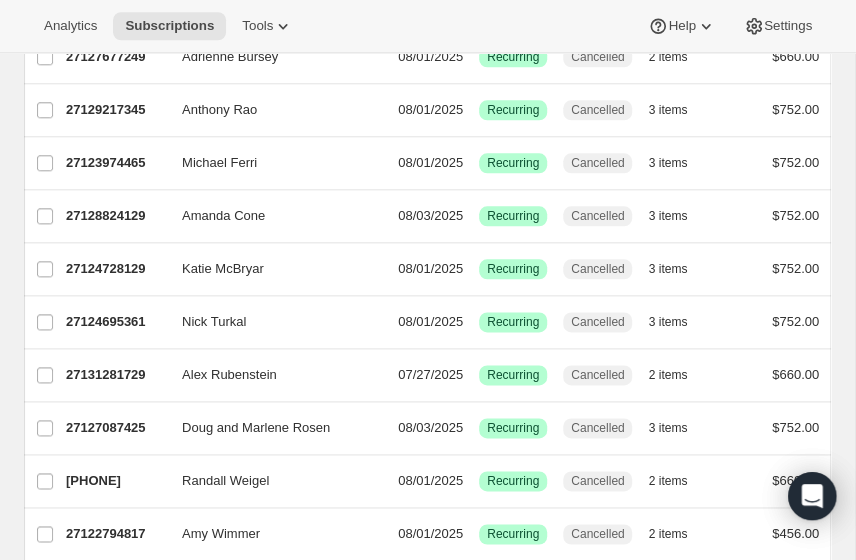 scroll, scrollTop: 623, scrollLeft: 0, axis: vertical 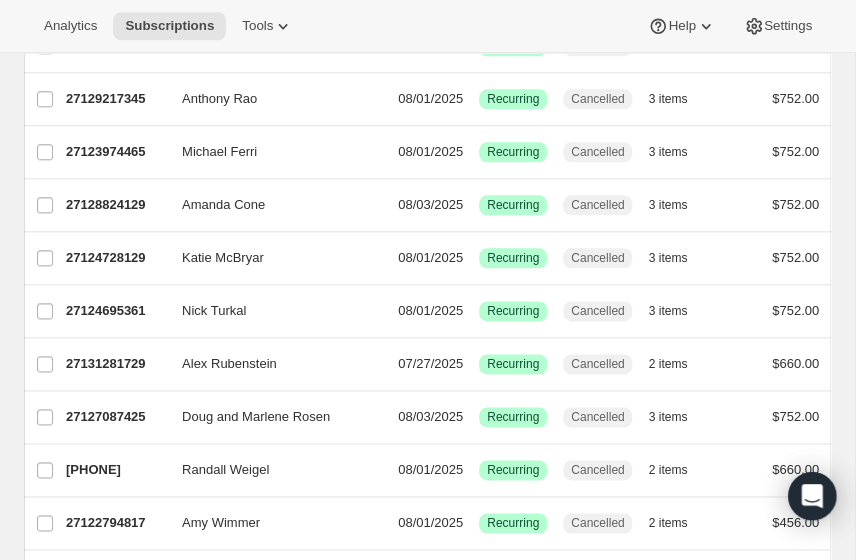 click on "27127284033" at bounding box center (116, -60) 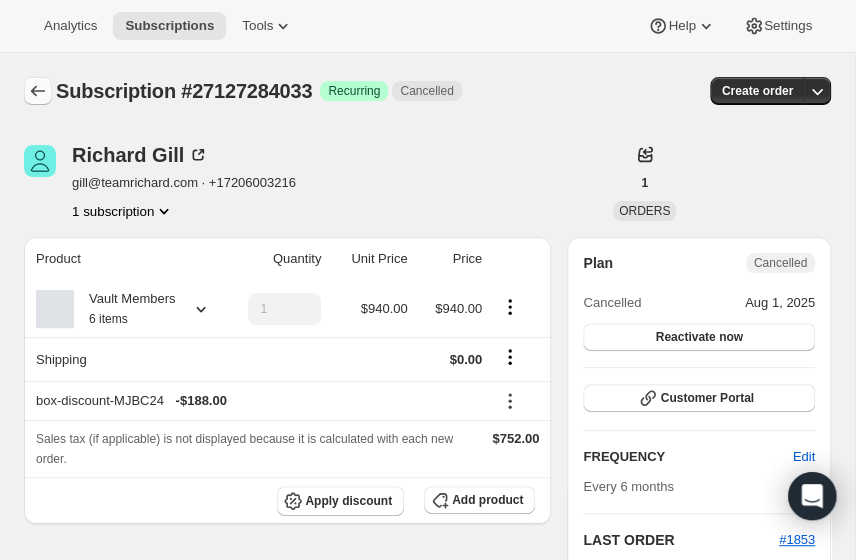 click 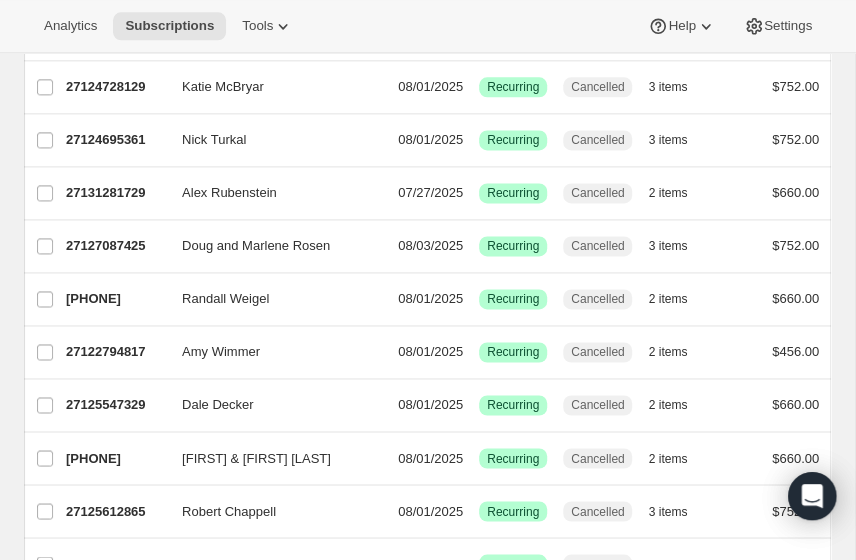 scroll, scrollTop: 796, scrollLeft: 0, axis: vertical 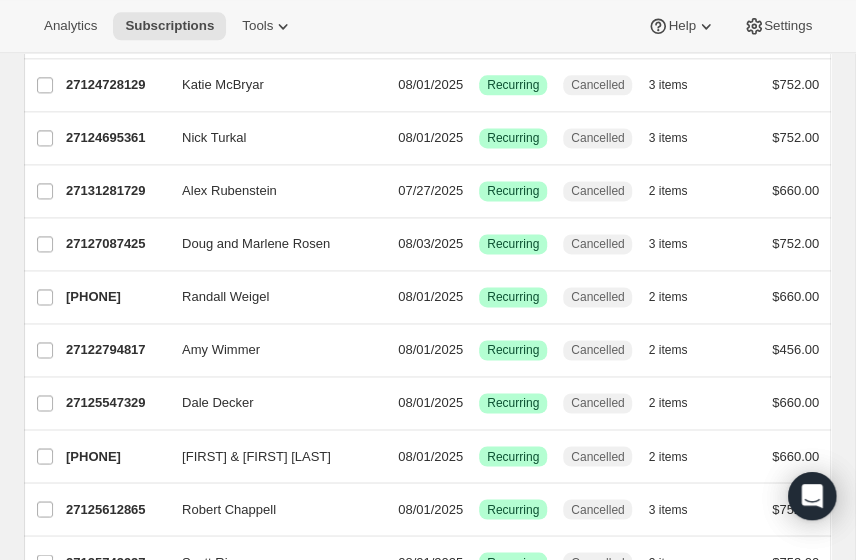 click on "27130265921" at bounding box center [116, -180] 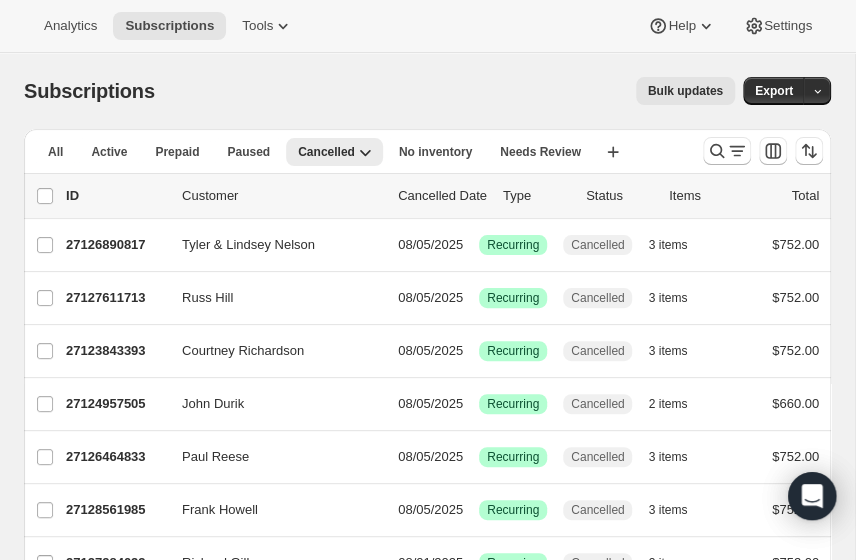 scroll, scrollTop: 0, scrollLeft: 0, axis: both 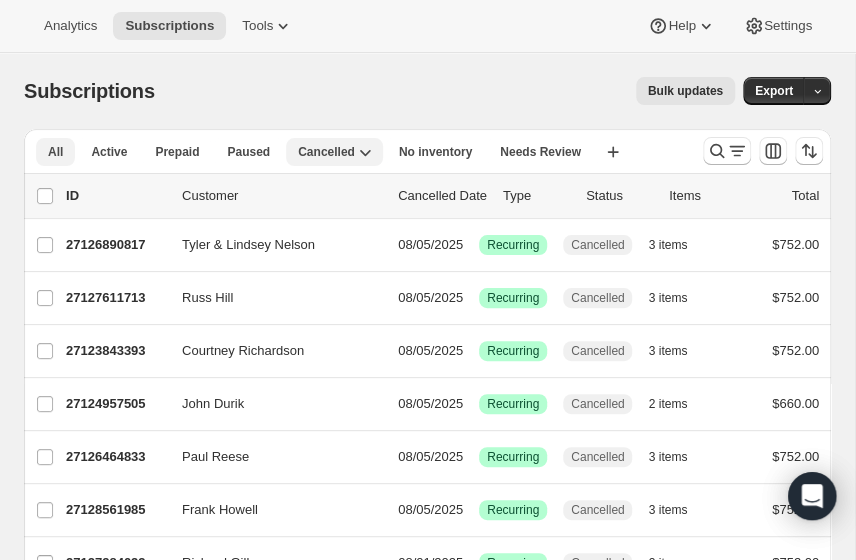 click on "All" at bounding box center [55, 152] 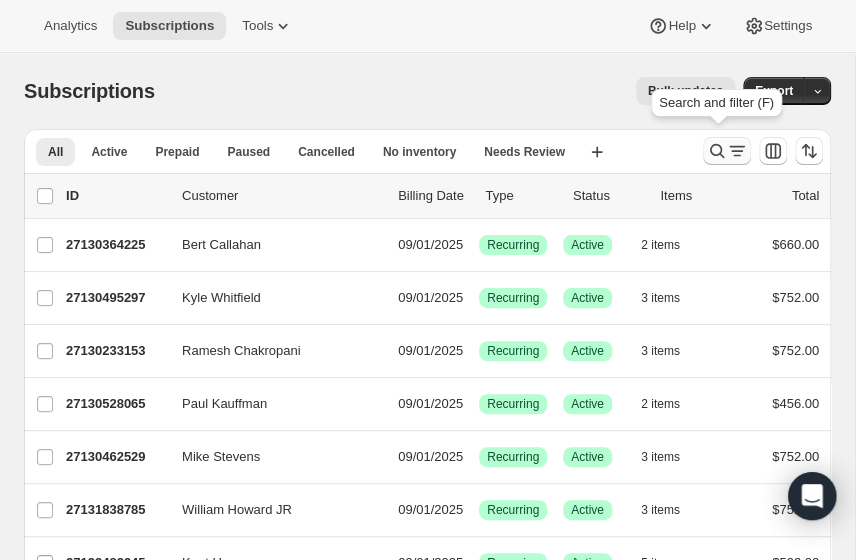 click 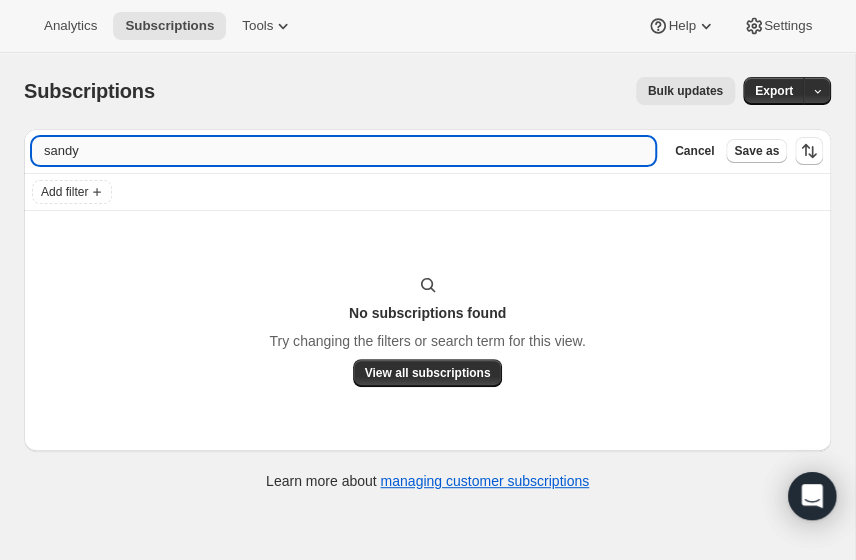click on "sandy" at bounding box center [343, 151] 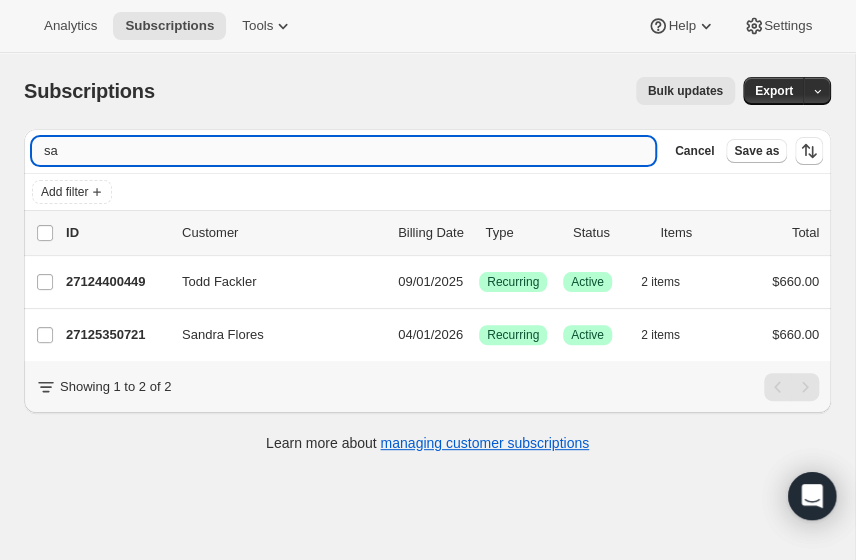 type on "s" 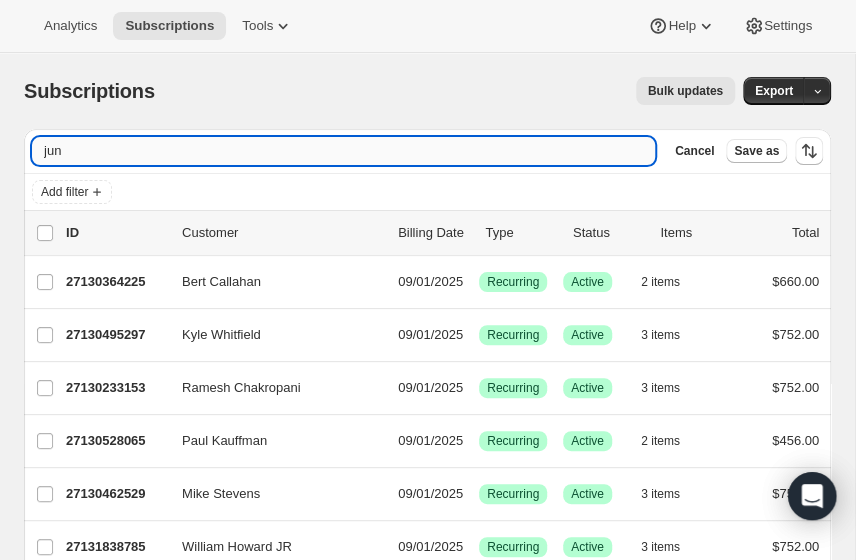click on "jun" at bounding box center (343, 151) 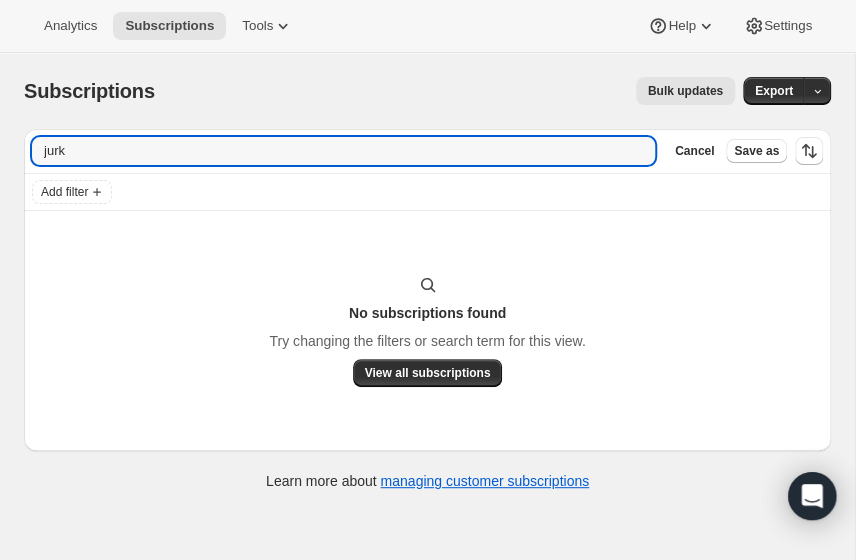 type on "jurk" 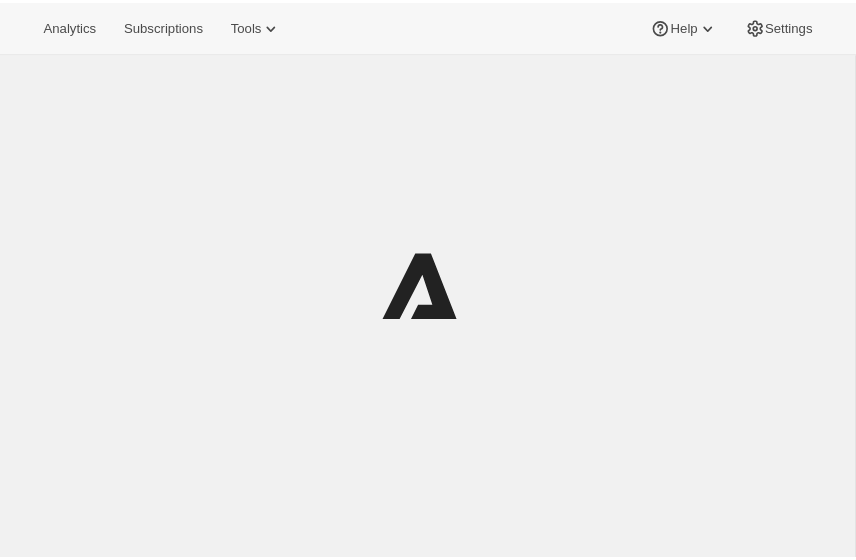 scroll, scrollTop: 0, scrollLeft: 0, axis: both 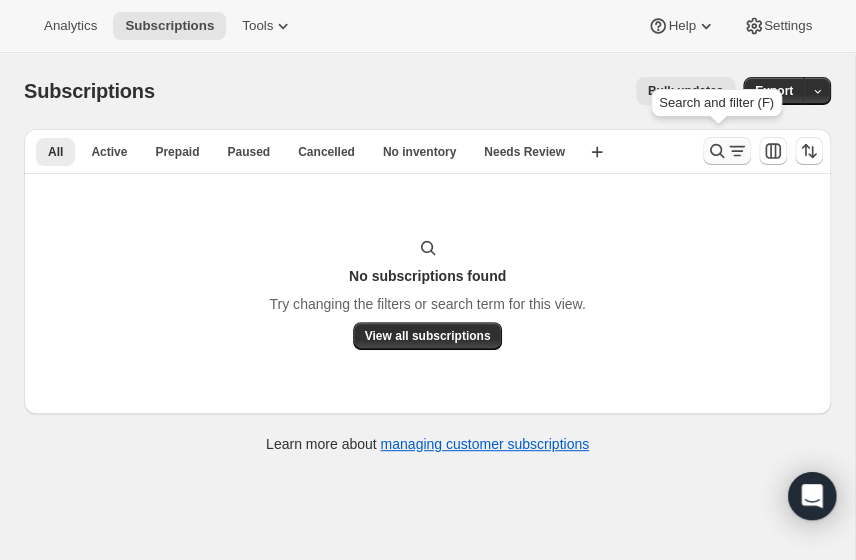 click 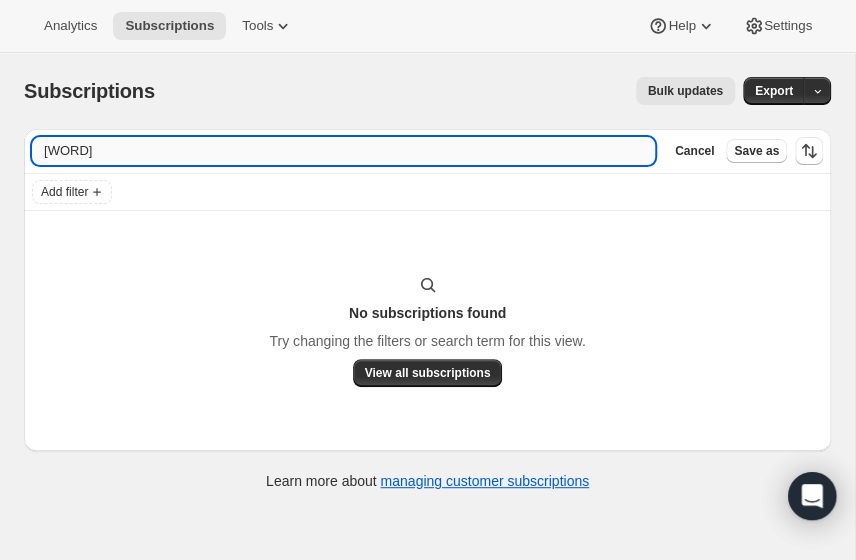 click on "[WORD]" at bounding box center [343, 151] 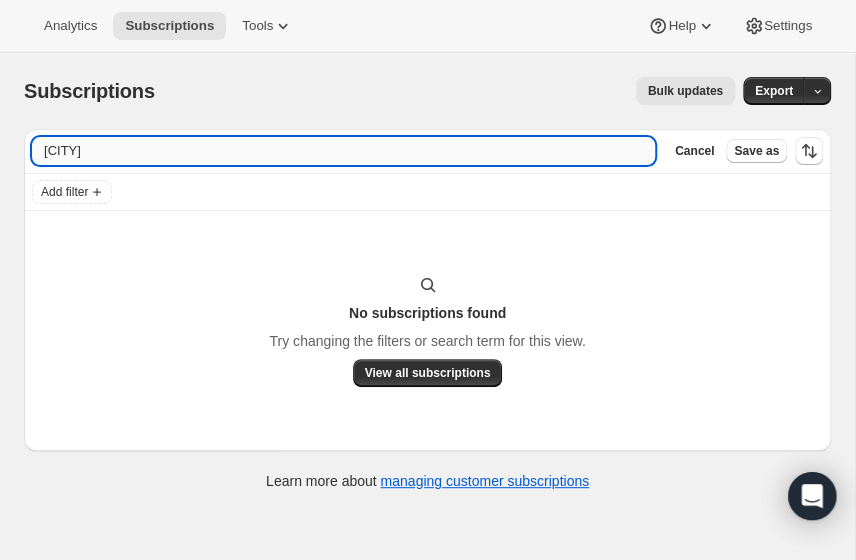 type on "j" 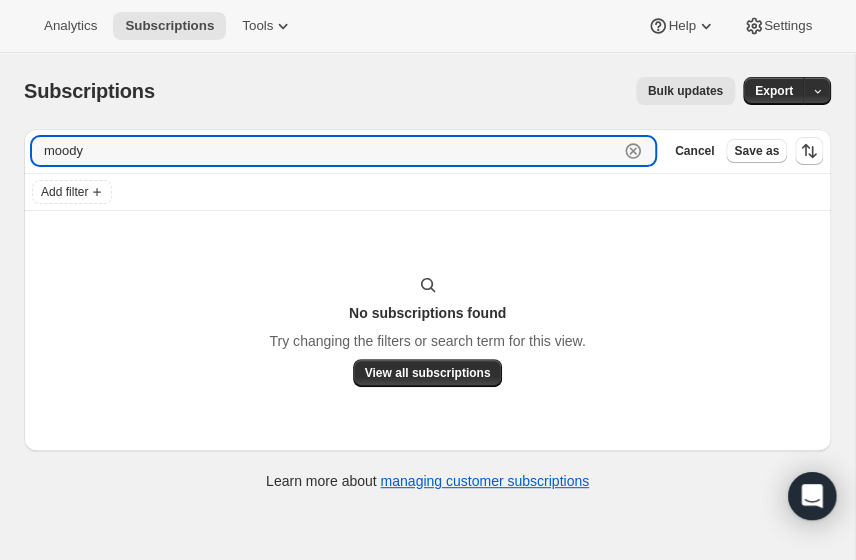 type on "moody" 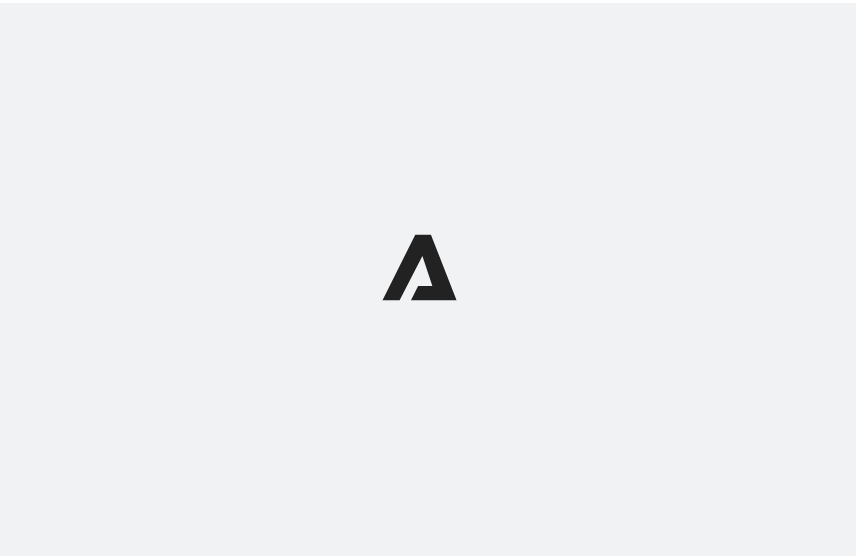 scroll, scrollTop: 0, scrollLeft: 0, axis: both 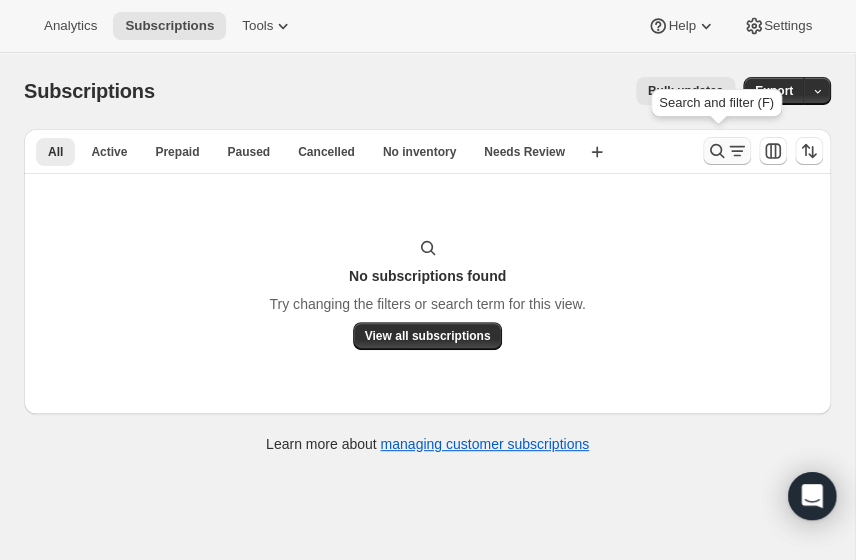 click 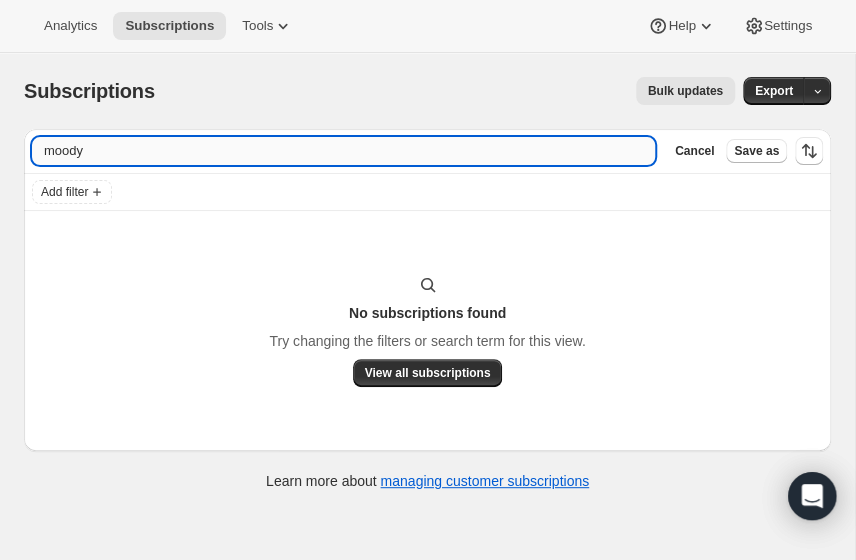 click on "moody" at bounding box center [343, 151] 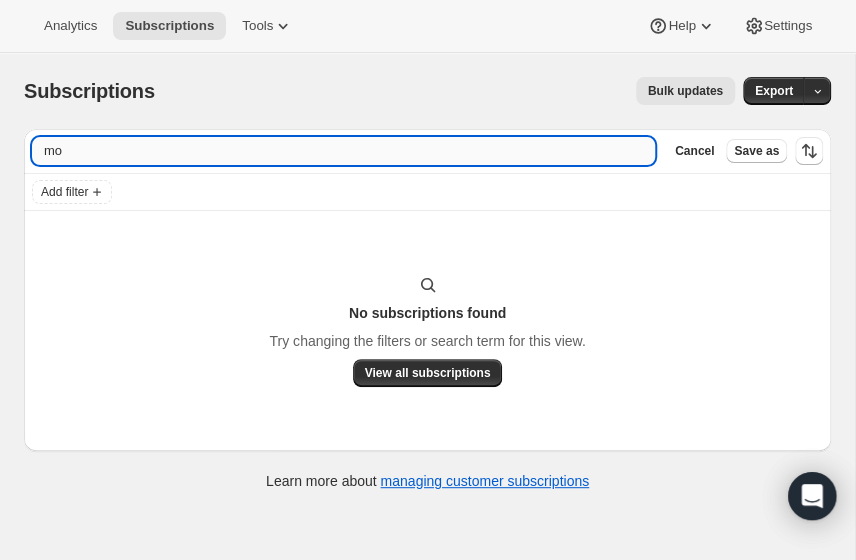 type on "m" 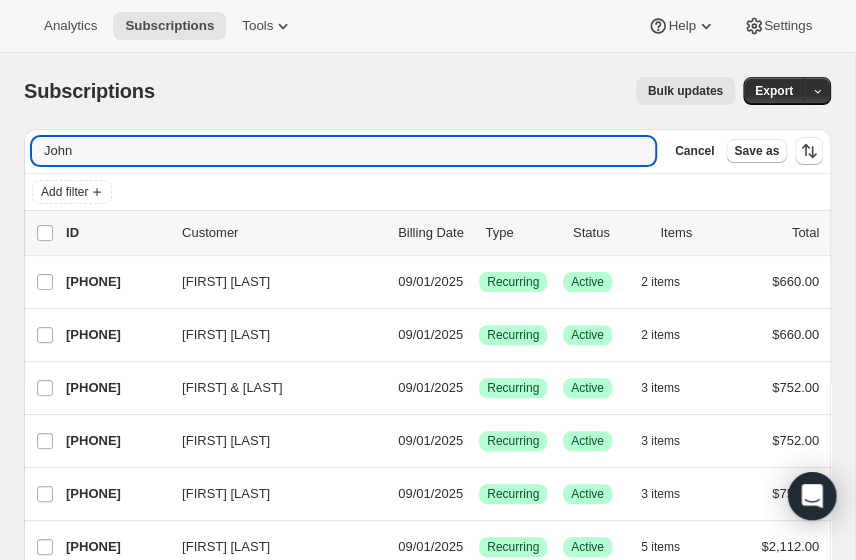 type on "John" 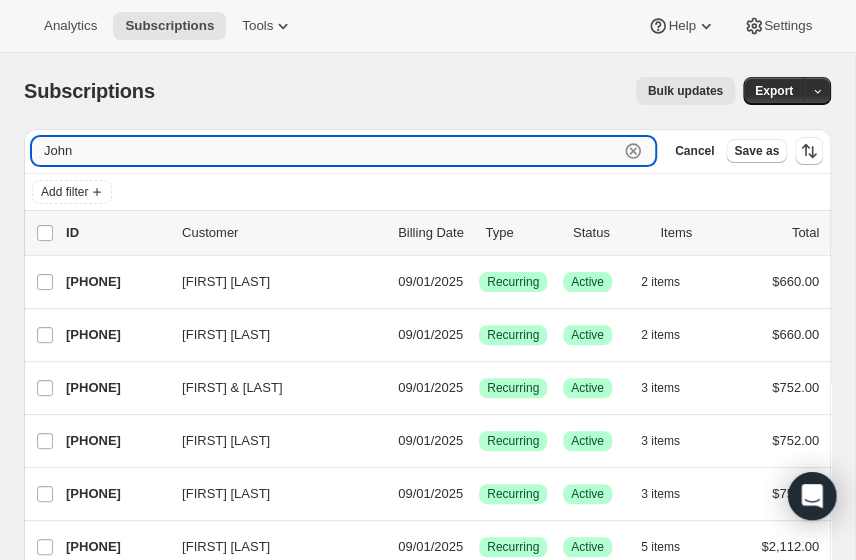 click on "John" at bounding box center (325, 151) 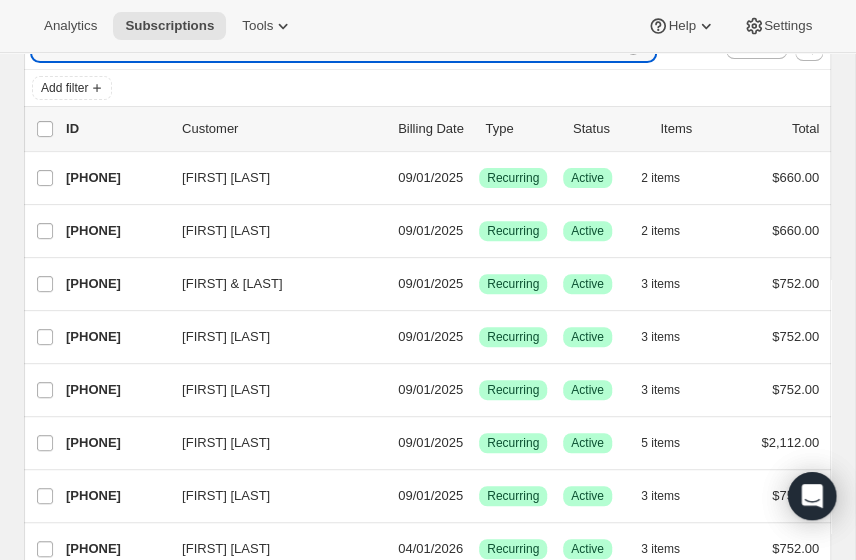 scroll, scrollTop: 102, scrollLeft: 0, axis: vertical 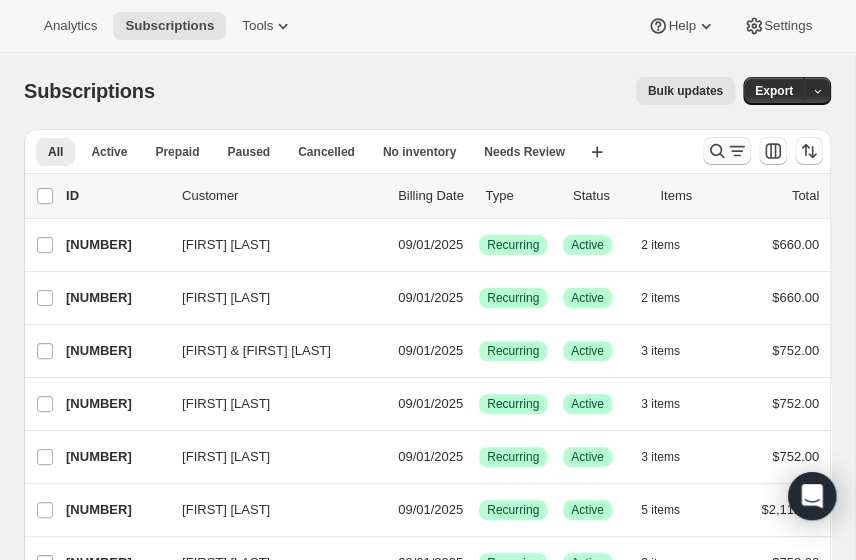 click 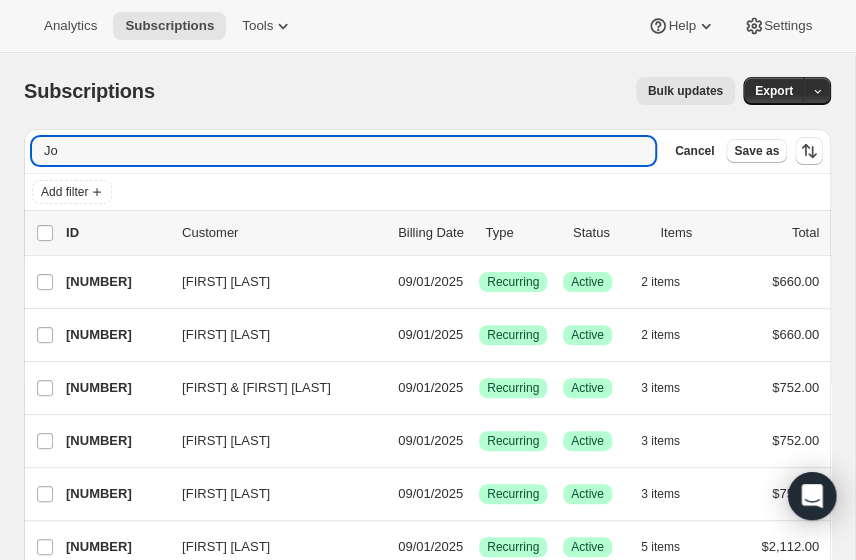 type on "J" 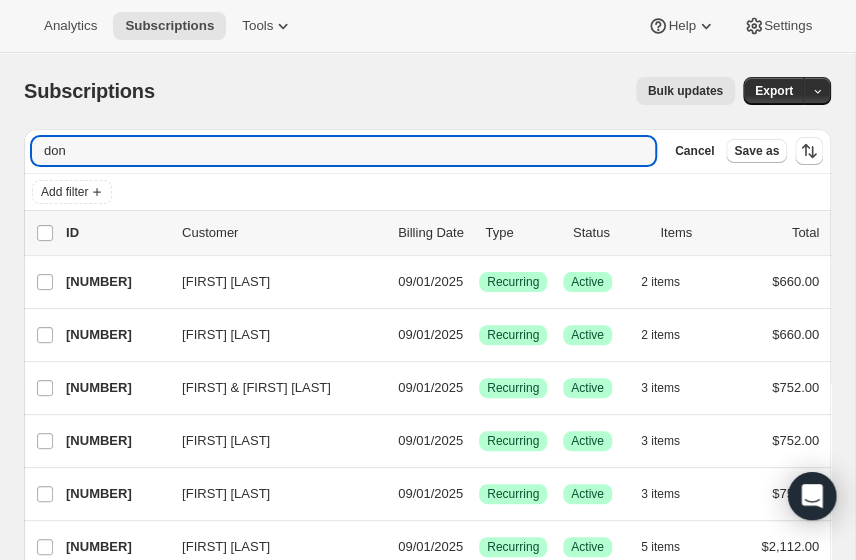 type on "don" 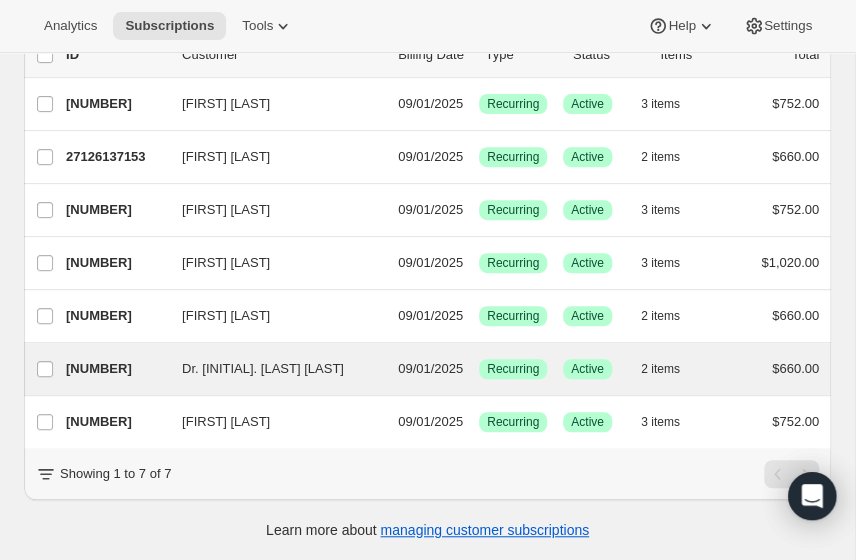 scroll, scrollTop: 224, scrollLeft: 0, axis: vertical 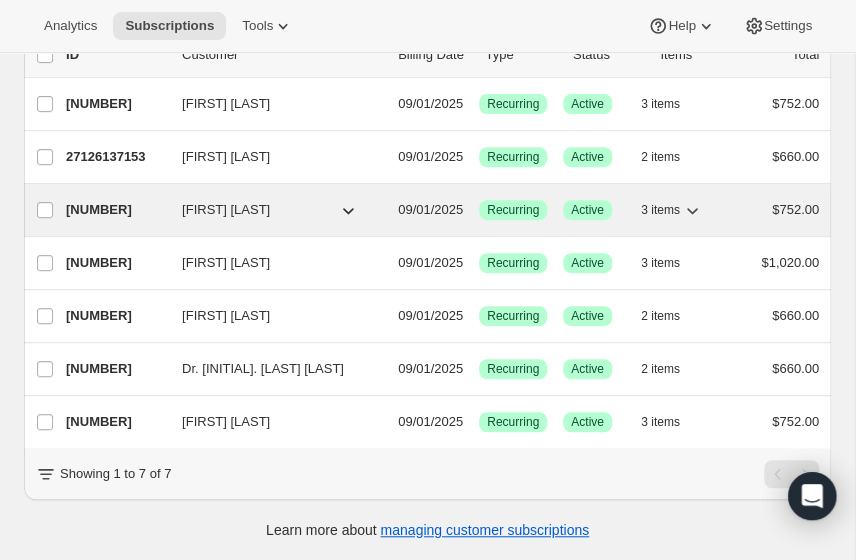 click on "[NUMBER]" at bounding box center (116, 210) 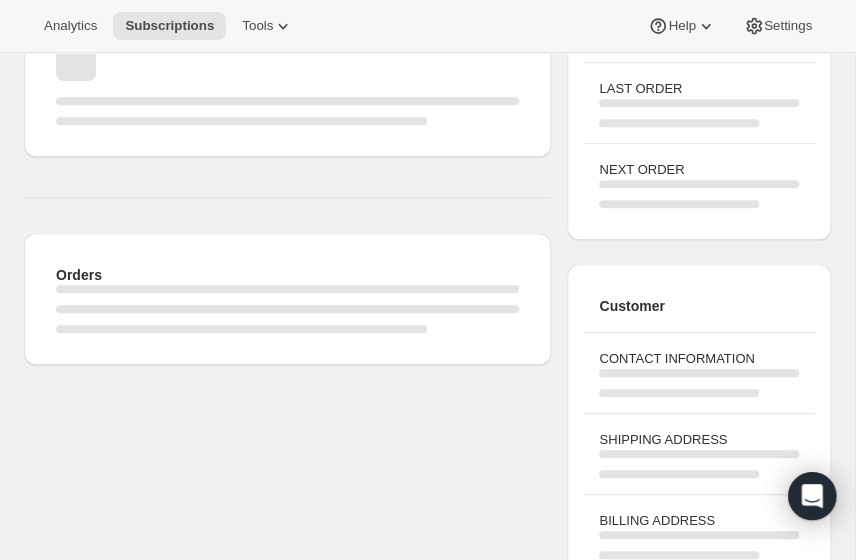 scroll, scrollTop: 0, scrollLeft: 0, axis: both 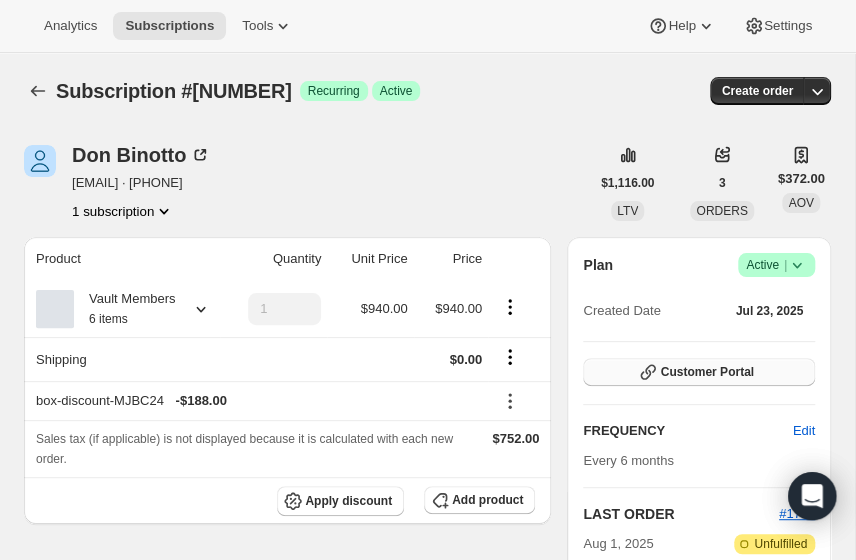 click on "Customer Portal" at bounding box center [706, 372] 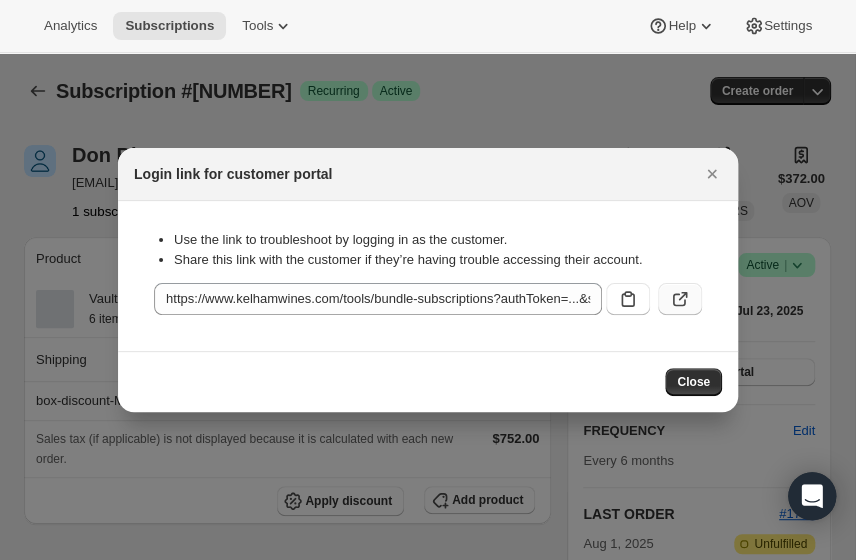 click at bounding box center [680, 299] 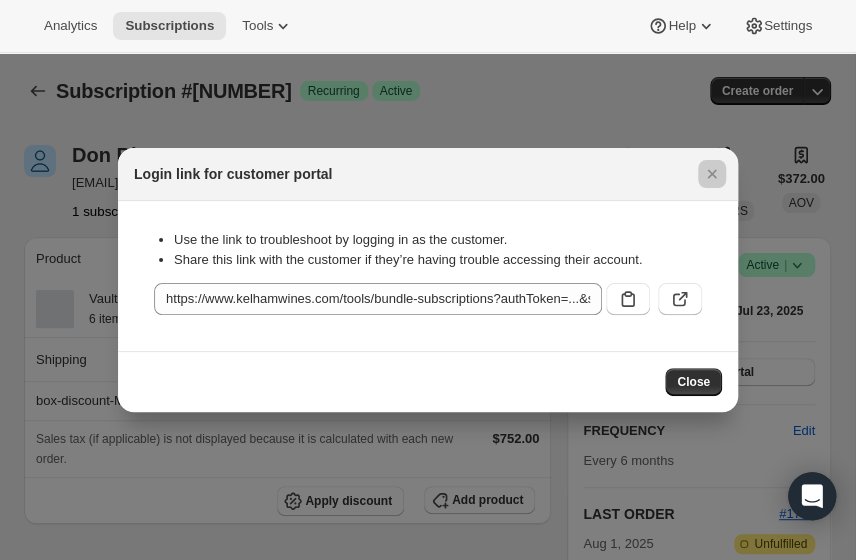 click at bounding box center (428, 280) 